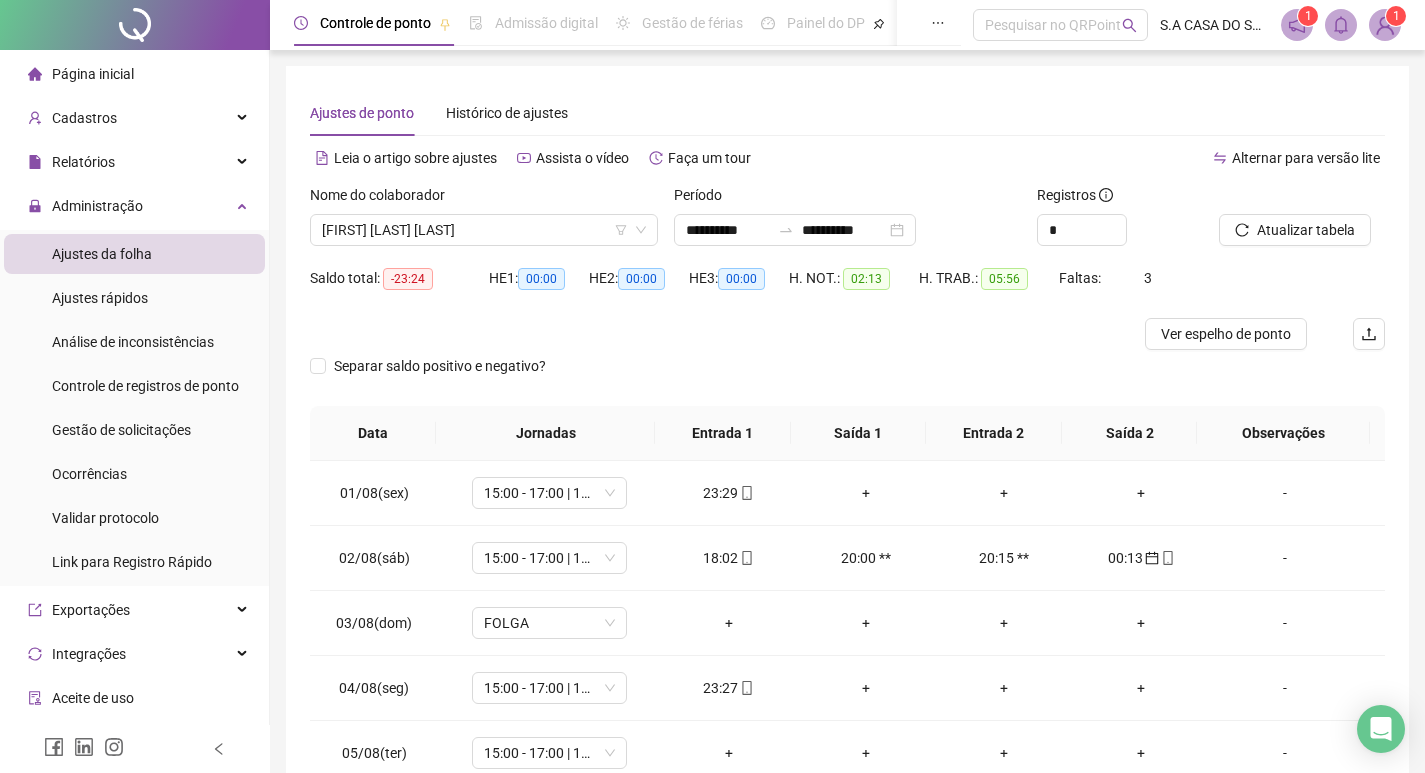 scroll, scrollTop: 100, scrollLeft: 0, axis: vertical 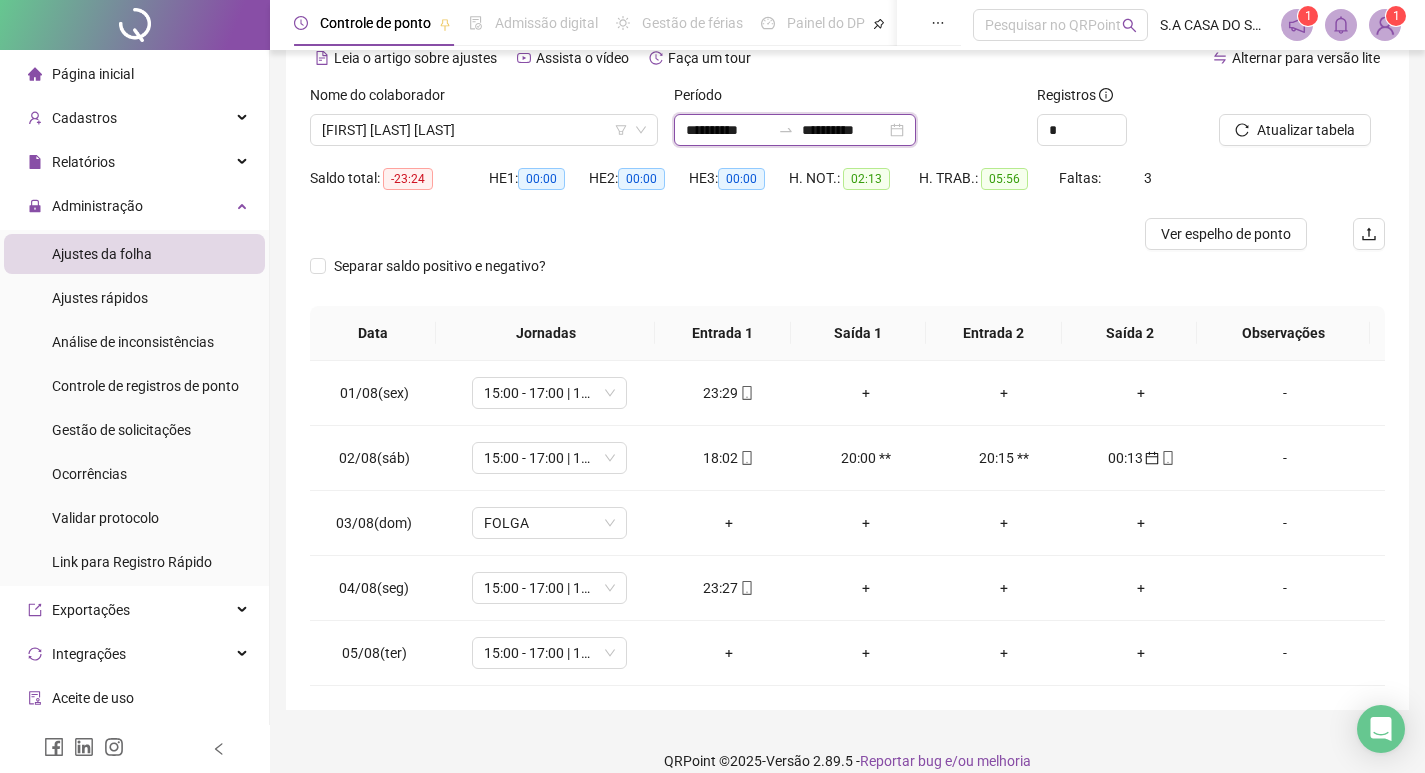 click on "**********" at bounding box center (728, 130) 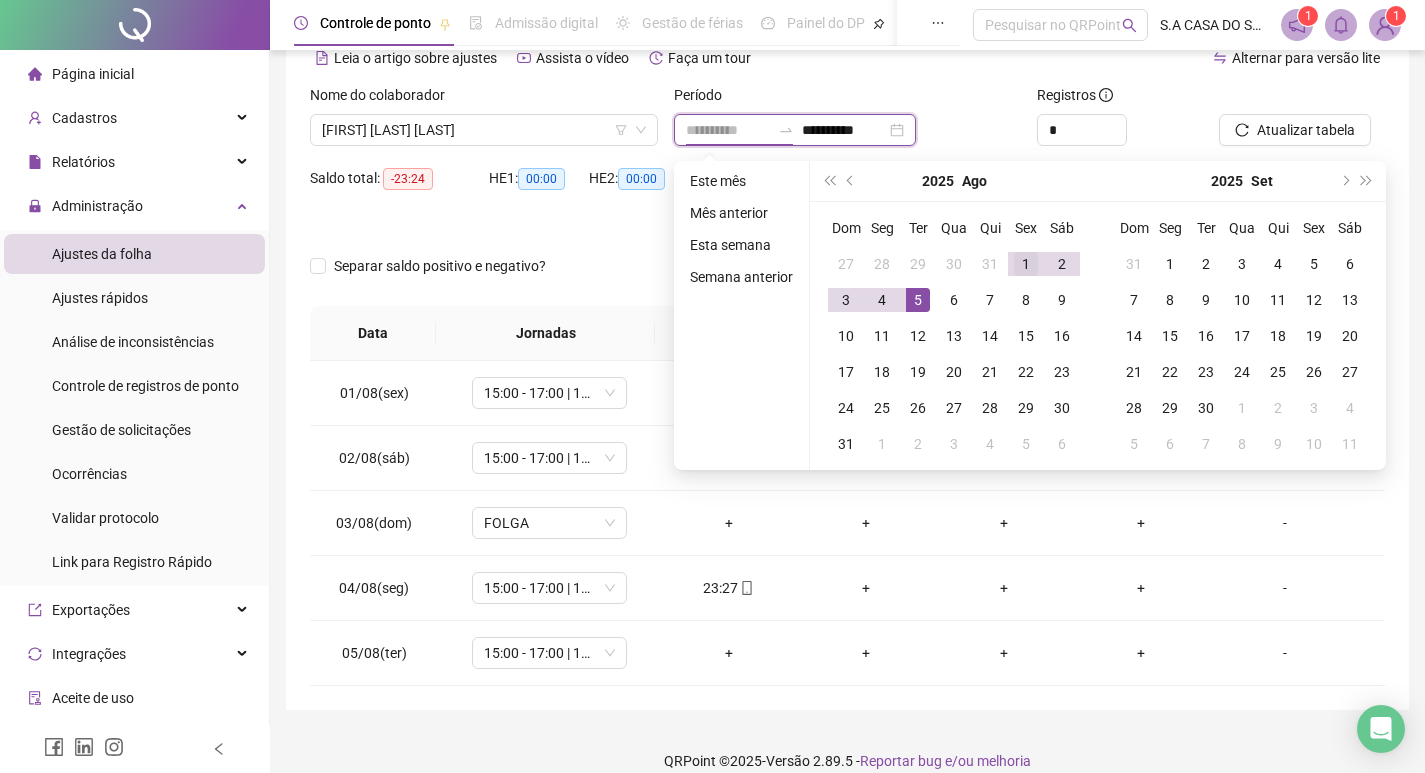 type on "**********" 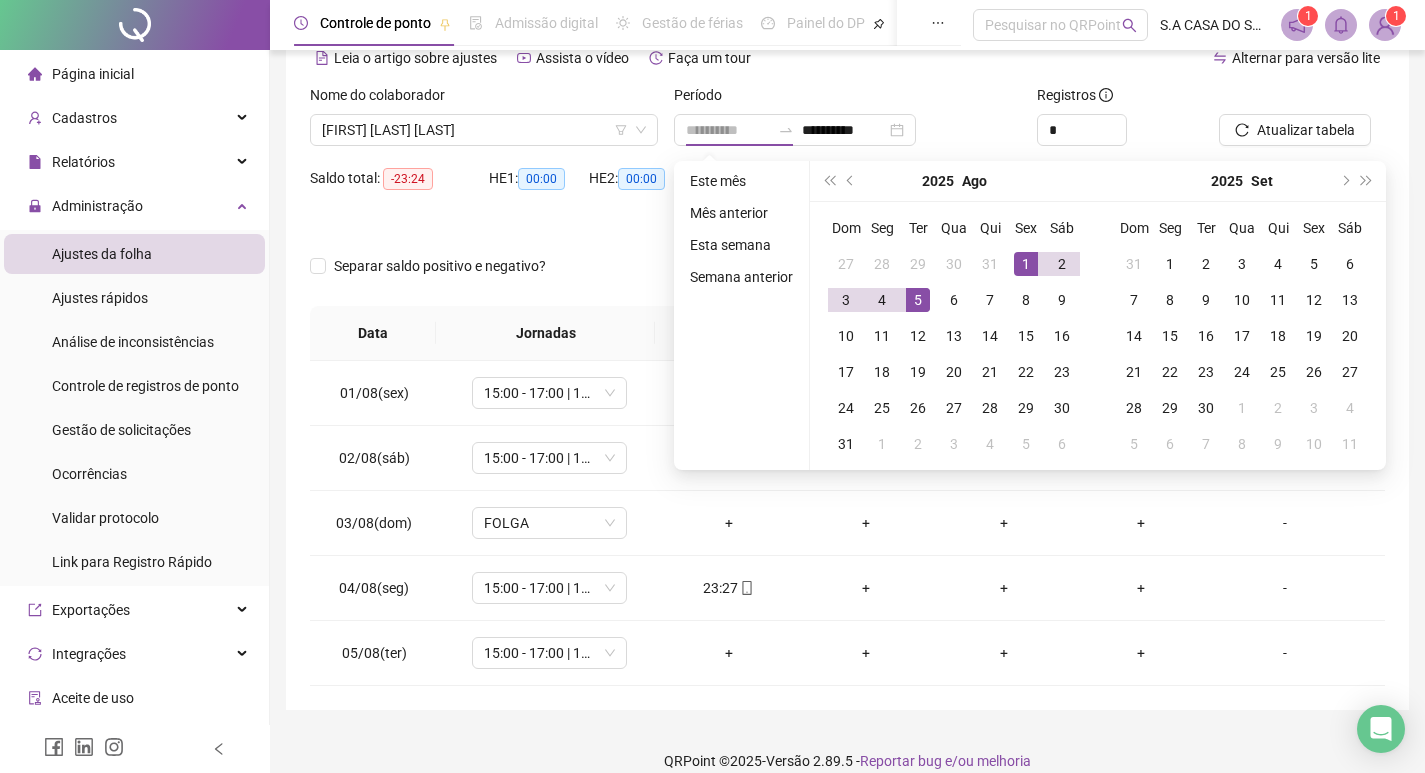 click on "1" at bounding box center (1026, 264) 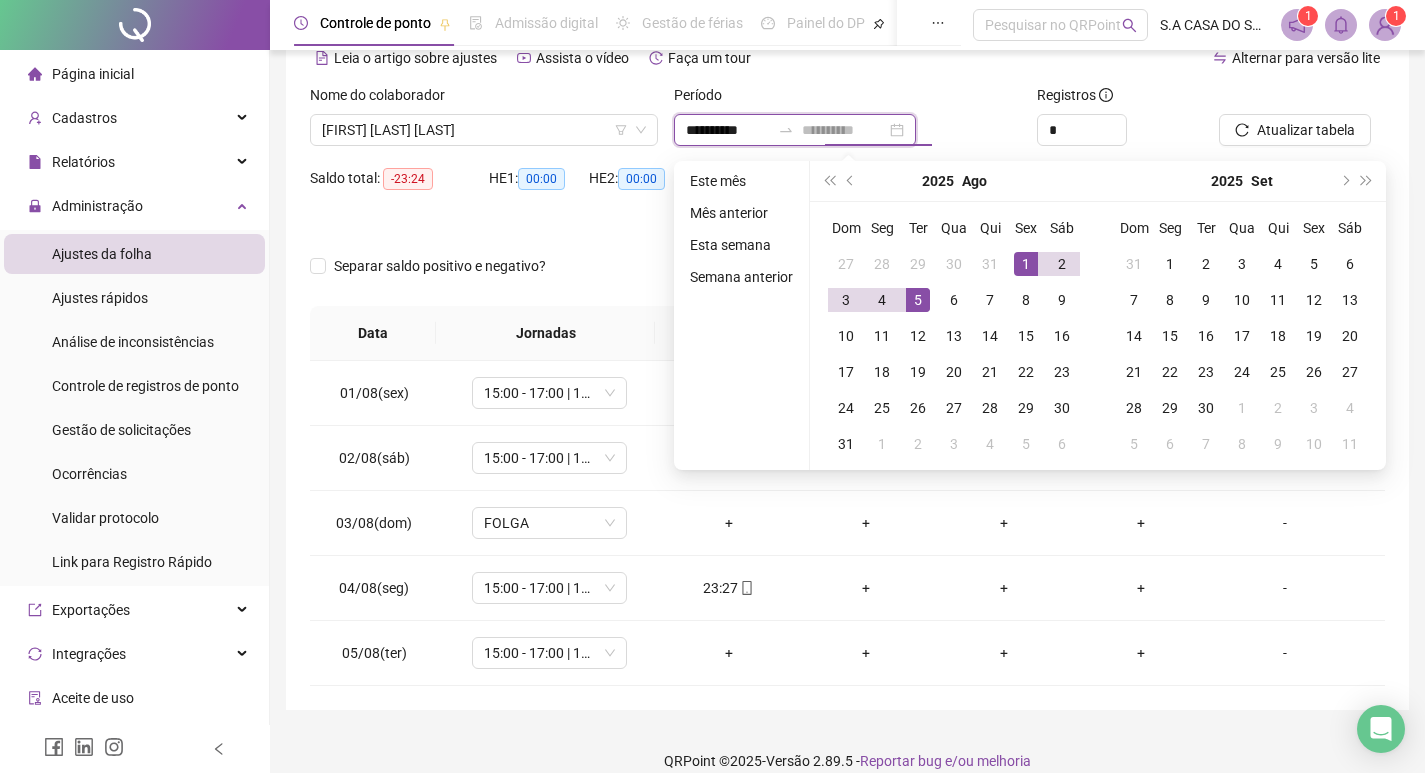 type on "**********" 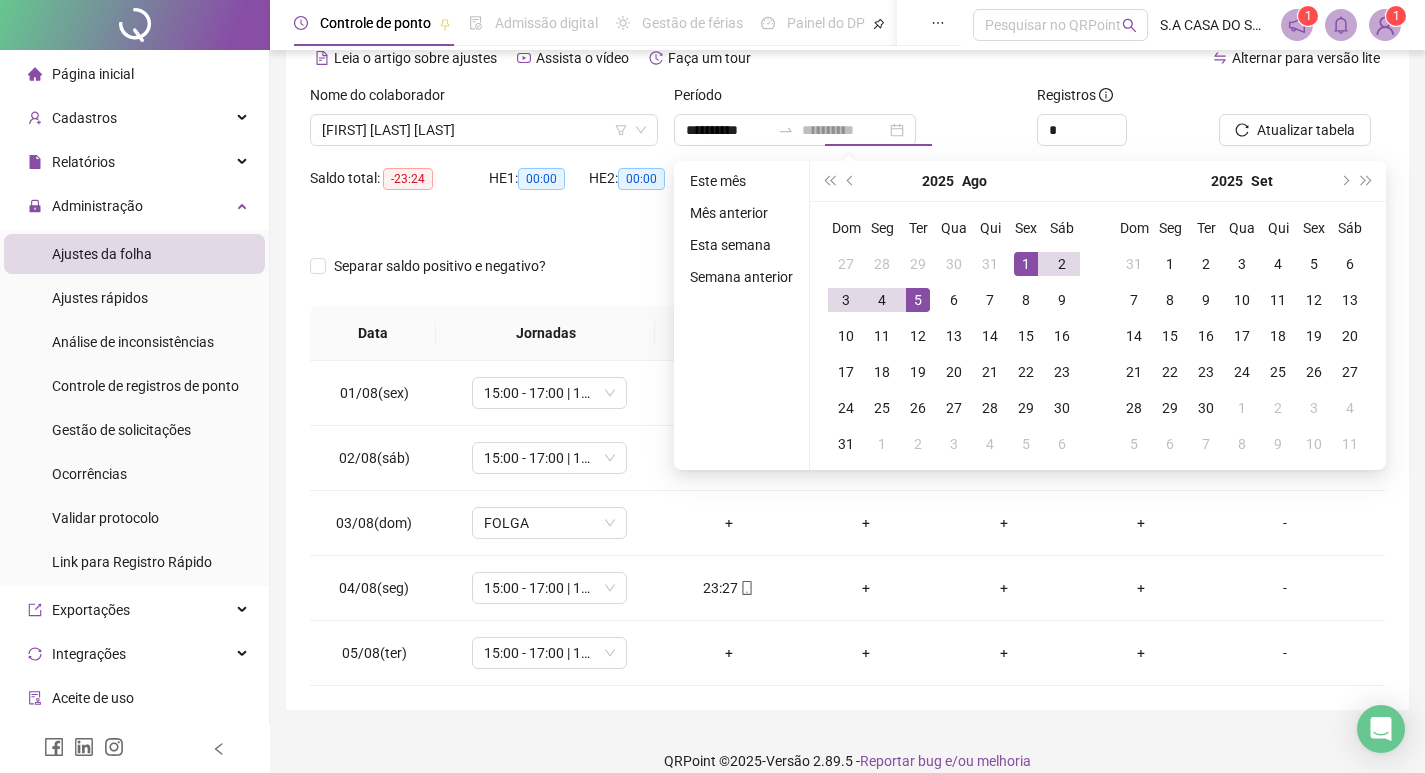click on "5" at bounding box center [918, 300] 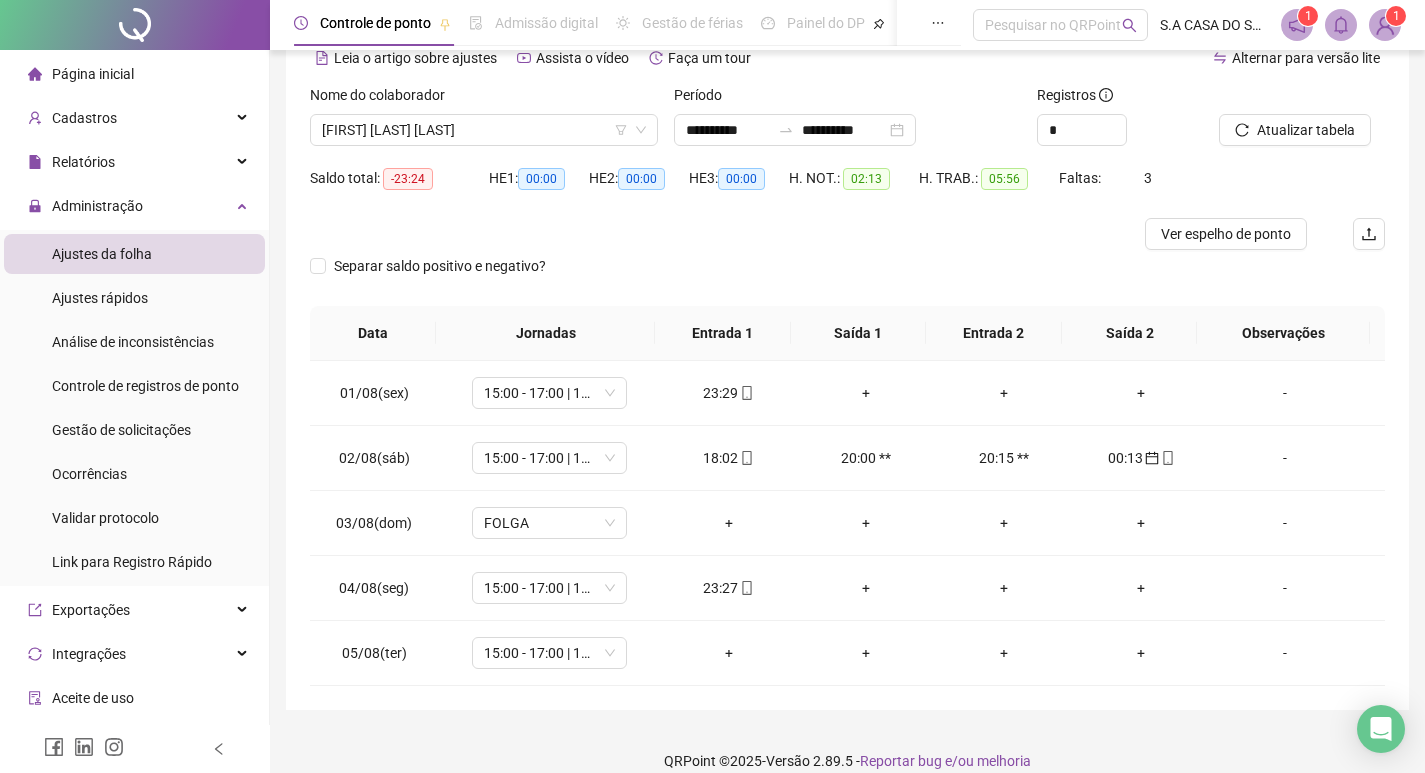 click on "Período" at bounding box center (848, 99) 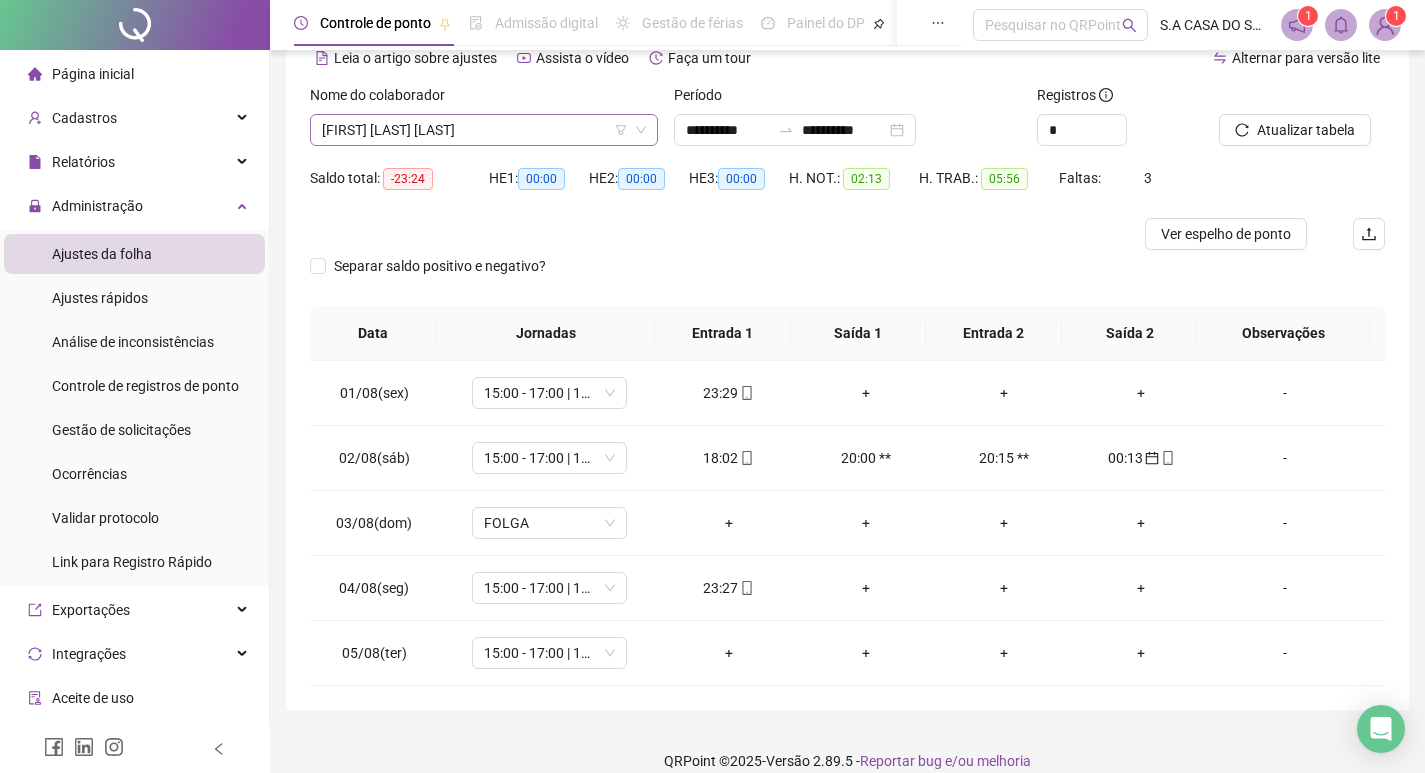 click on "[FIRST] [LAST] [LAST]" at bounding box center (484, 130) 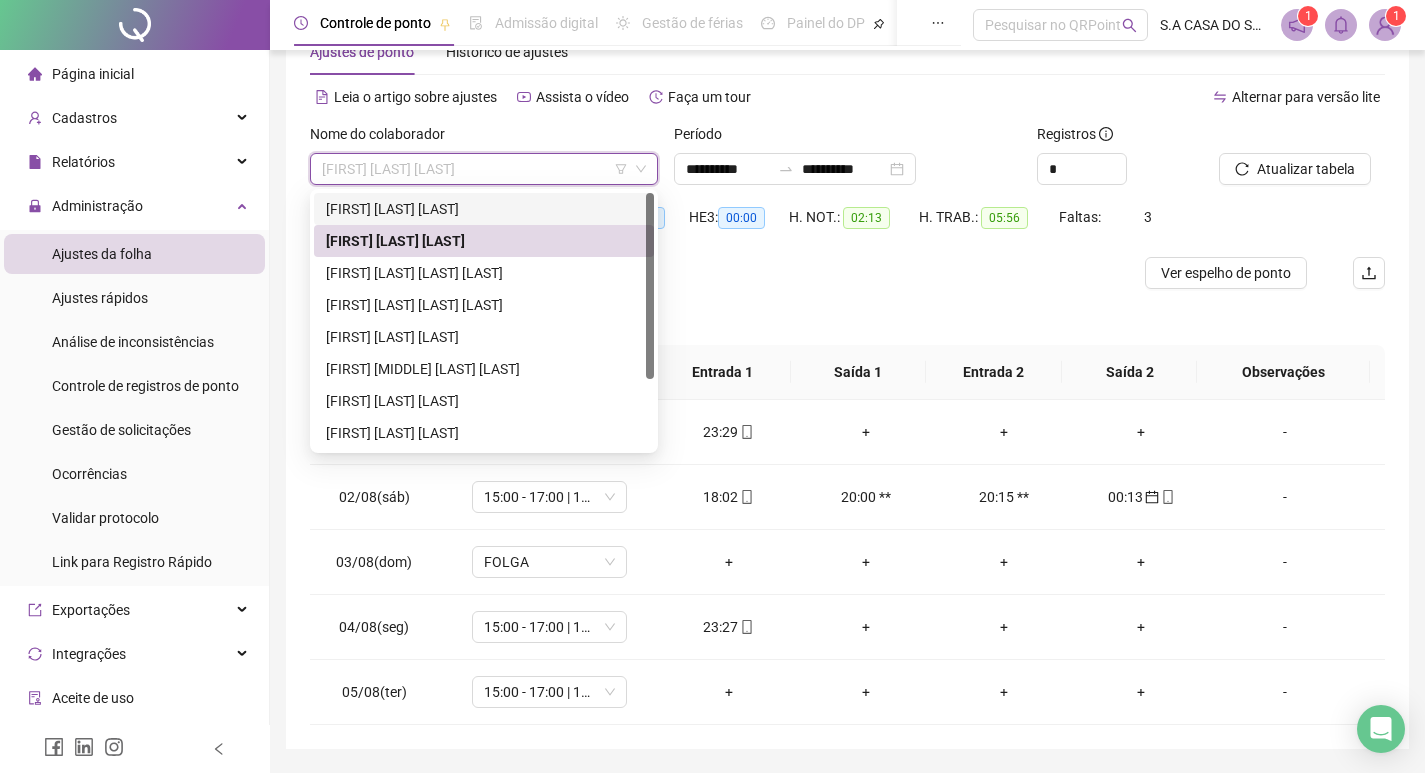 scroll, scrollTop: 0, scrollLeft: 0, axis: both 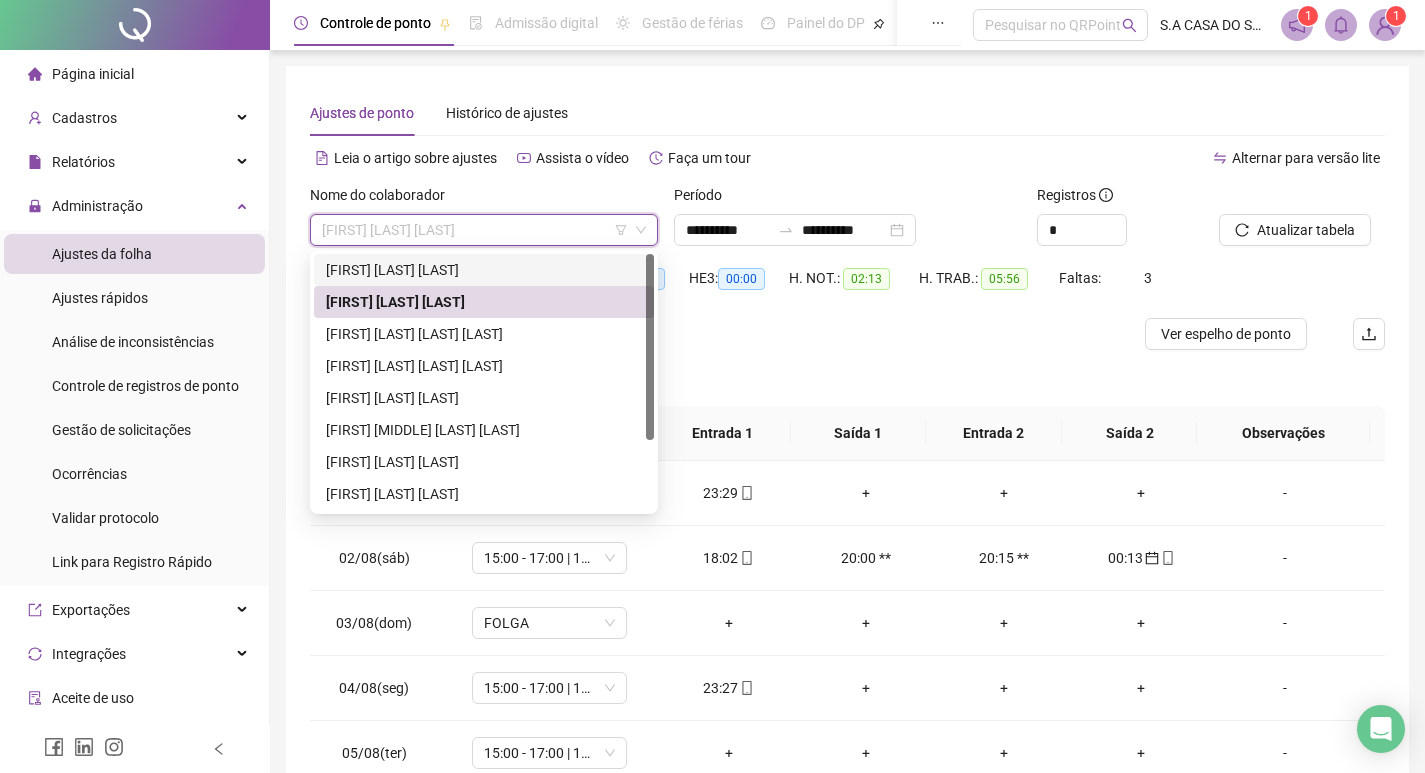 click on "[FIRST] [LAST] [LAST]" at bounding box center [484, 270] 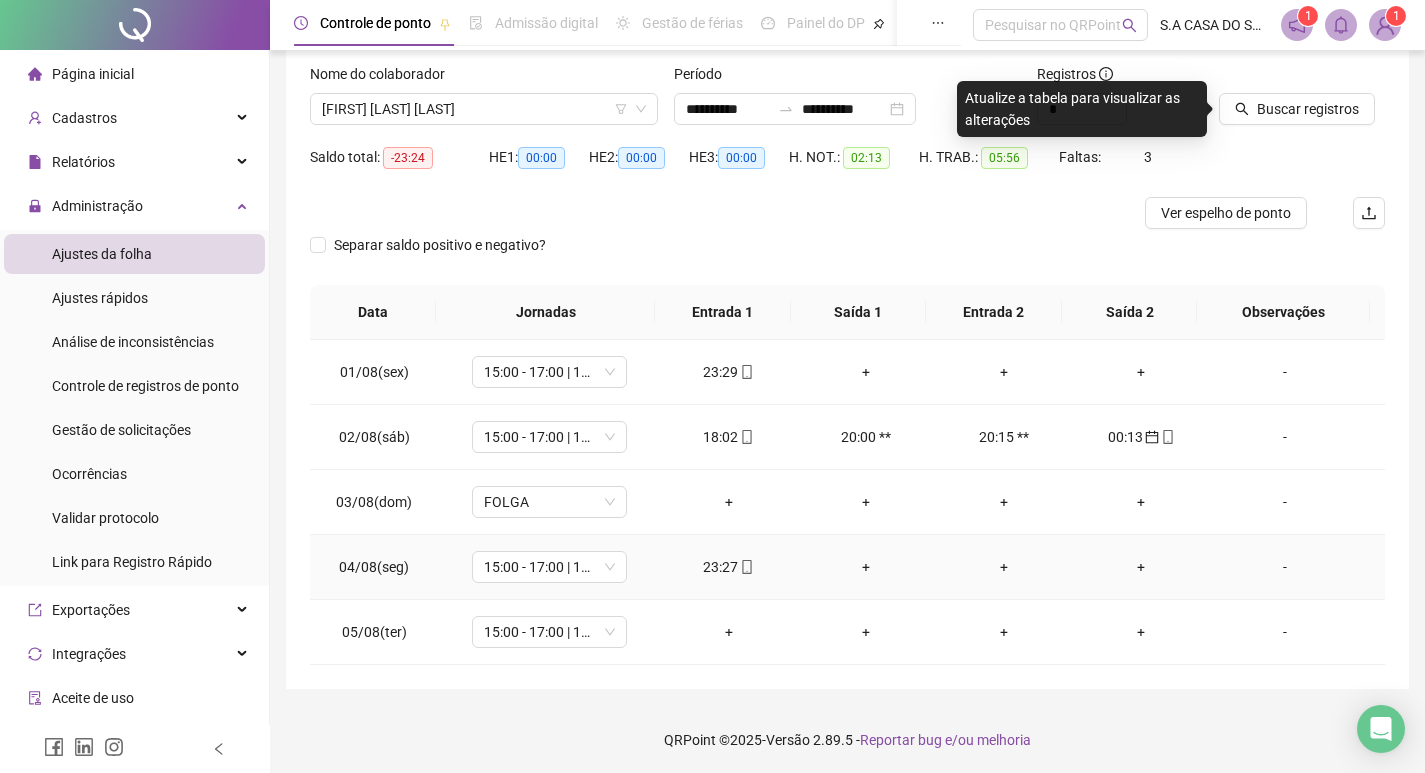 scroll, scrollTop: 123, scrollLeft: 0, axis: vertical 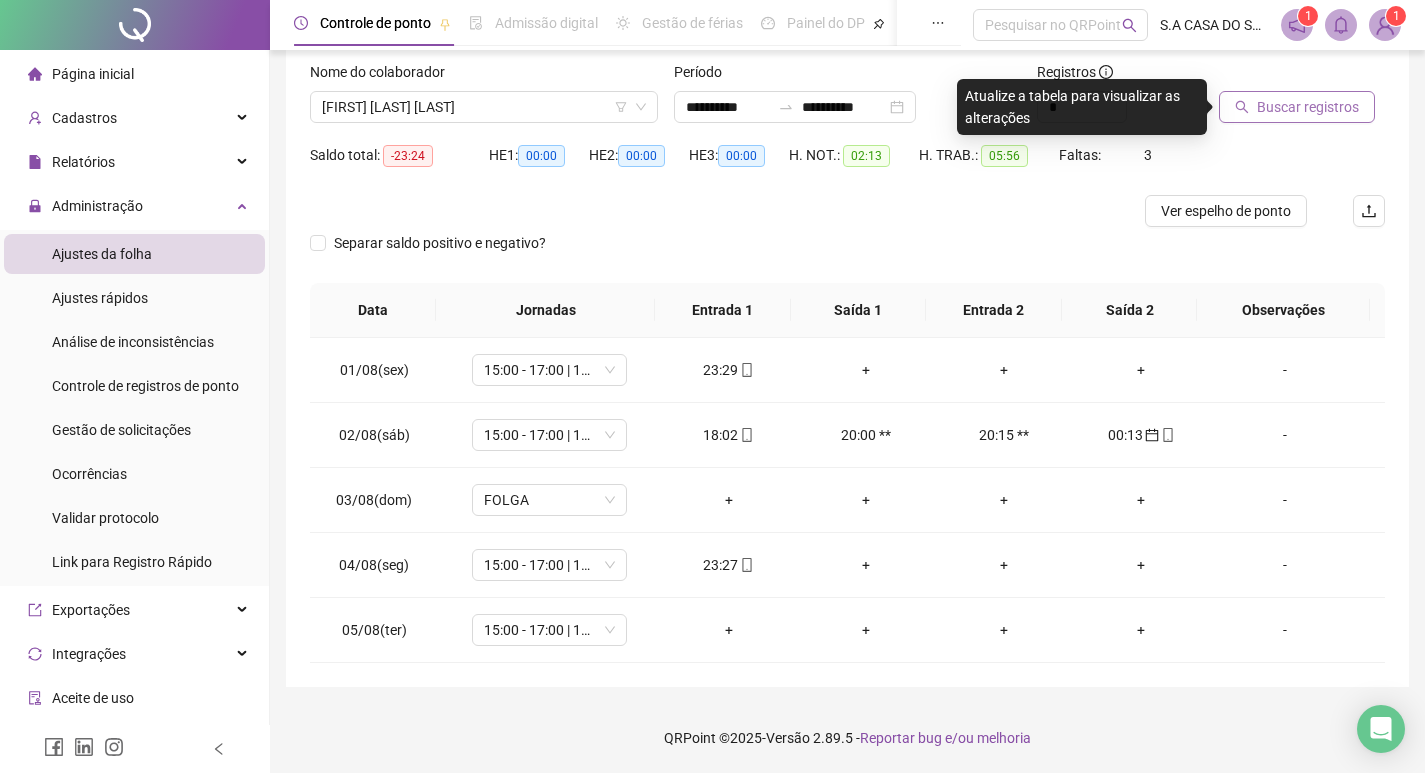 click on "Buscar registros" at bounding box center (1308, 107) 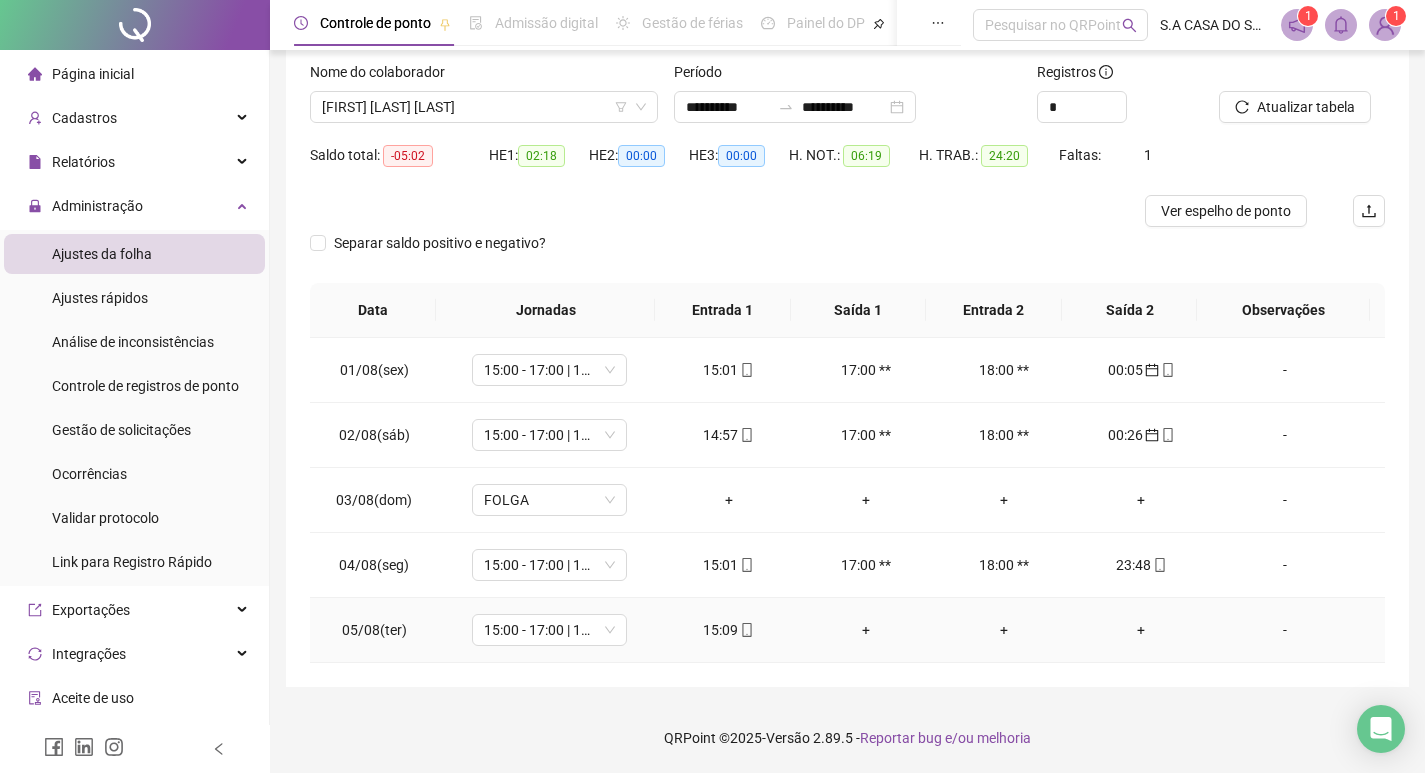 click 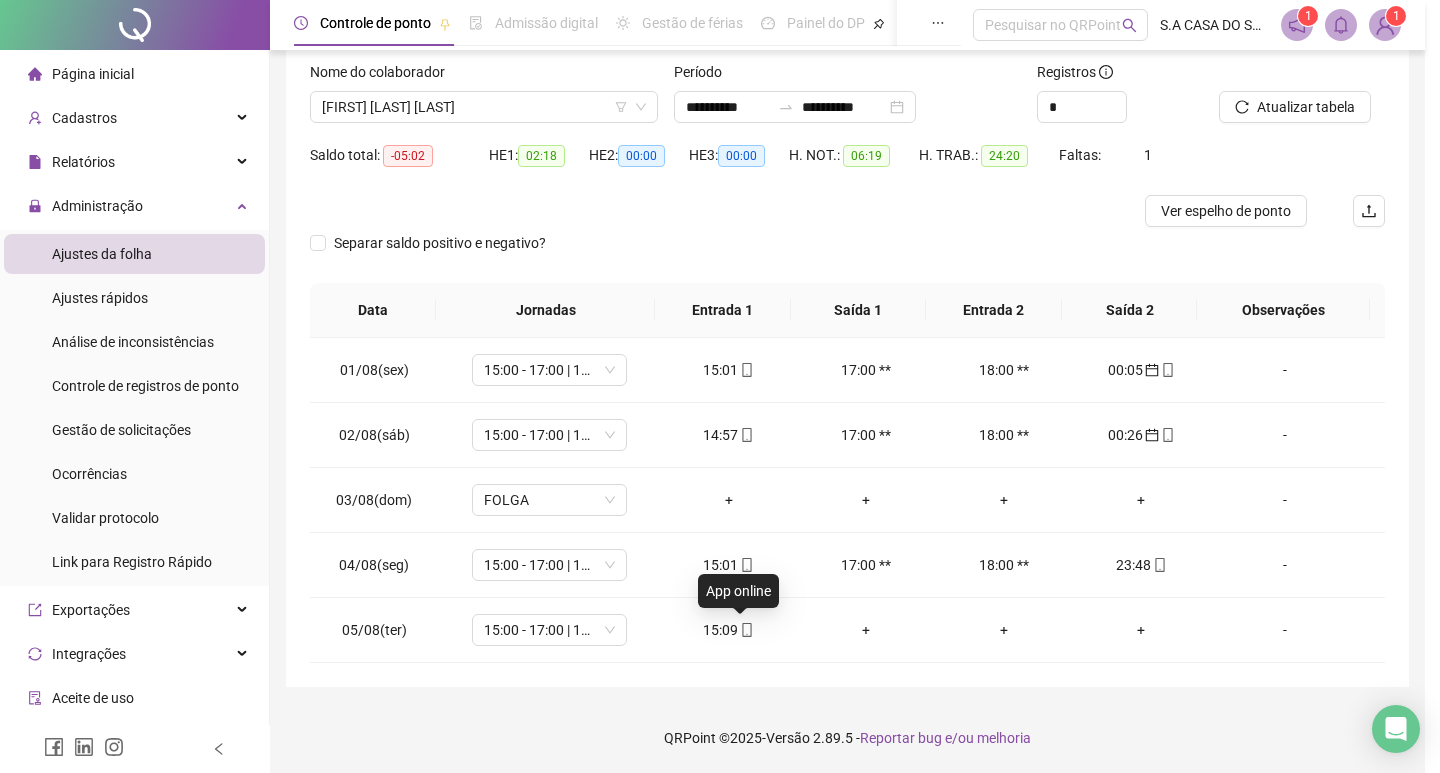 type on "**********" 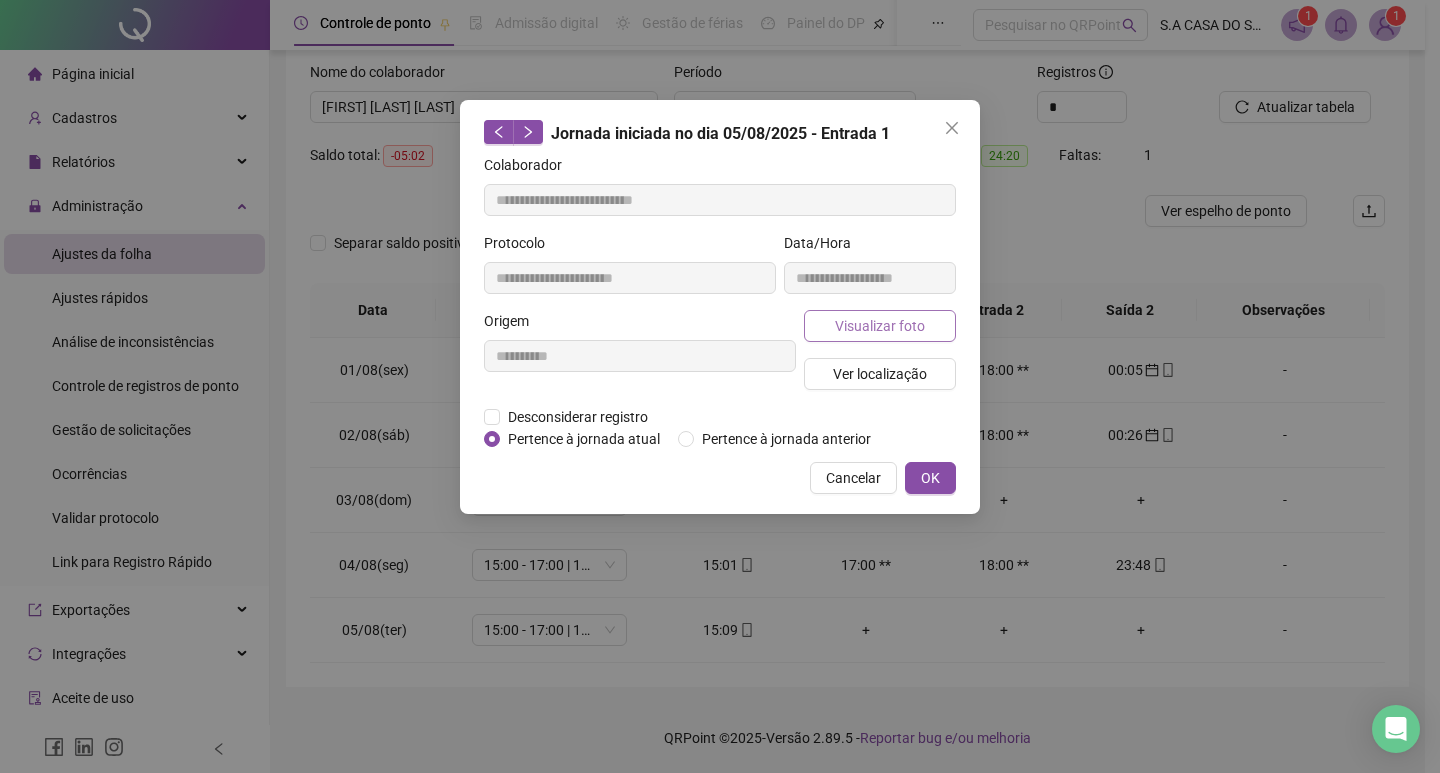 click on "Visualizar foto" at bounding box center [880, 326] 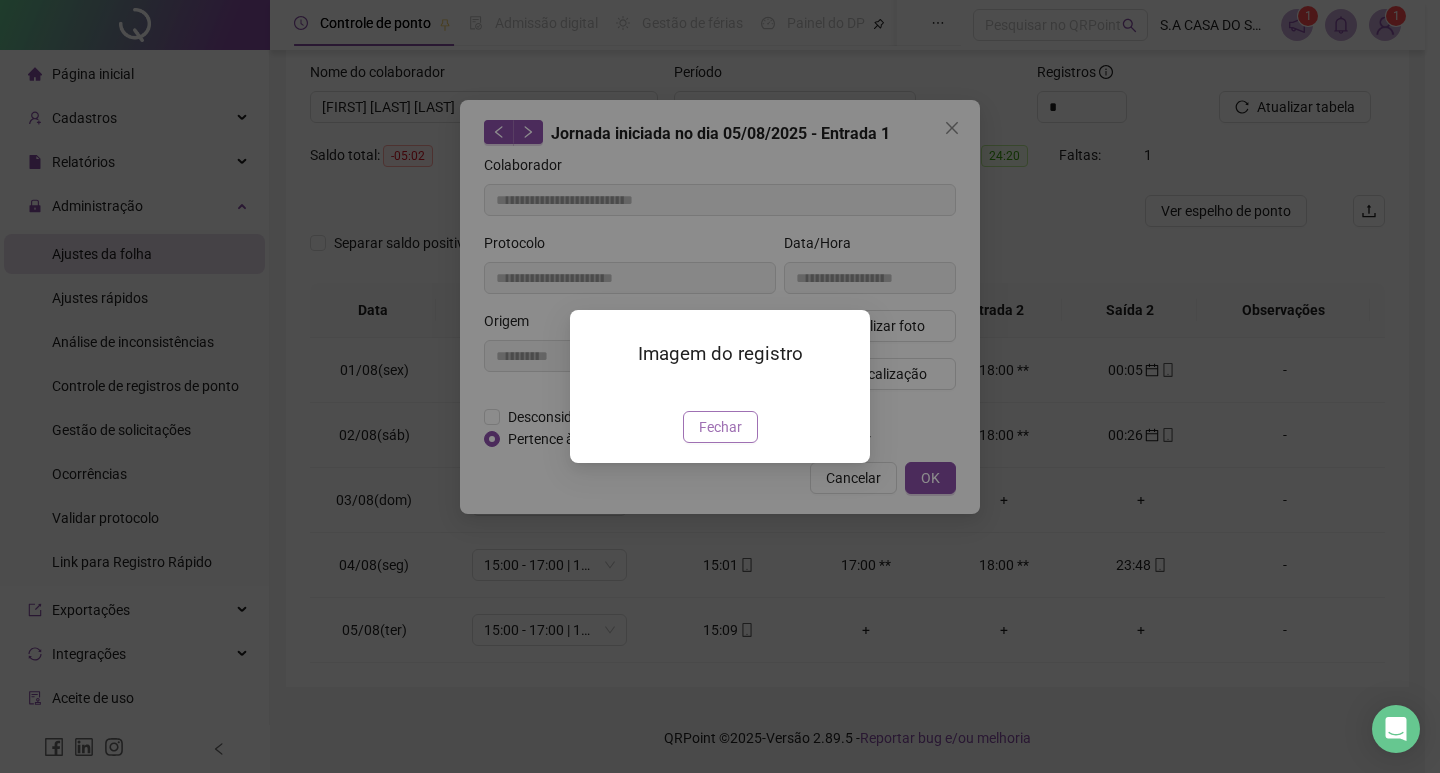 click on "Fechar" at bounding box center [720, 427] 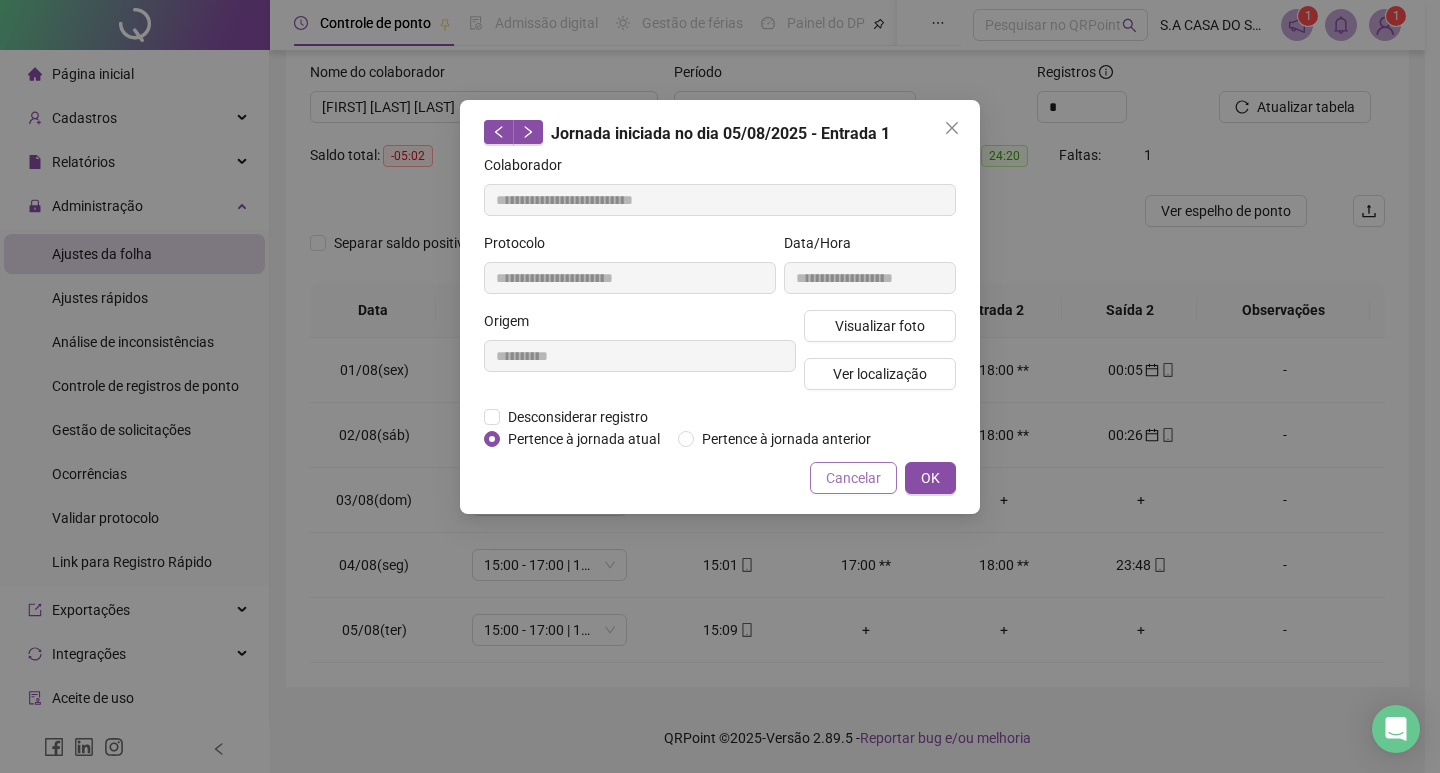 drag, startPoint x: 865, startPoint y: 467, endPoint x: 518, endPoint y: 552, distance: 357.259 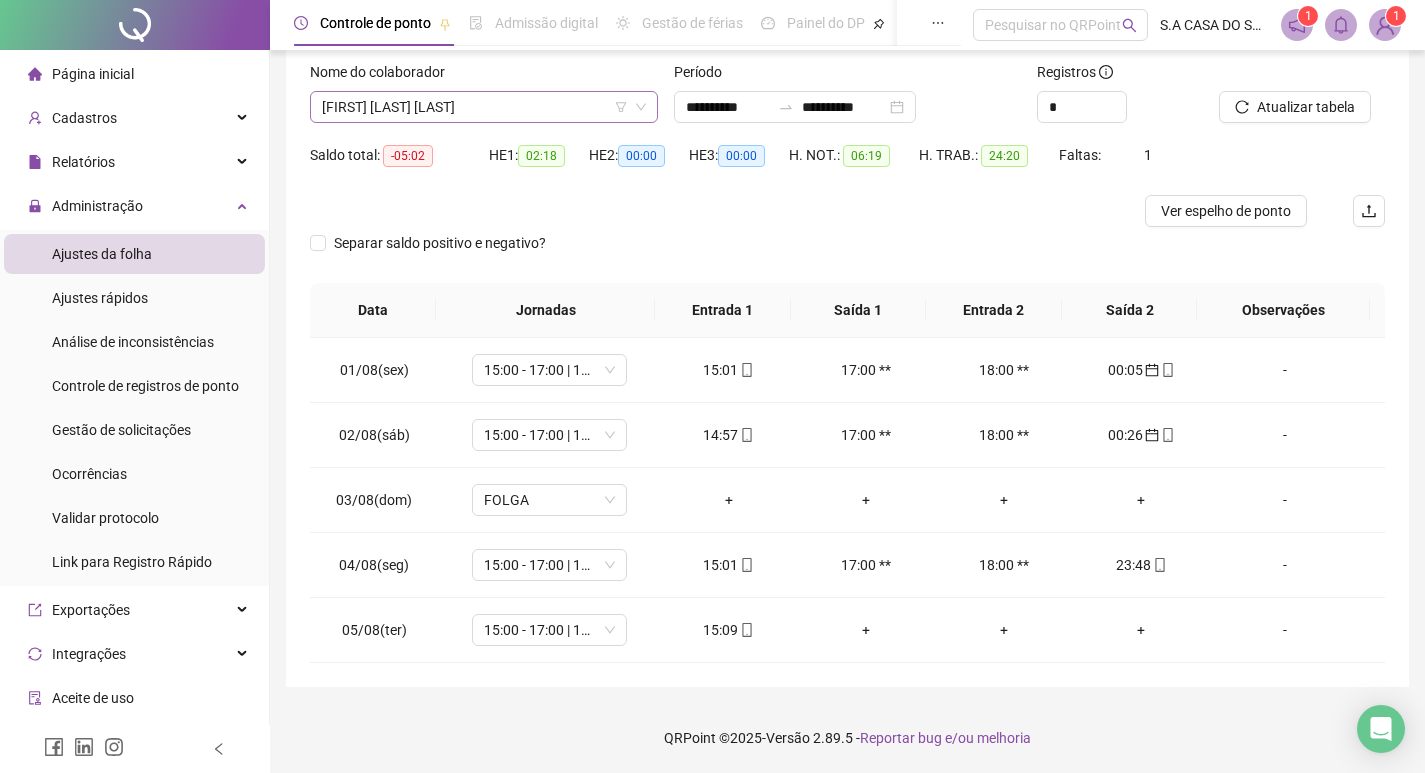 click on "[FIRST] [LAST] [LAST]" at bounding box center [484, 107] 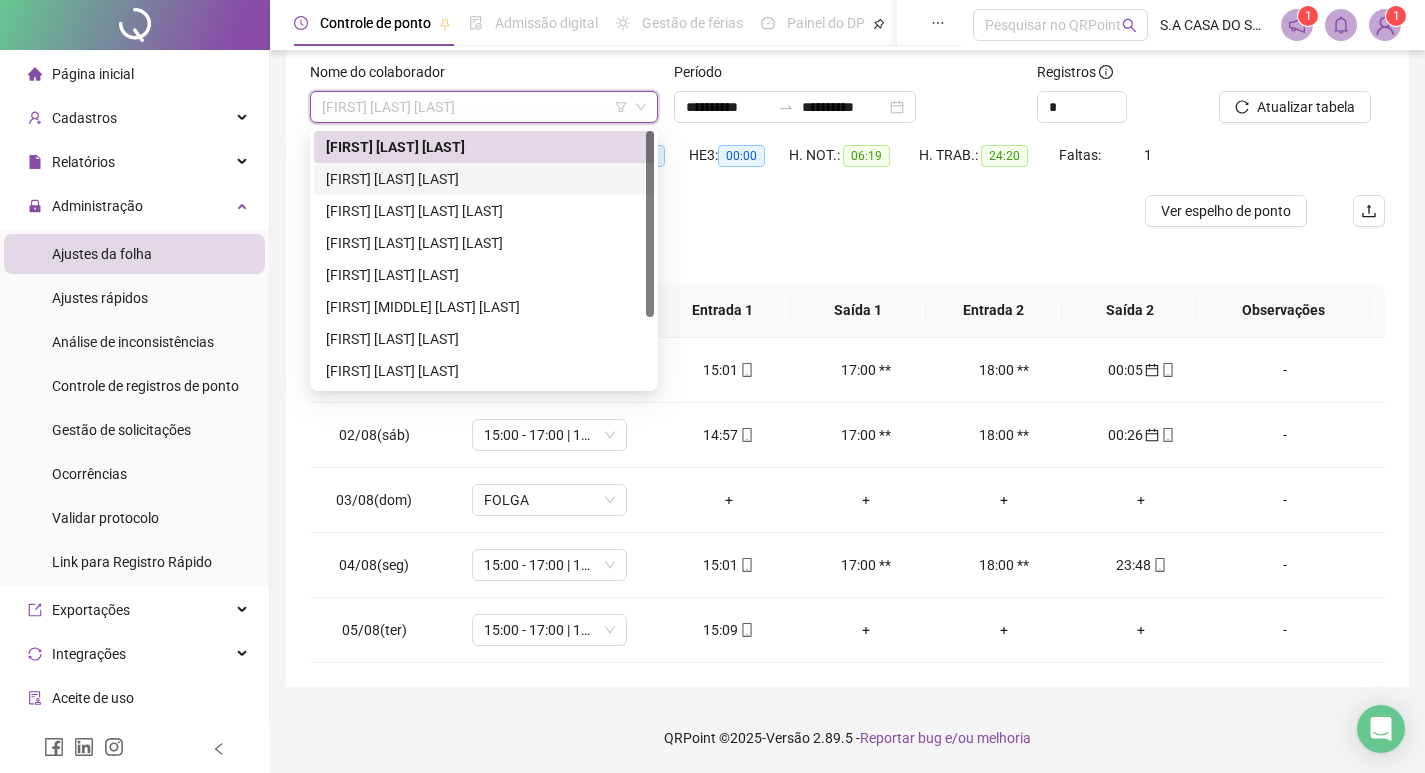 click on "[FIRST] [LAST] [LAST]" at bounding box center [484, 179] 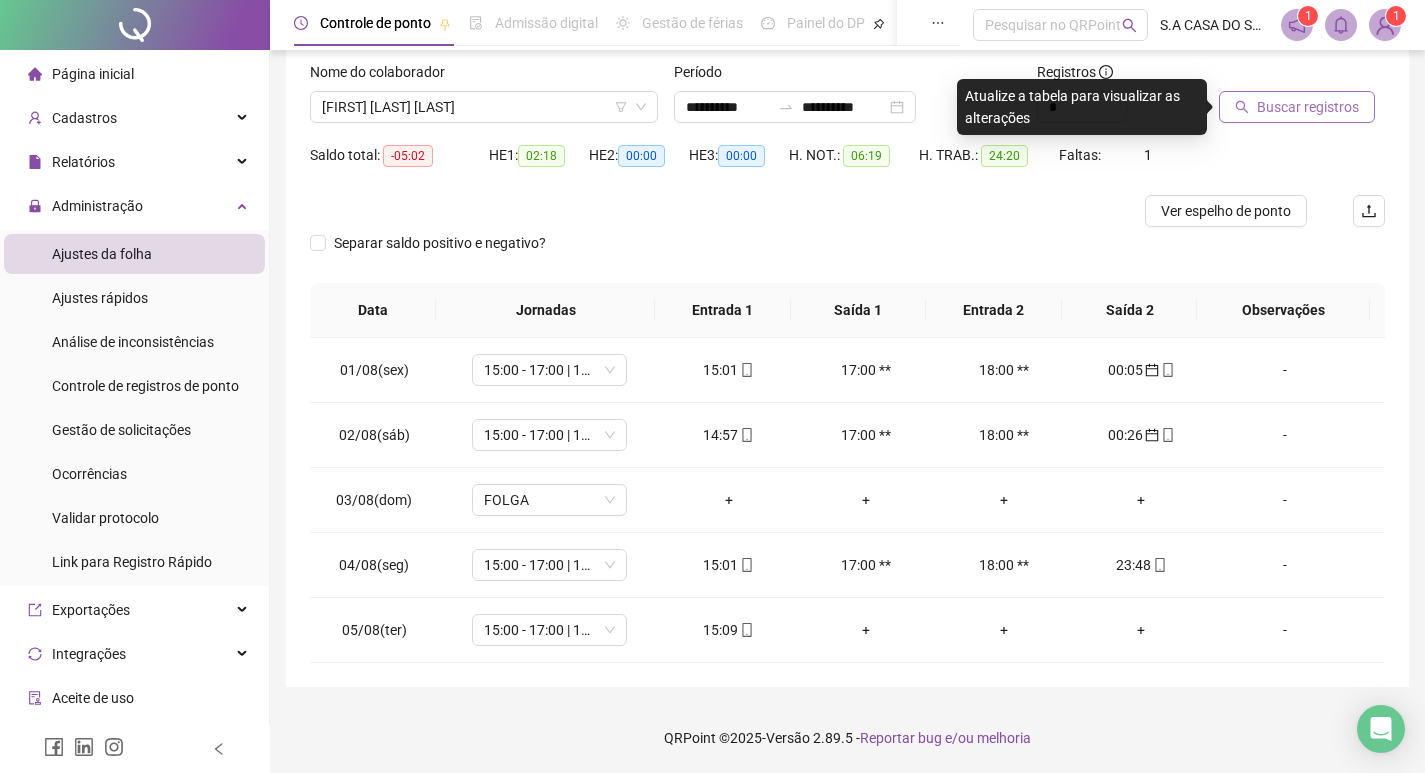 click 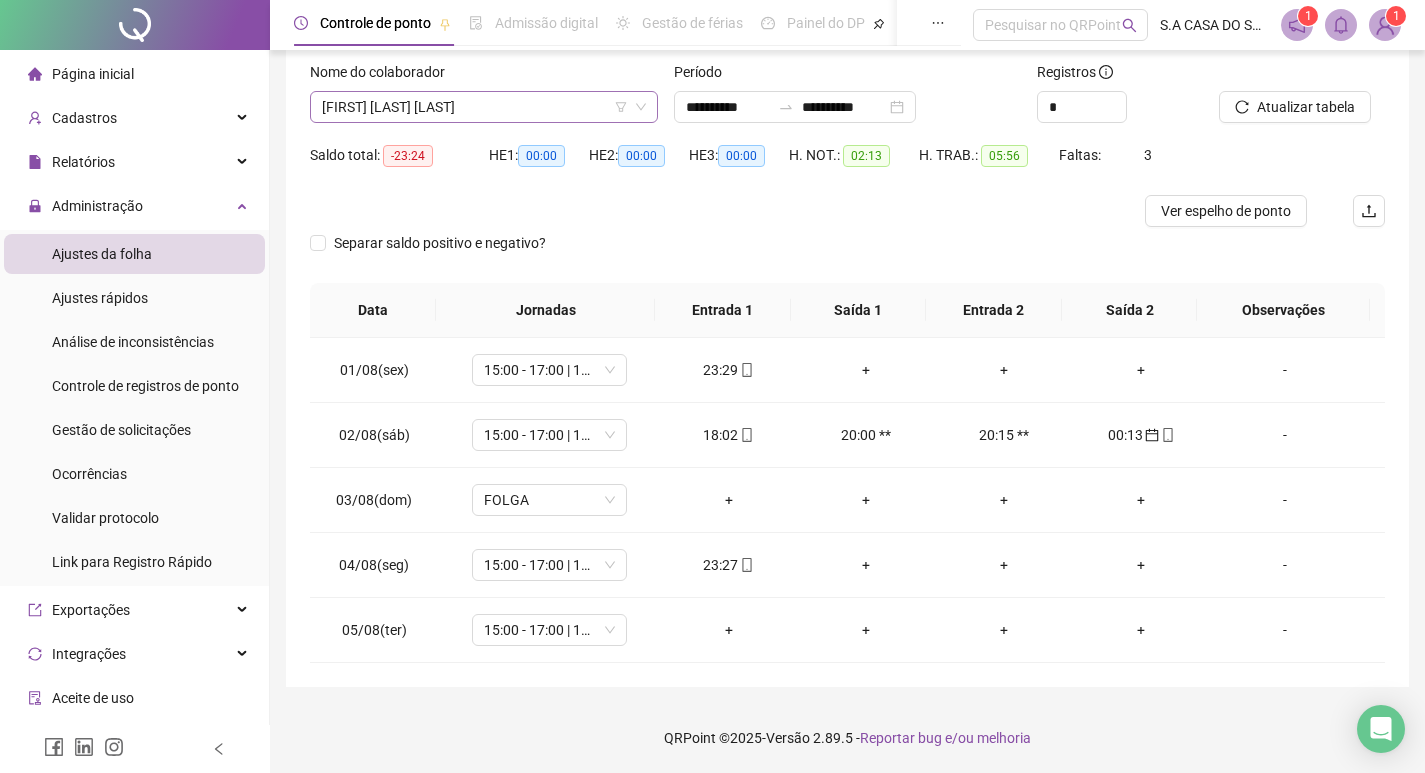 click on "[FIRST] [LAST] [LAST]" at bounding box center (484, 107) 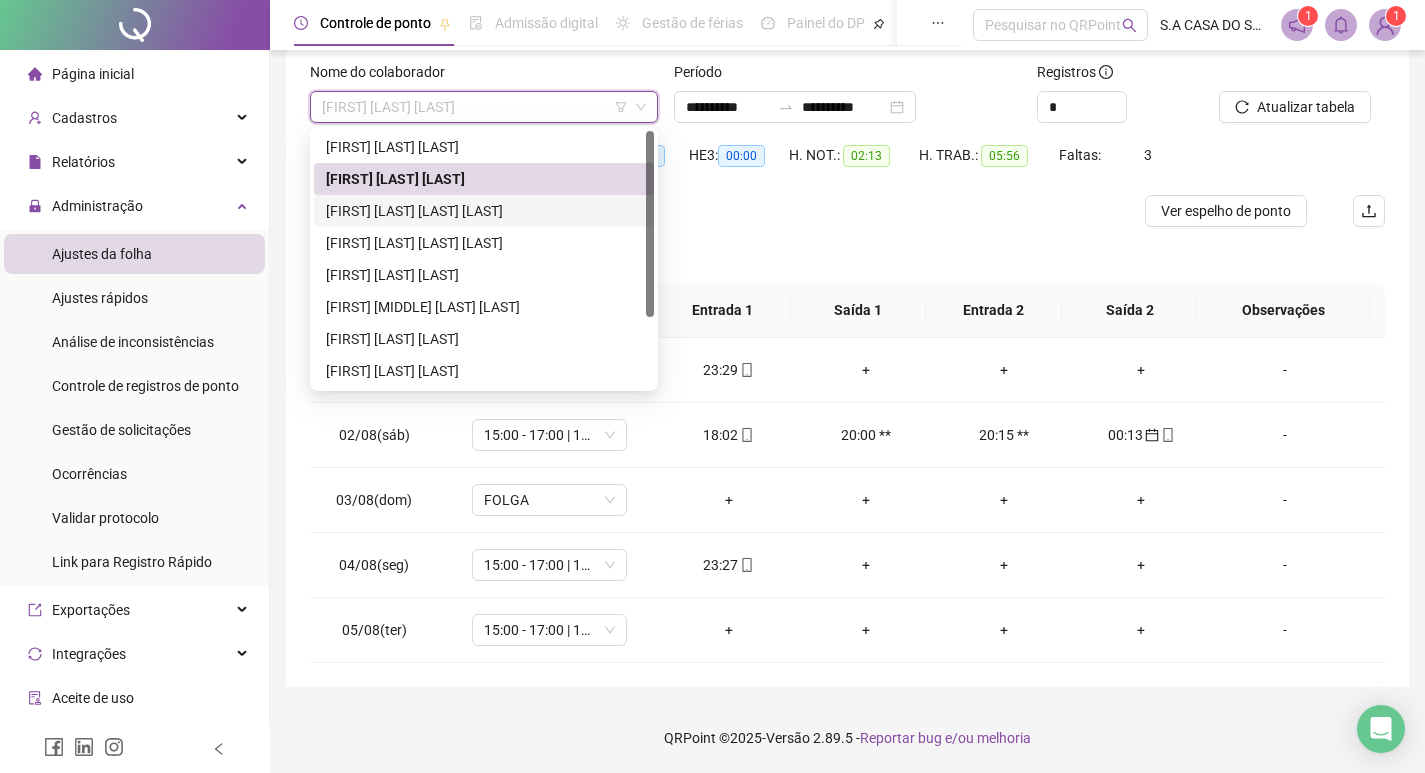 click on "[FIRST] [LAST] [LAST] [LAST]" at bounding box center [484, 211] 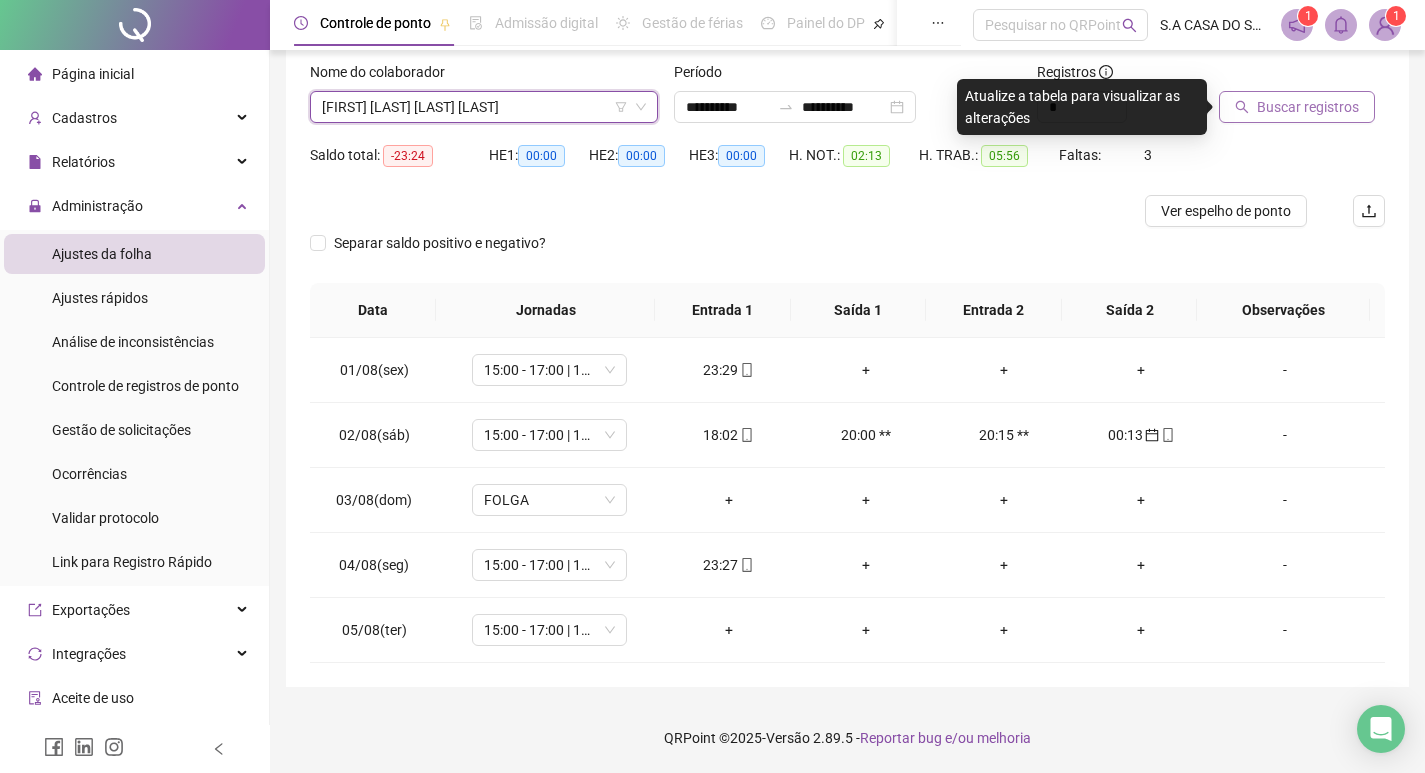 click on "Buscar registros" at bounding box center [1297, 107] 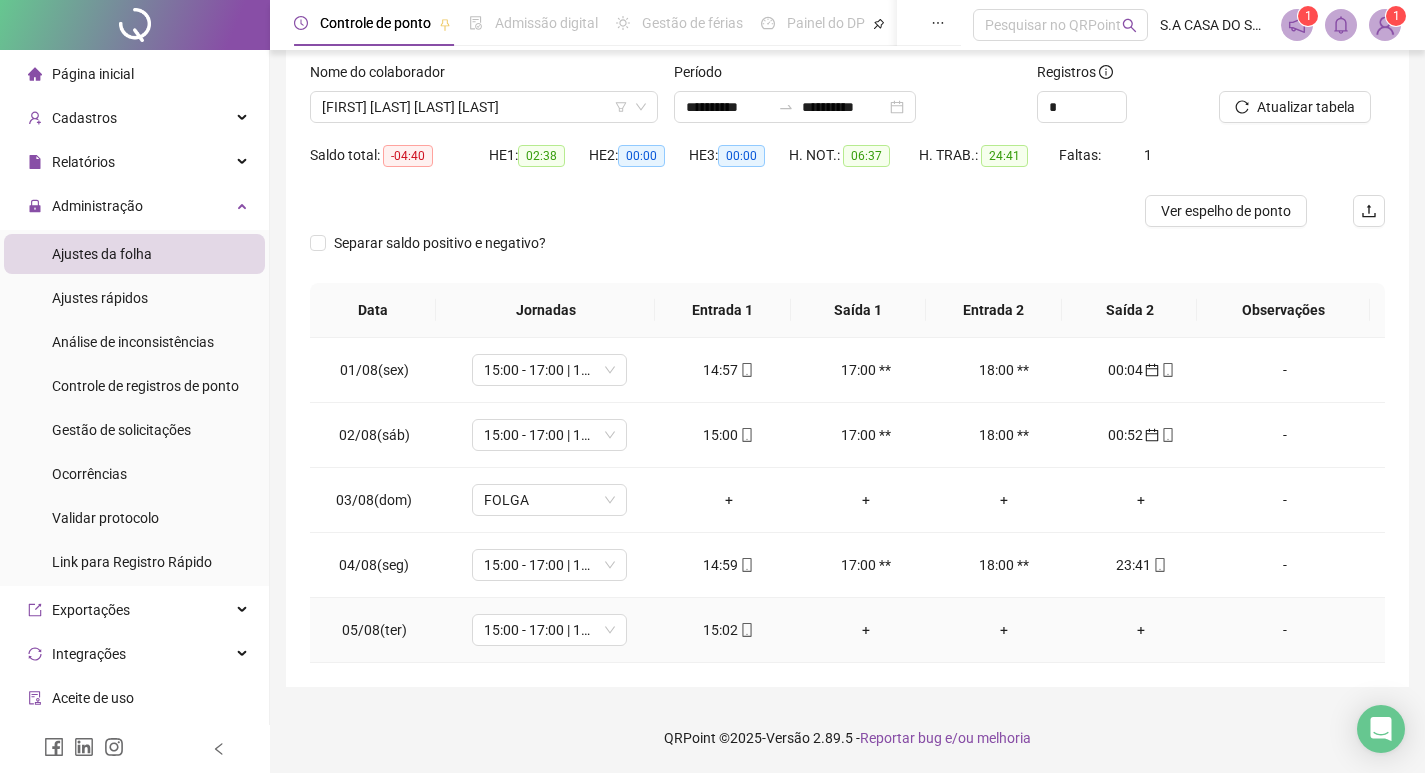 click 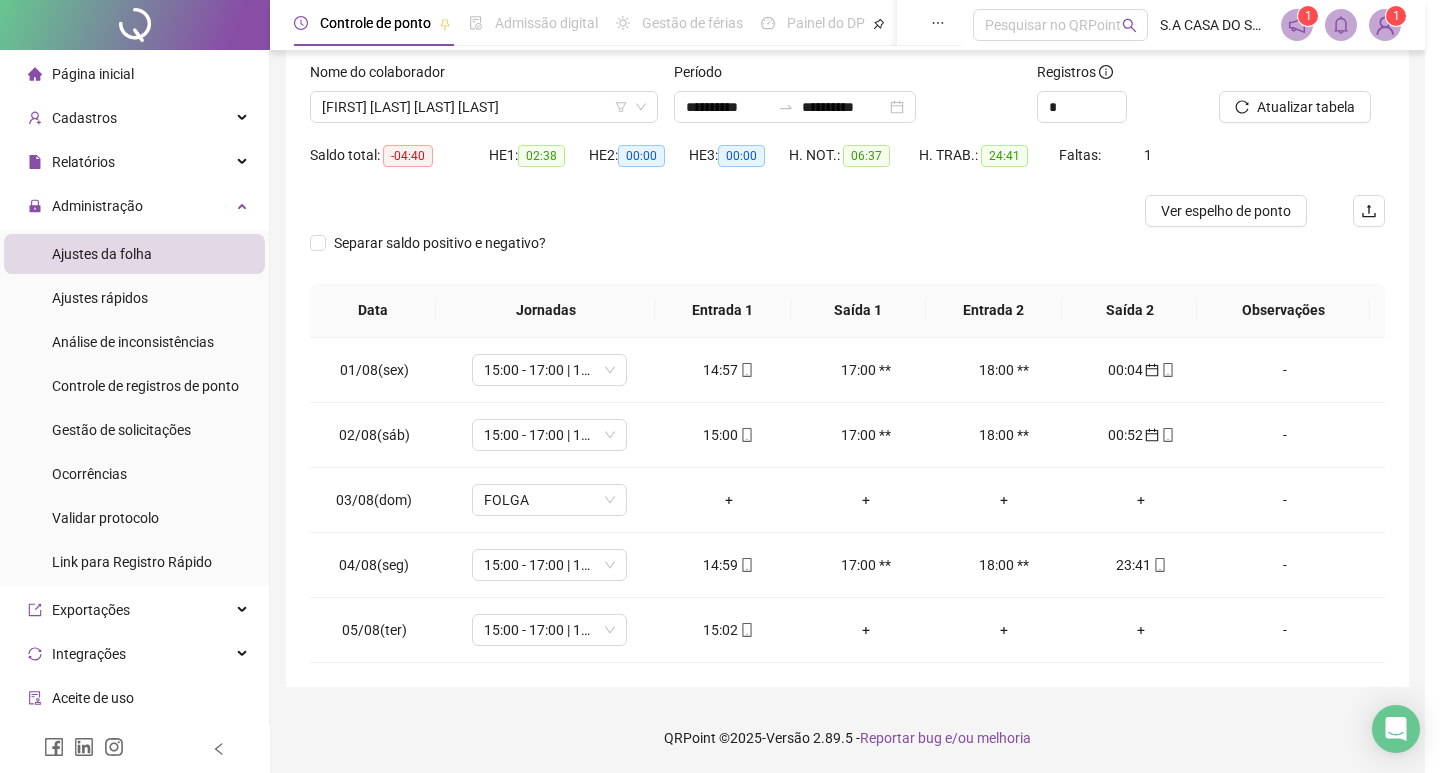 type on "**********" 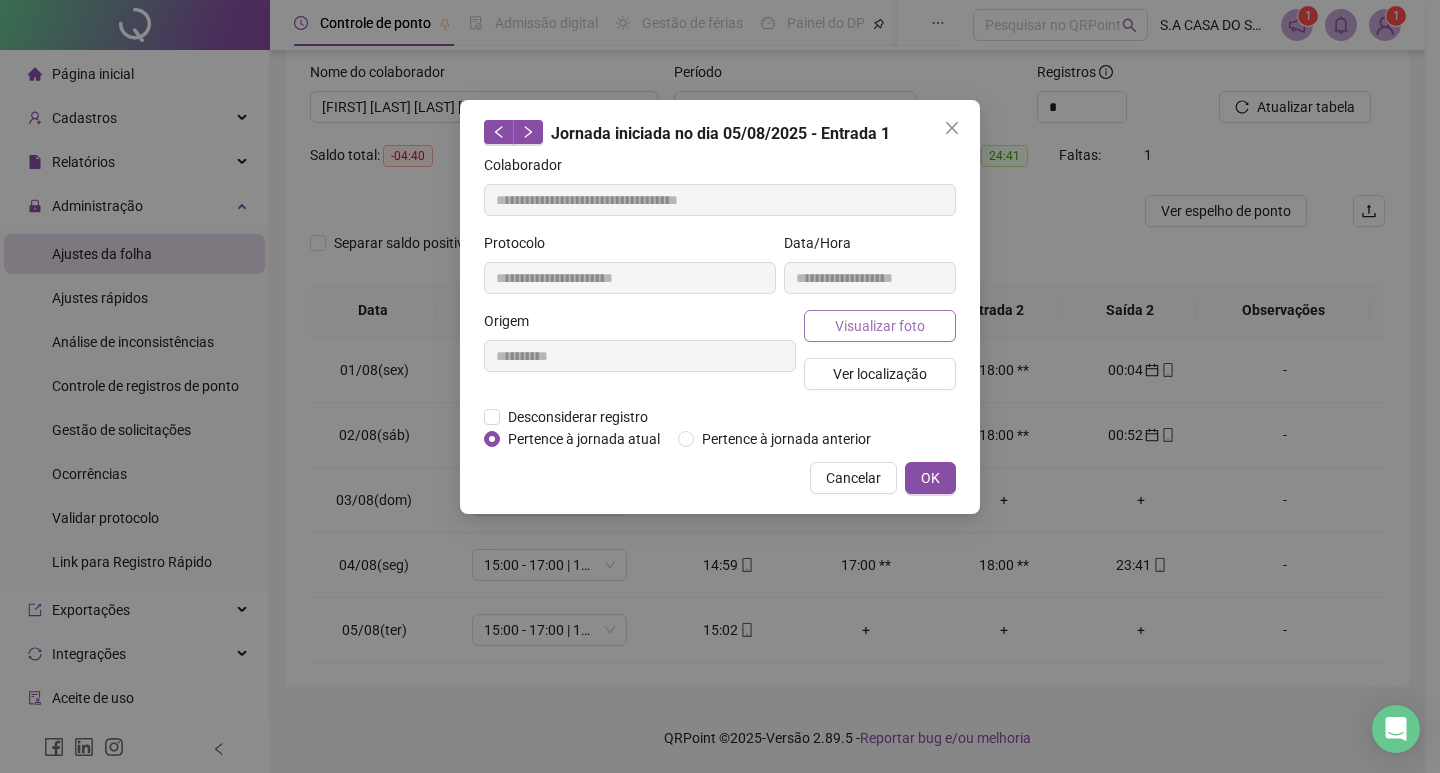 click on "Visualizar foto" at bounding box center [880, 326] 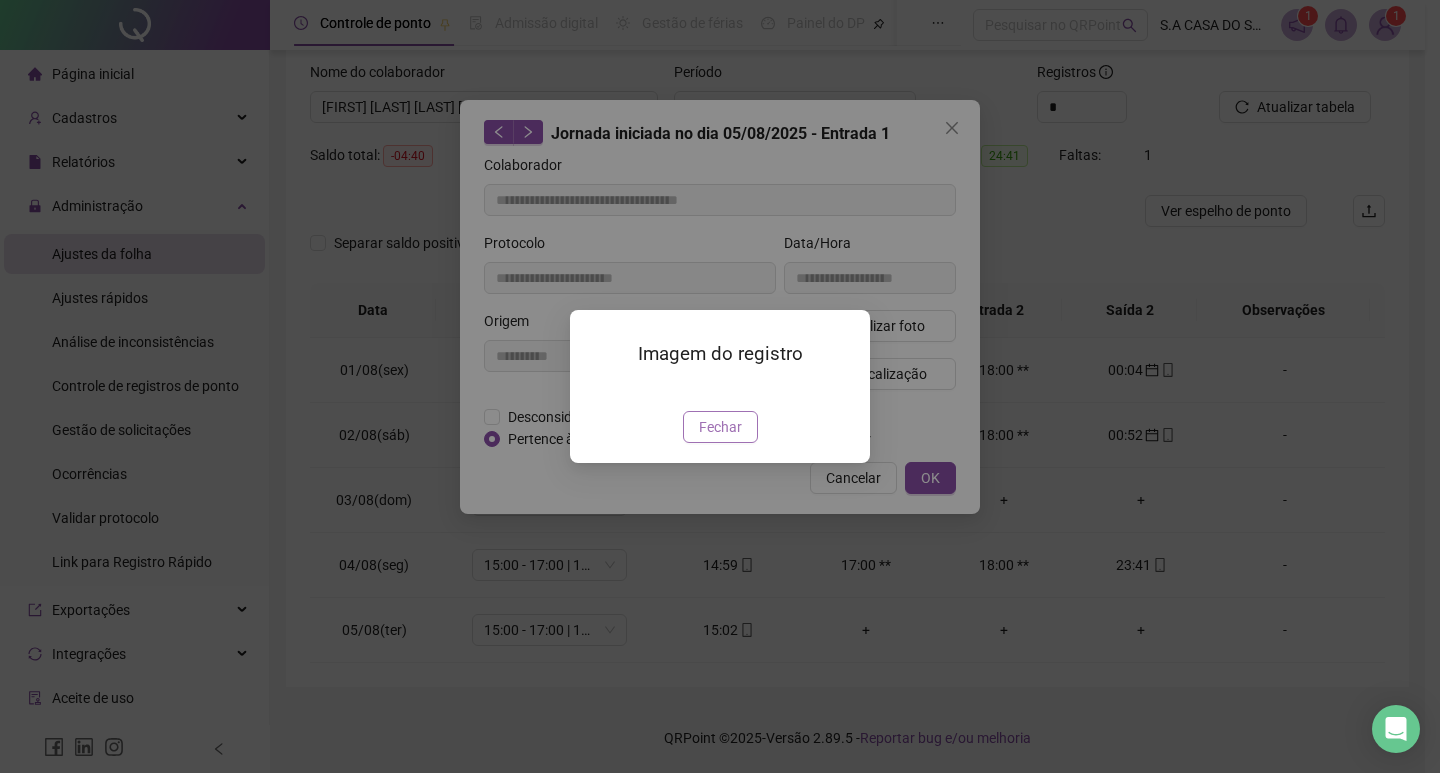 click on "Fechar" at bounding box center [720, 427] 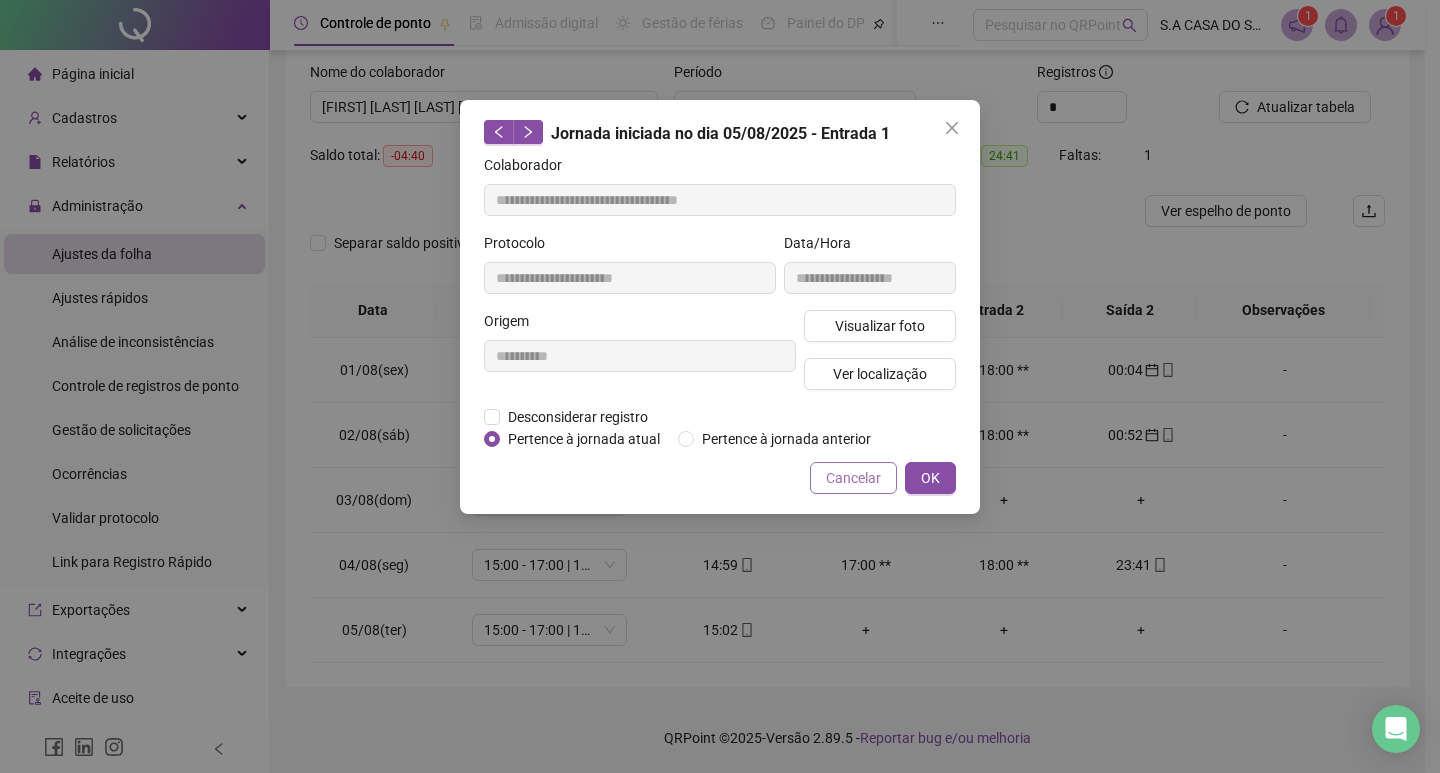 click on "Cancelar" at bounding box center [853, 478] 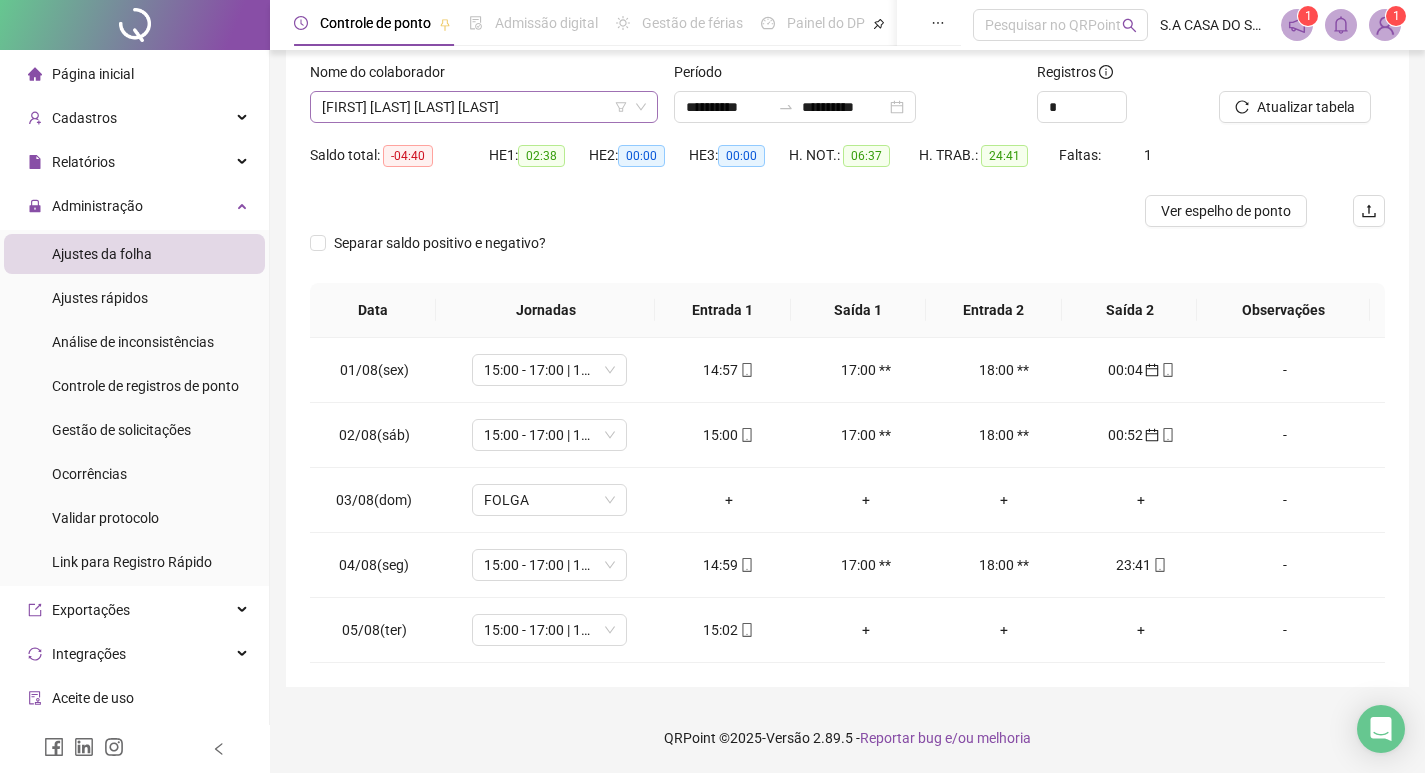 click on "[FIRST] [LAST] [LAST] [LAST]" at bounding box center [484, 107] 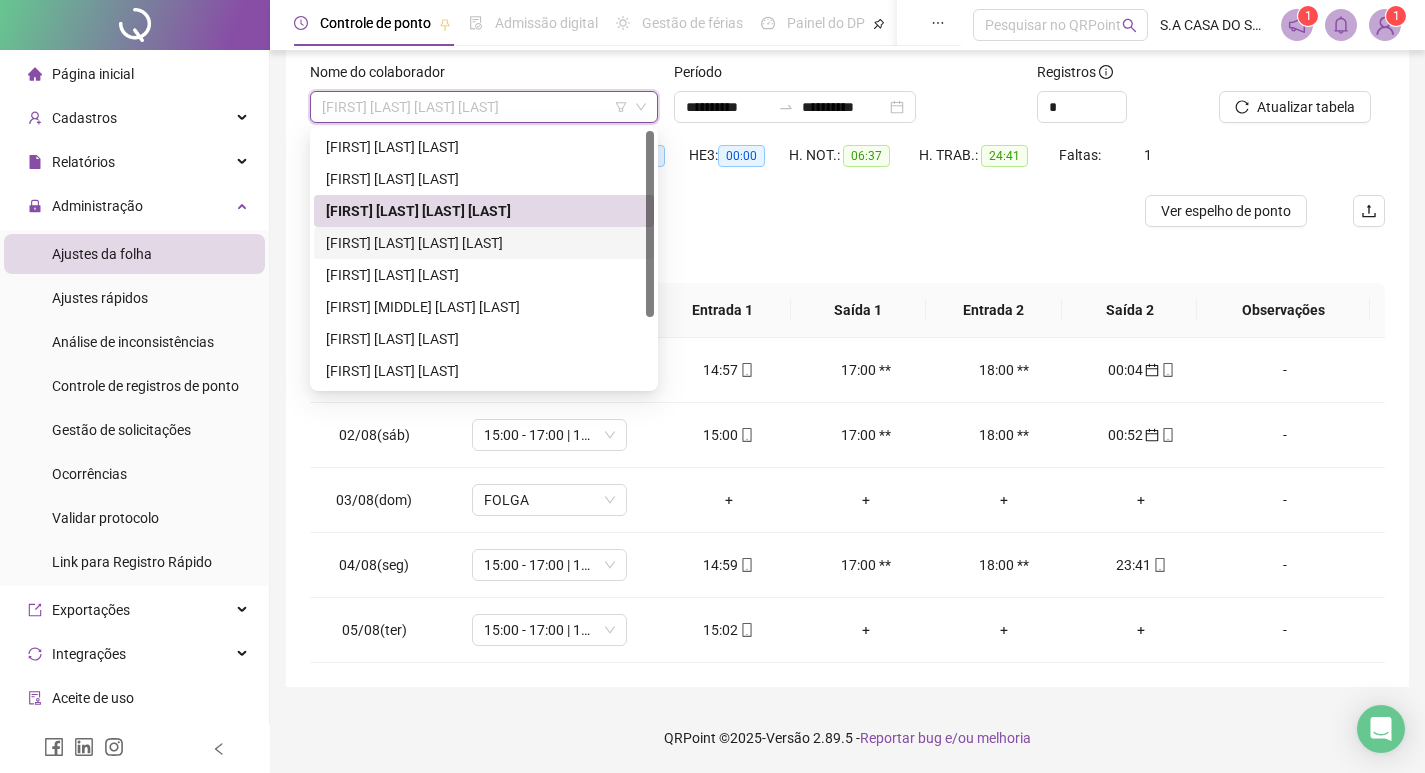 click on "[FIRST] [LAST] [LAST] [LAST]" at bounding box center (484, 243) 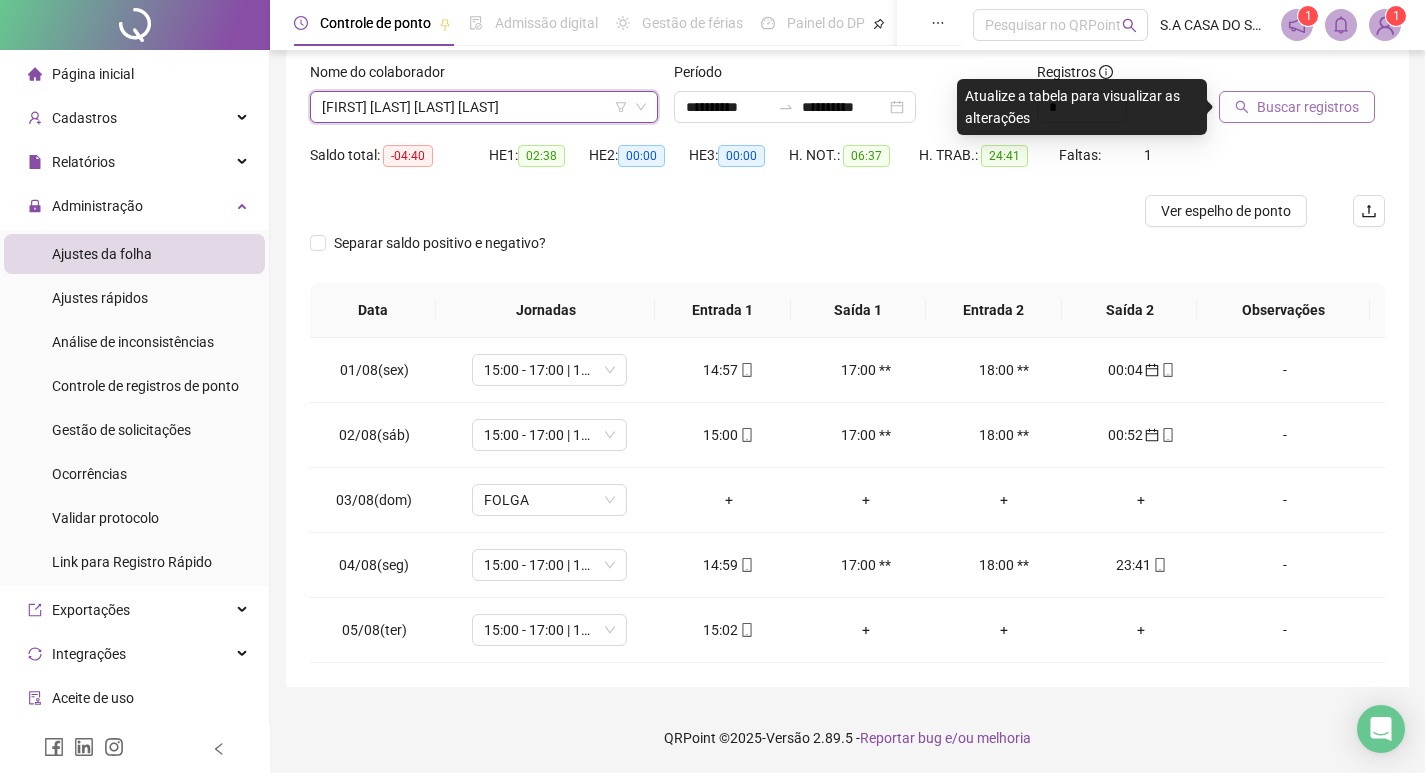 click on "Buscar registros" at bounding box center (1308, 107) 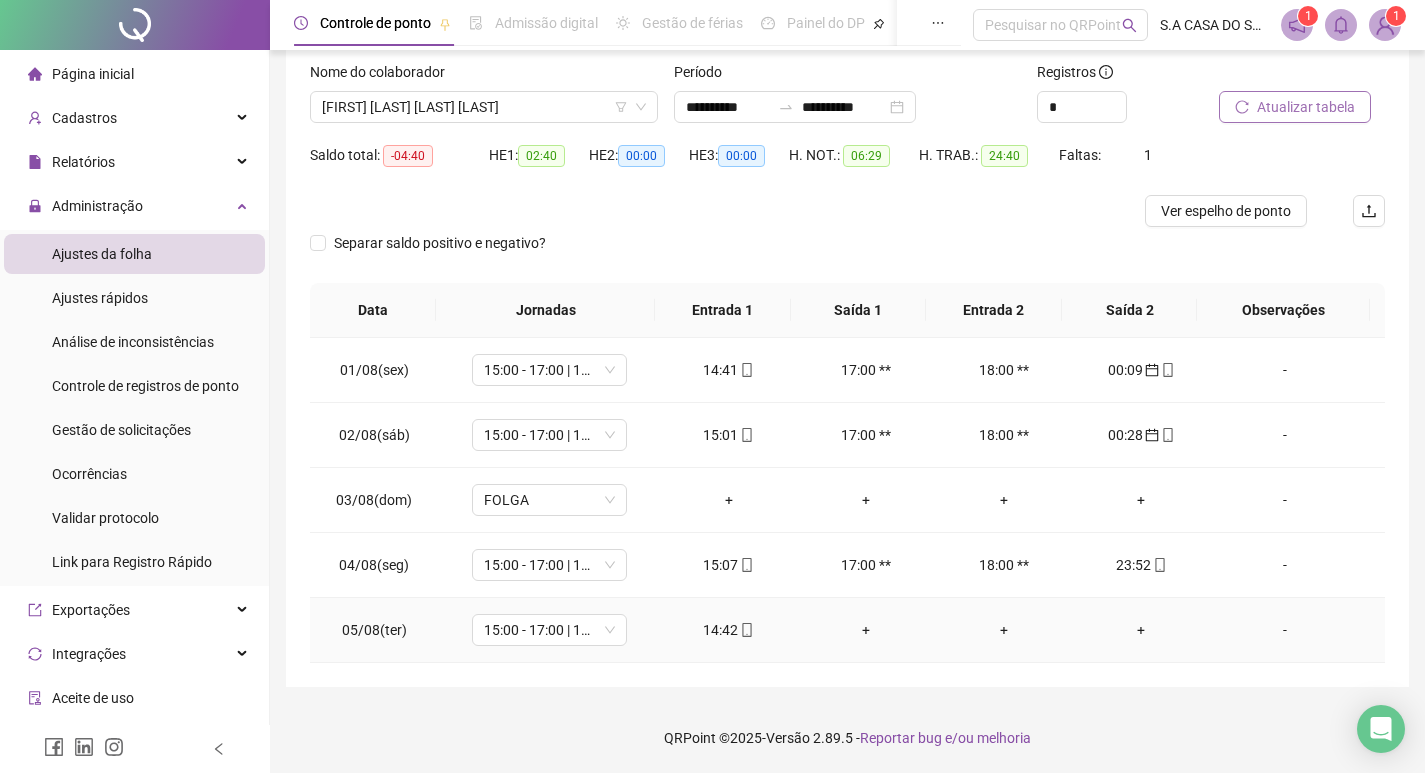 click 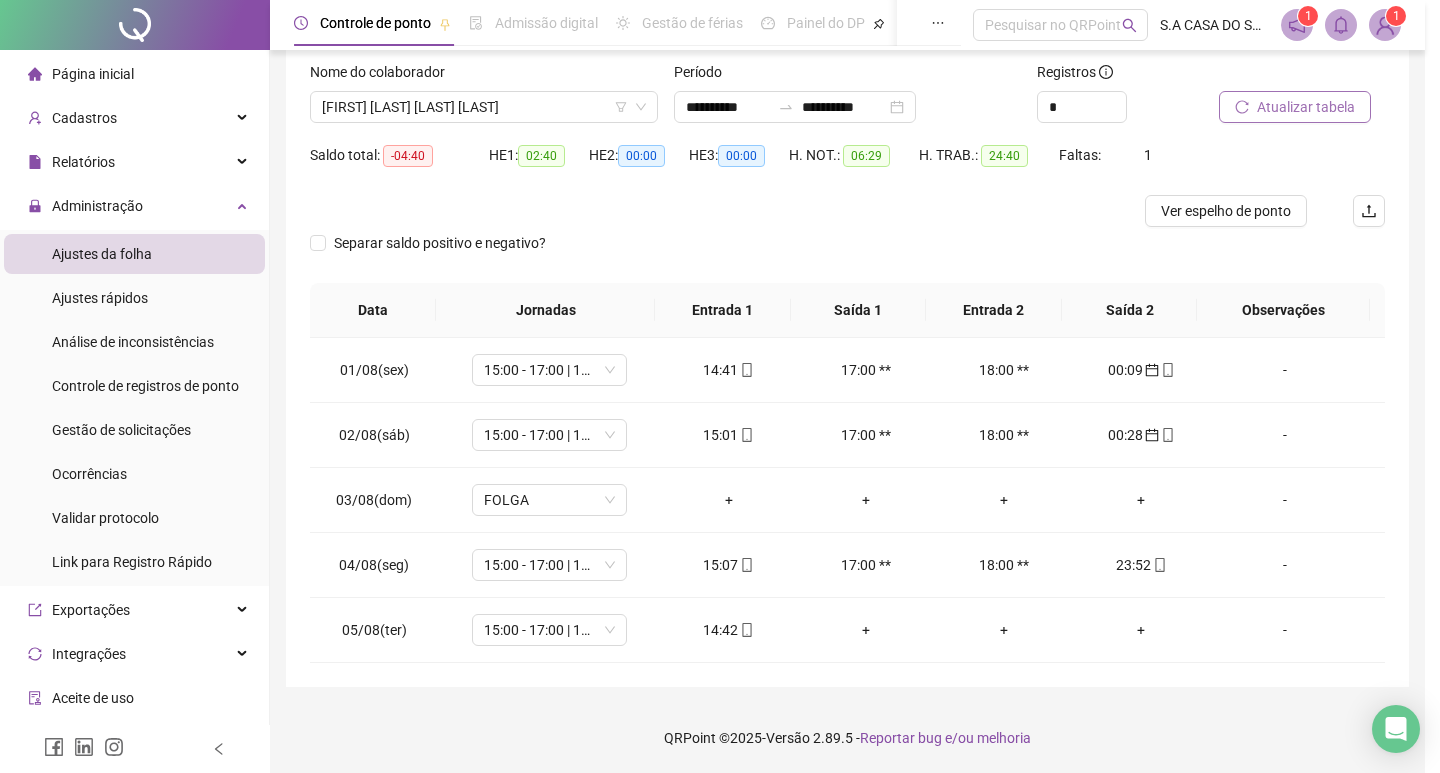 type on "**********" 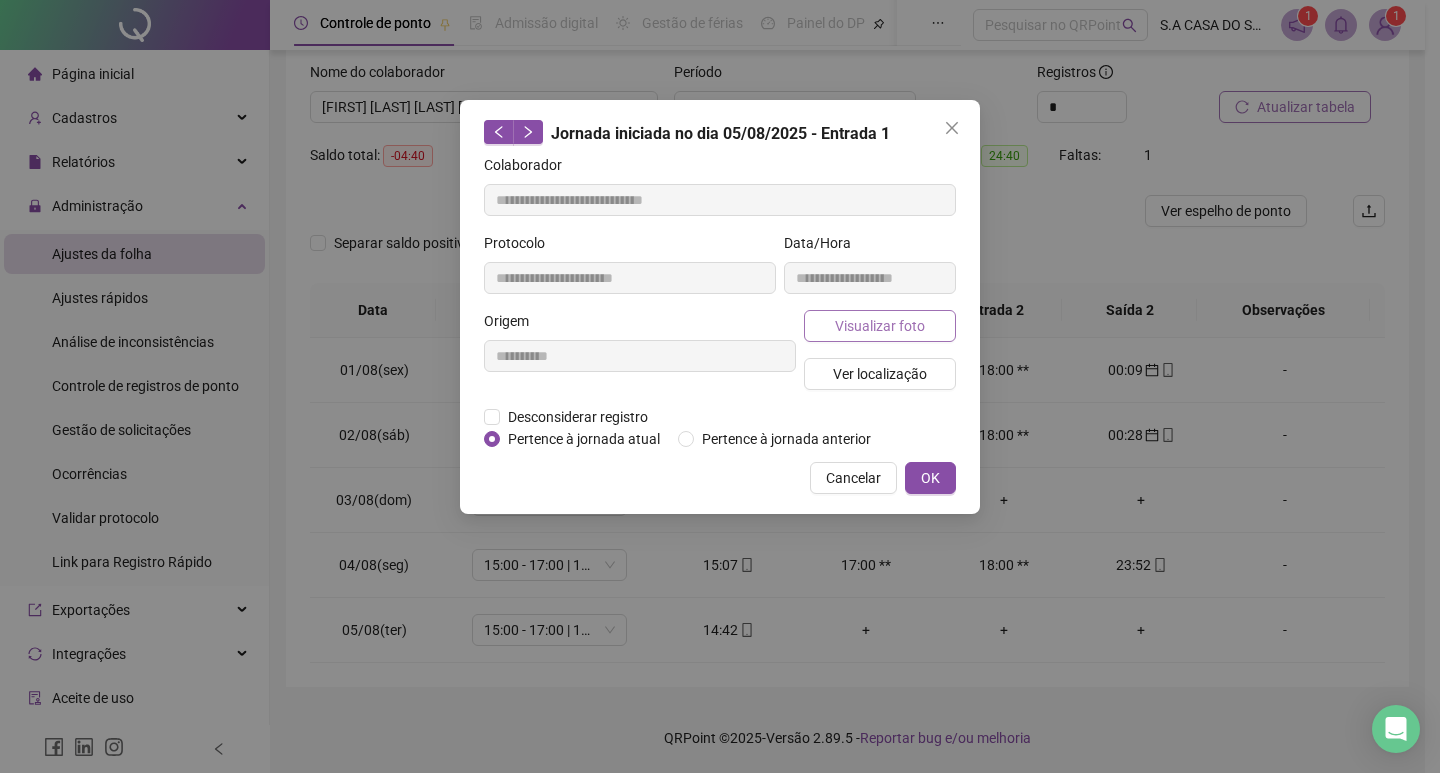 click on "Visualizar foto" at bounding box center (880, 326) 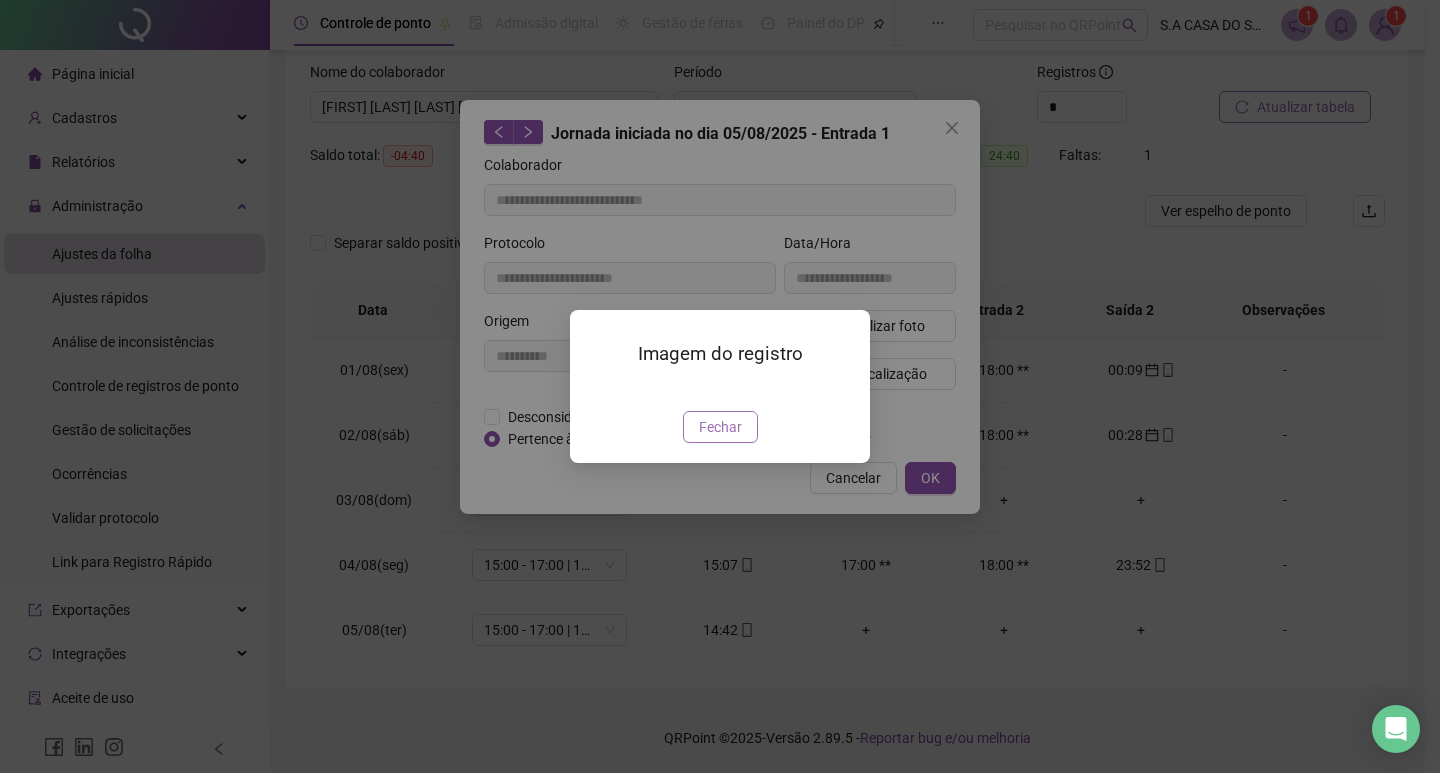 click on "Fechar" at bounding box center (720, 427) 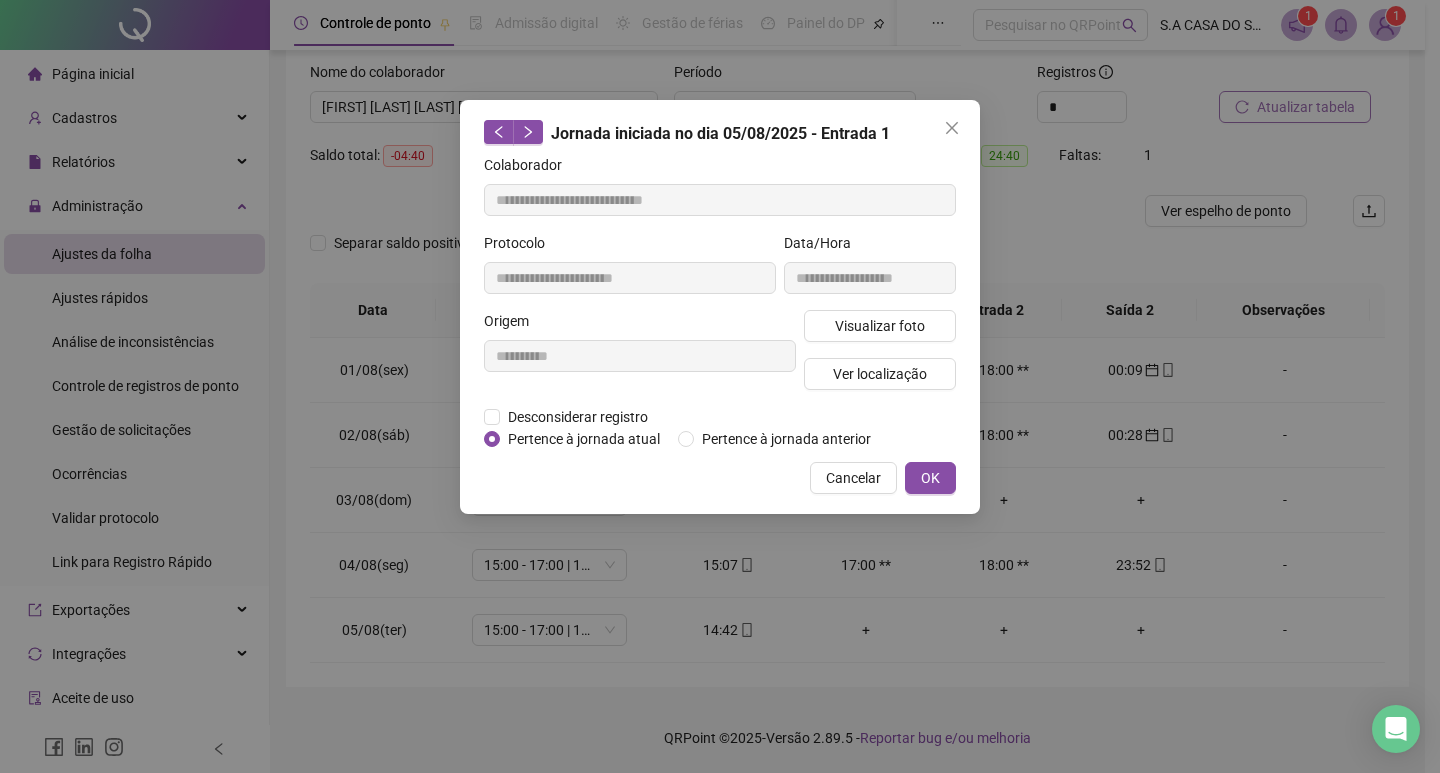 click on "Cancelar" at bounding box center (853, 478) 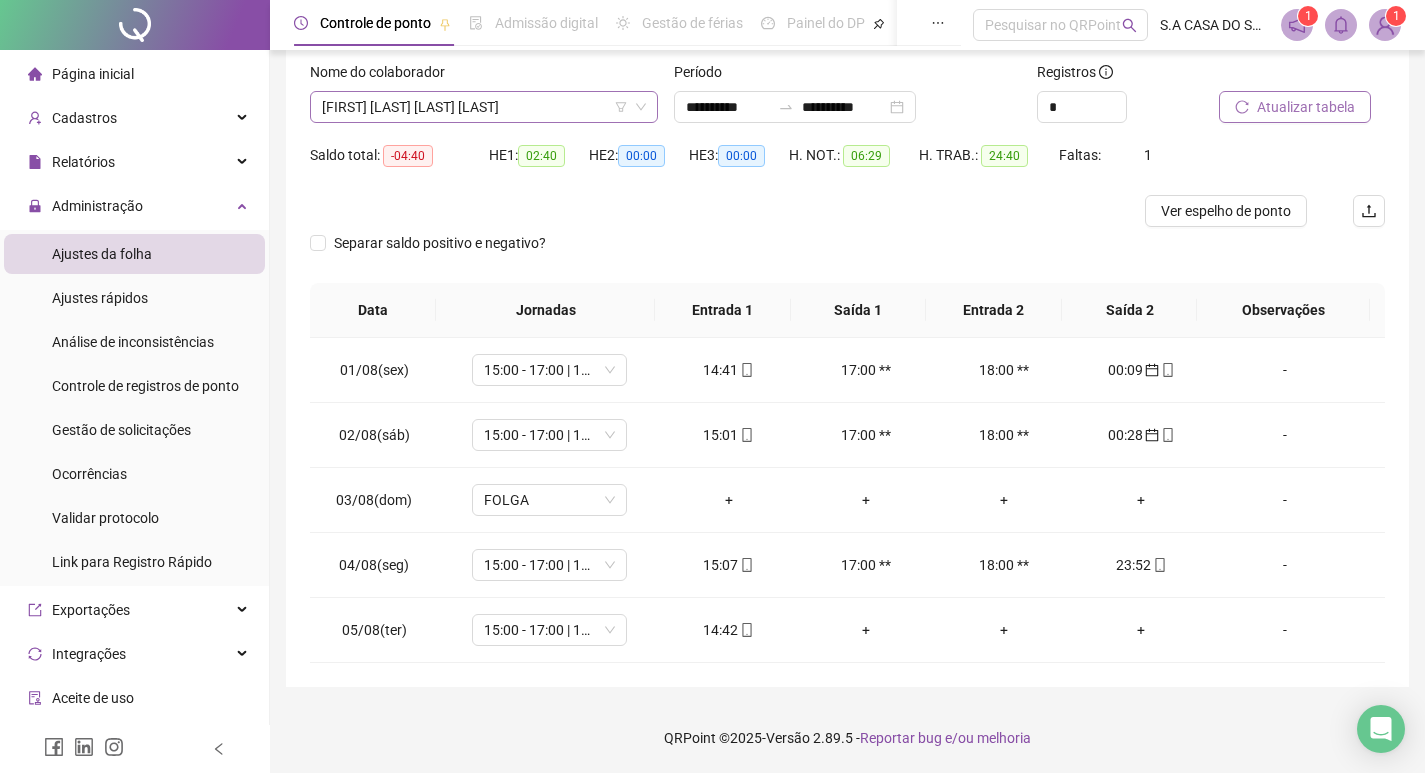 click on "[FIRST] [LAST] [LAST] [LAST]" at bounding box center [484, 107] 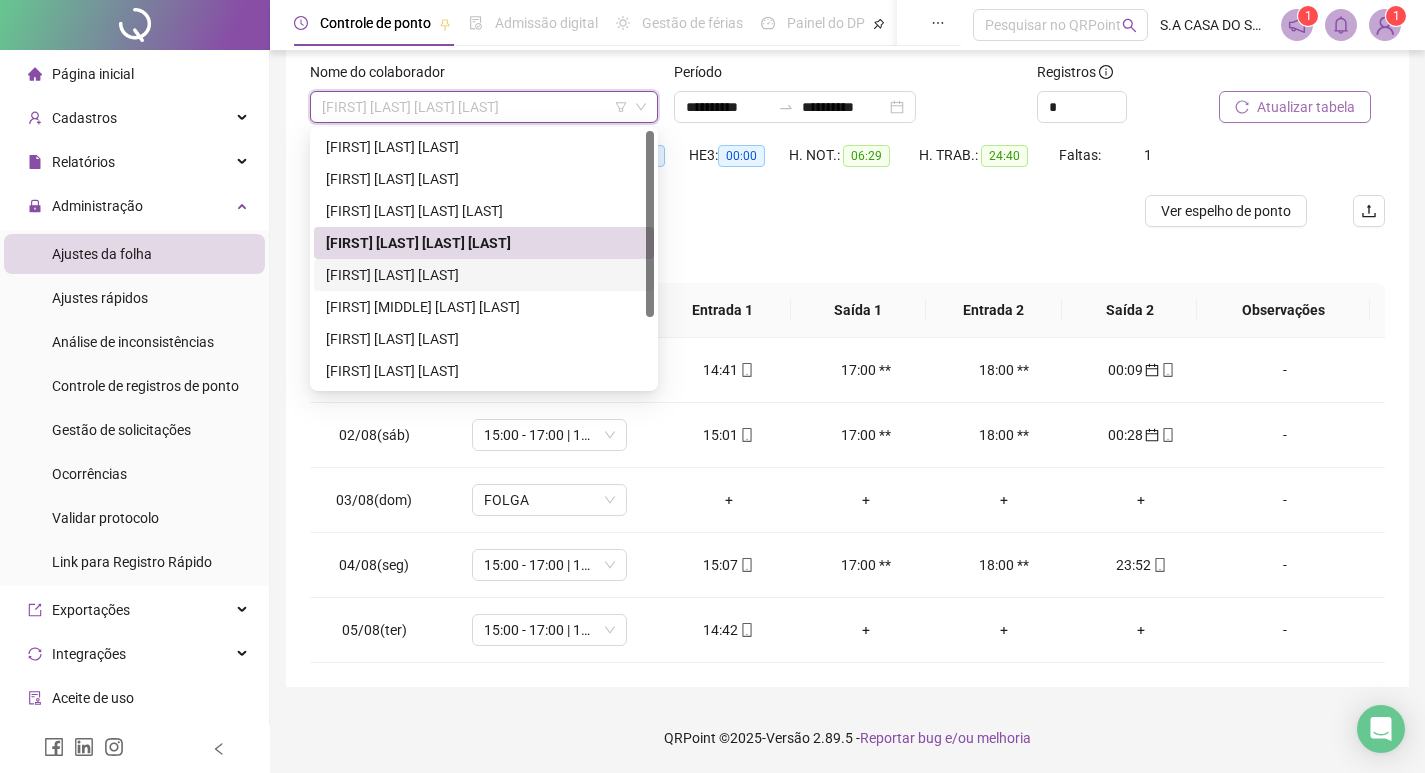 click on "[FIRST] [LAST] [LAST]" at bounding box center [484, 275] 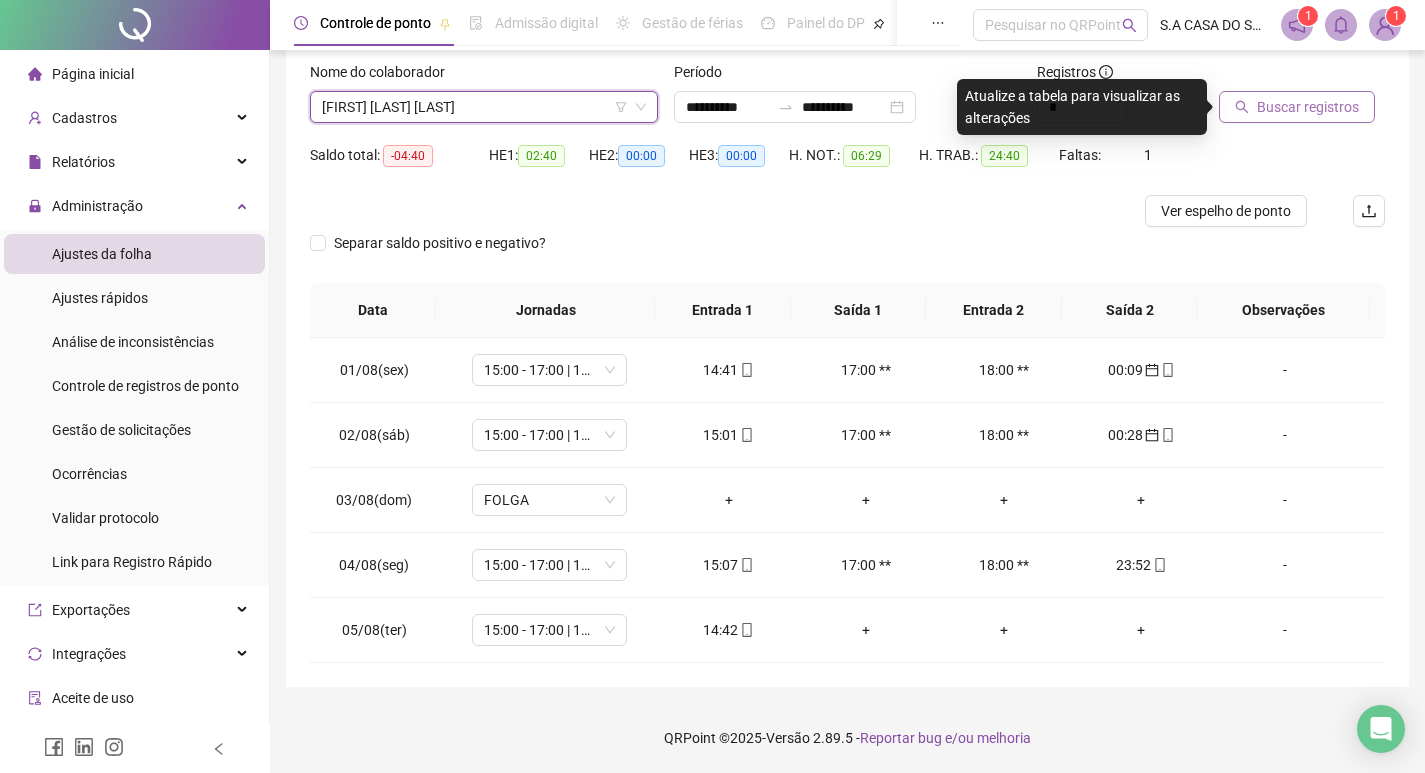 click on "Buscar registros" at bounding box center (1297, 107) 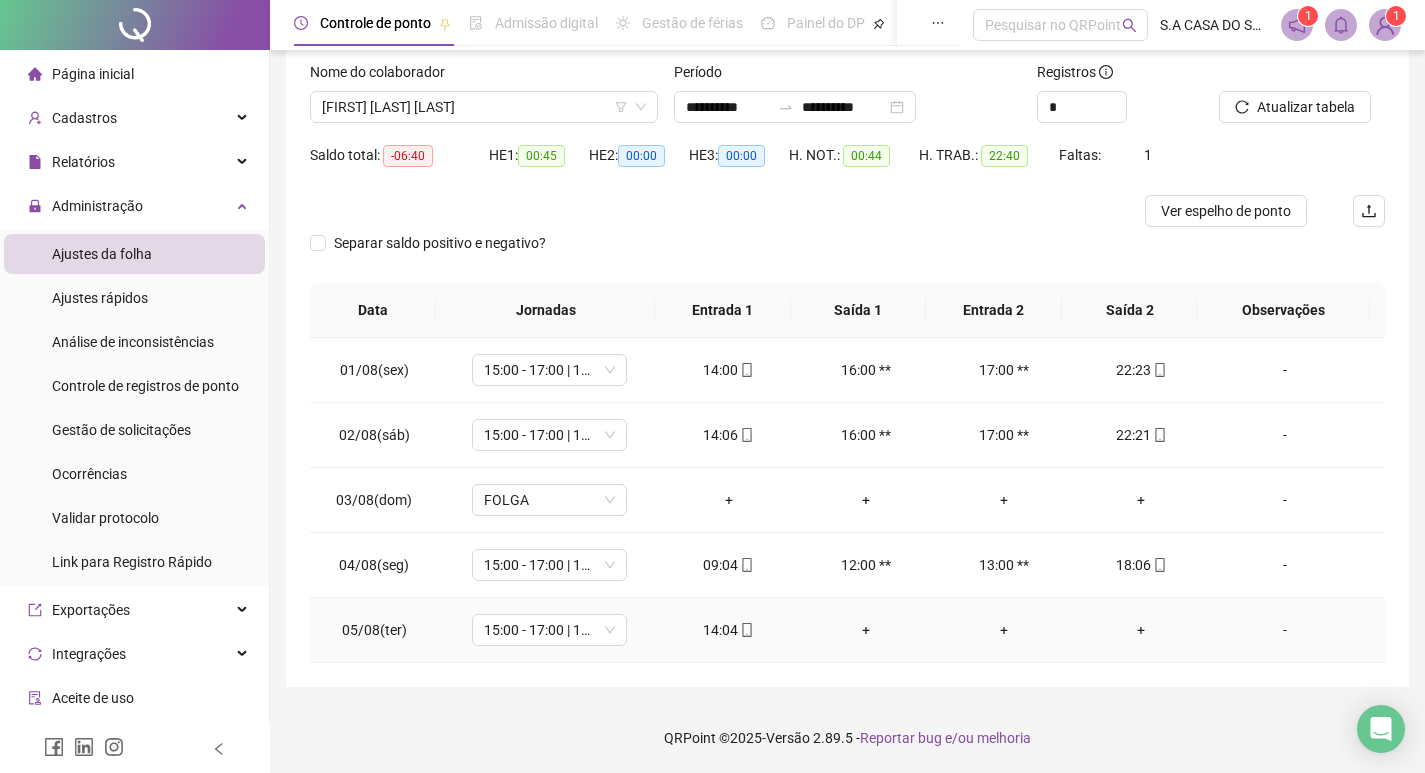 click 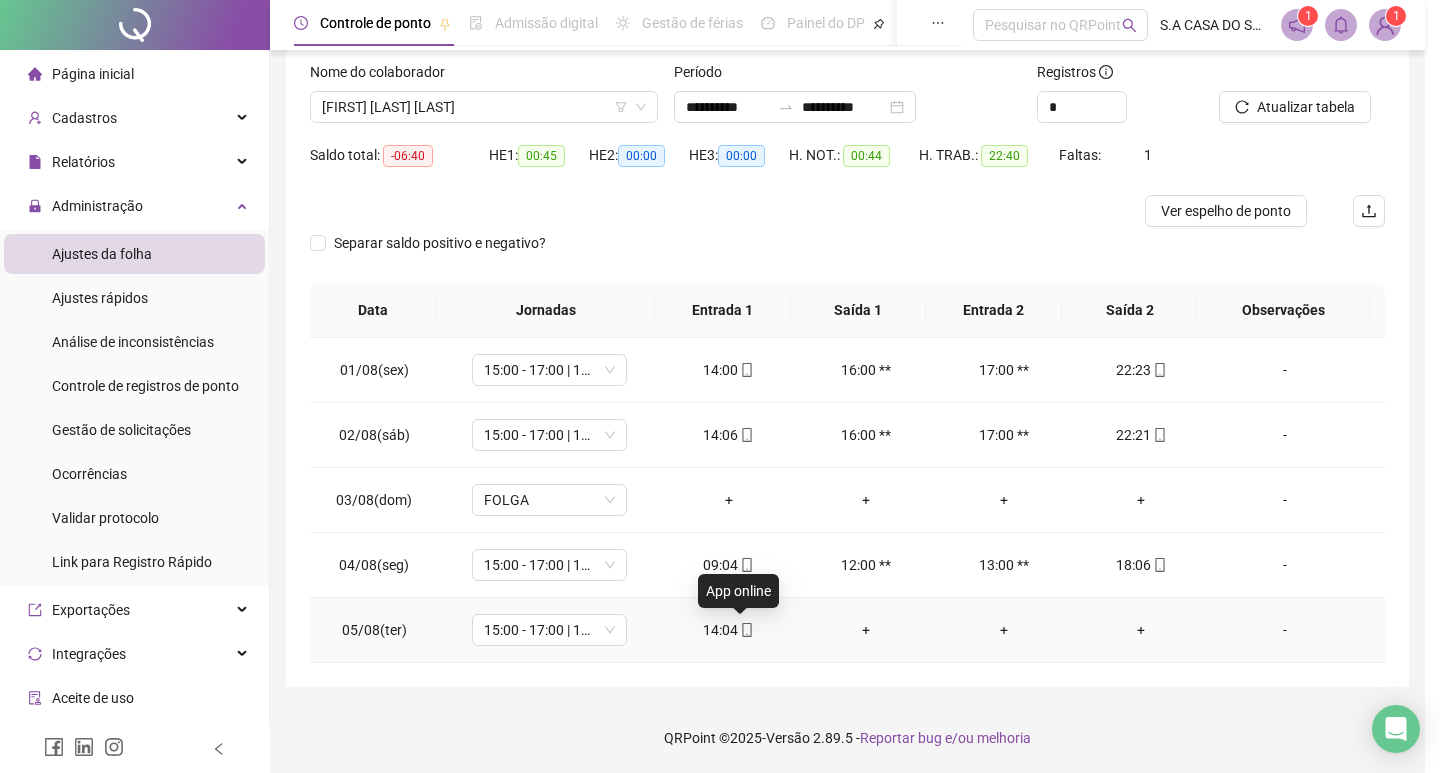 type on "**********" 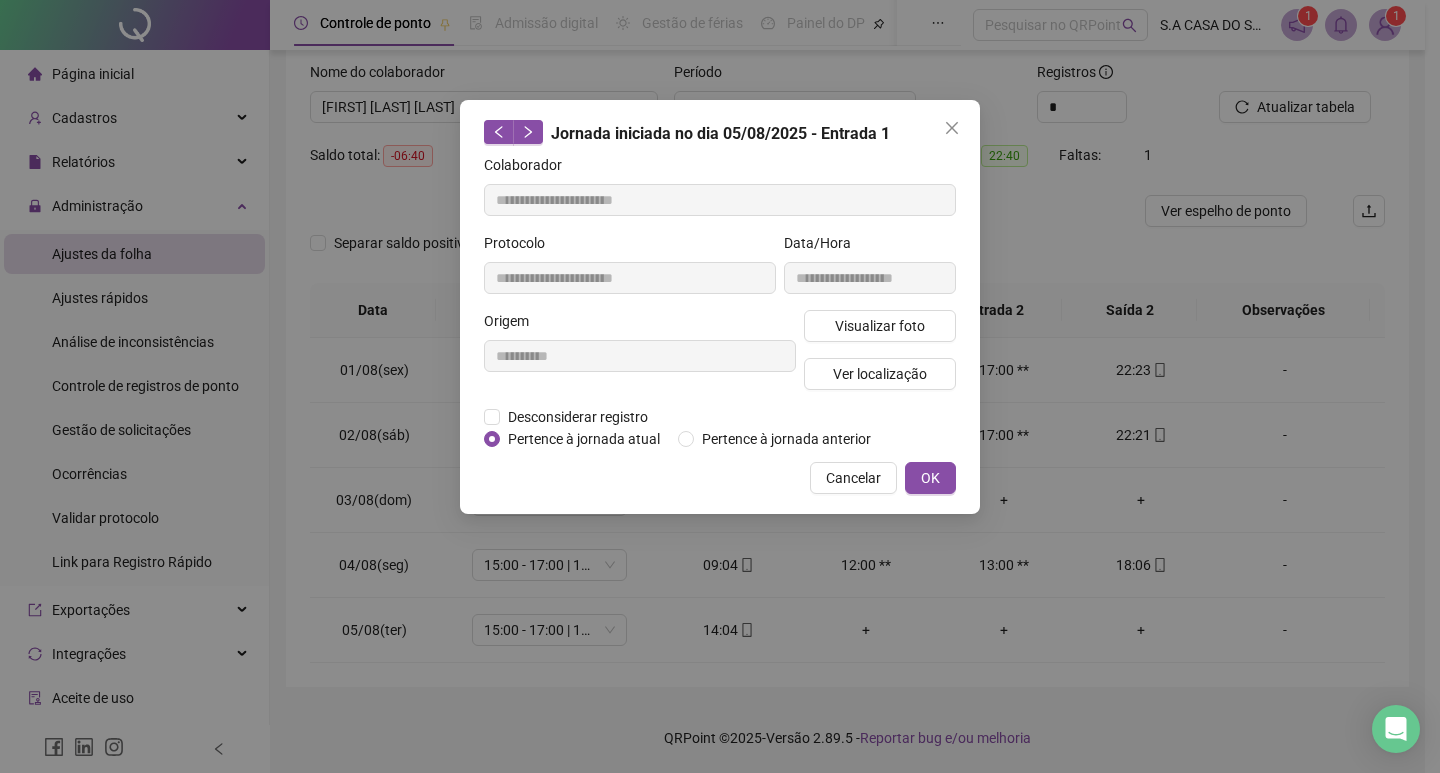 click on "Visualizar foto Ver localização" at bounding box center (880, 358) 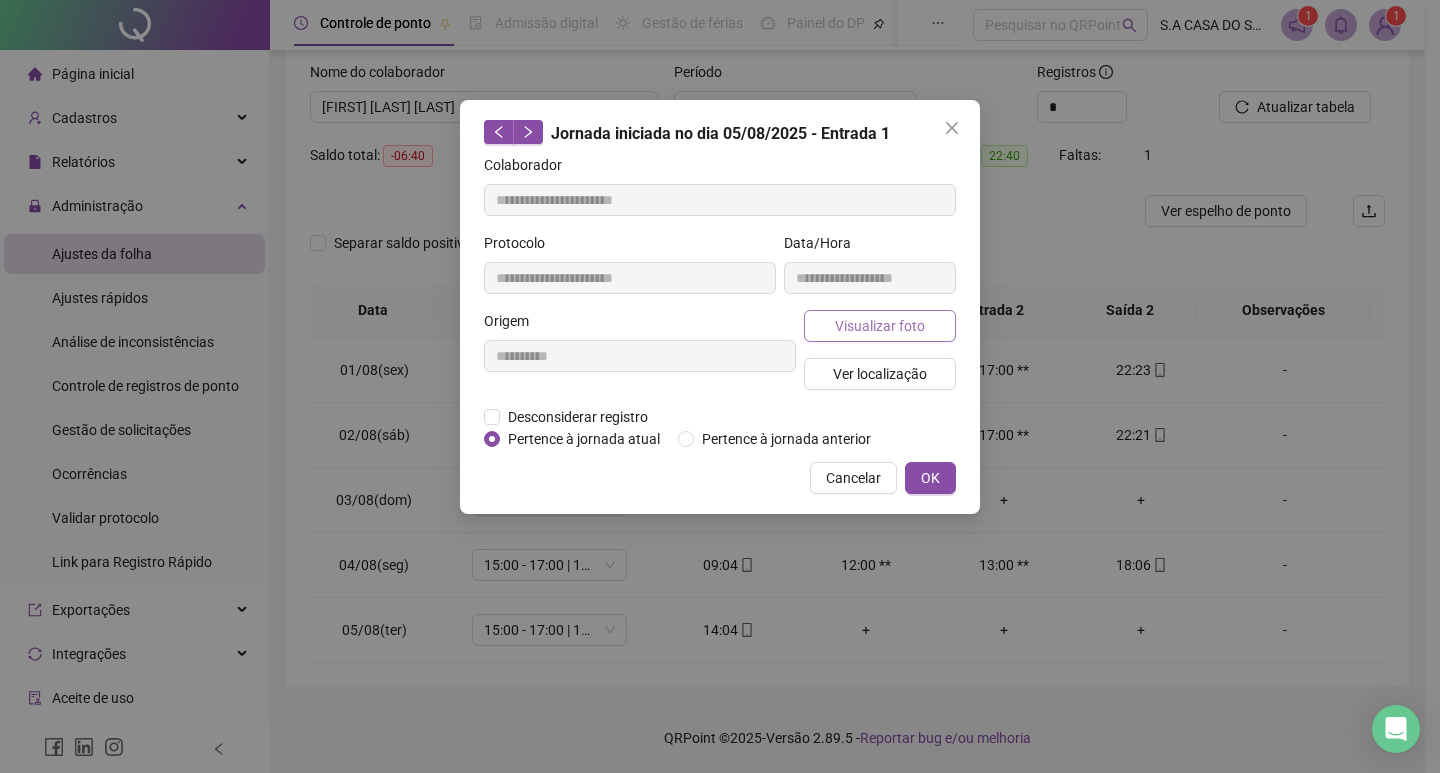 click on "Visualizar foto" at bounding box center (880, 326) 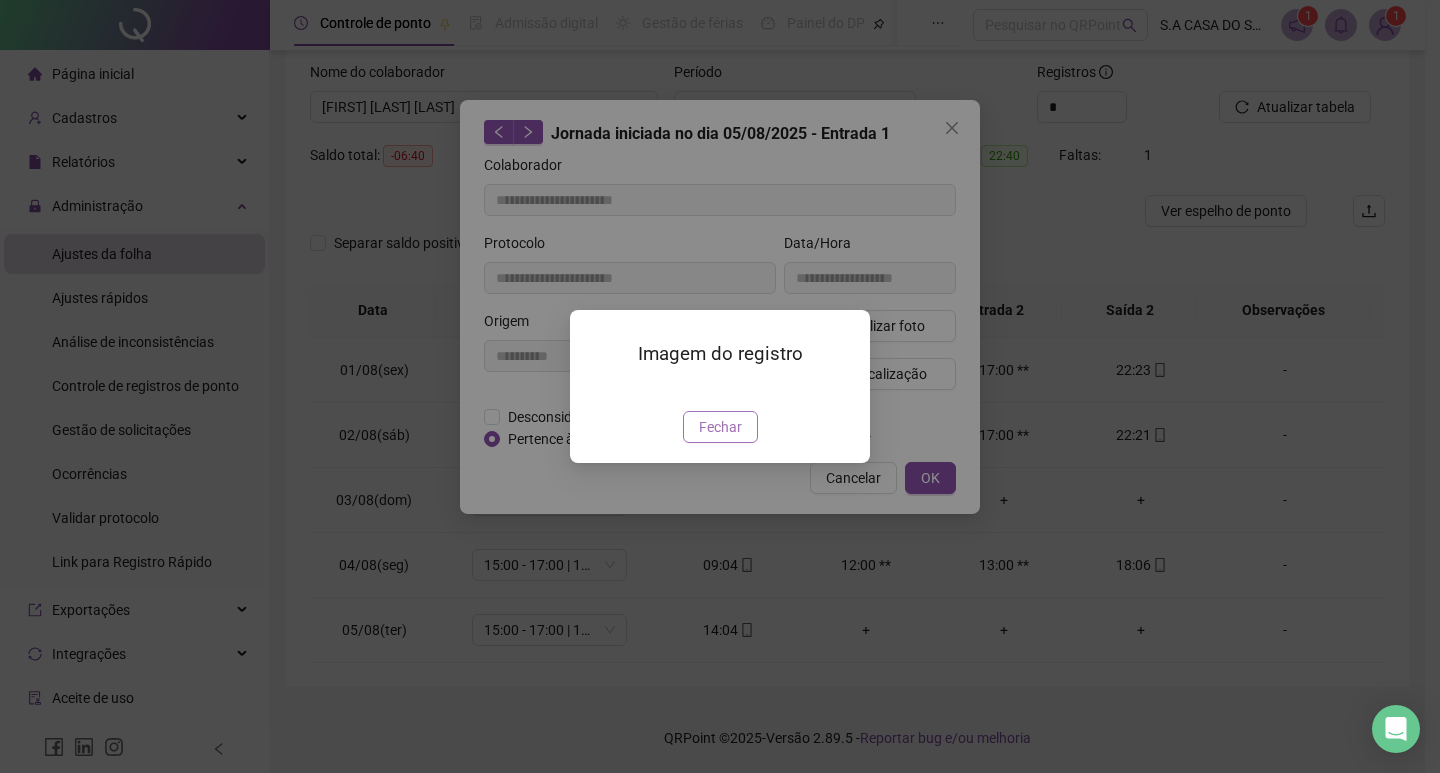 click on "Fechar" at bounding box center [720, 427] 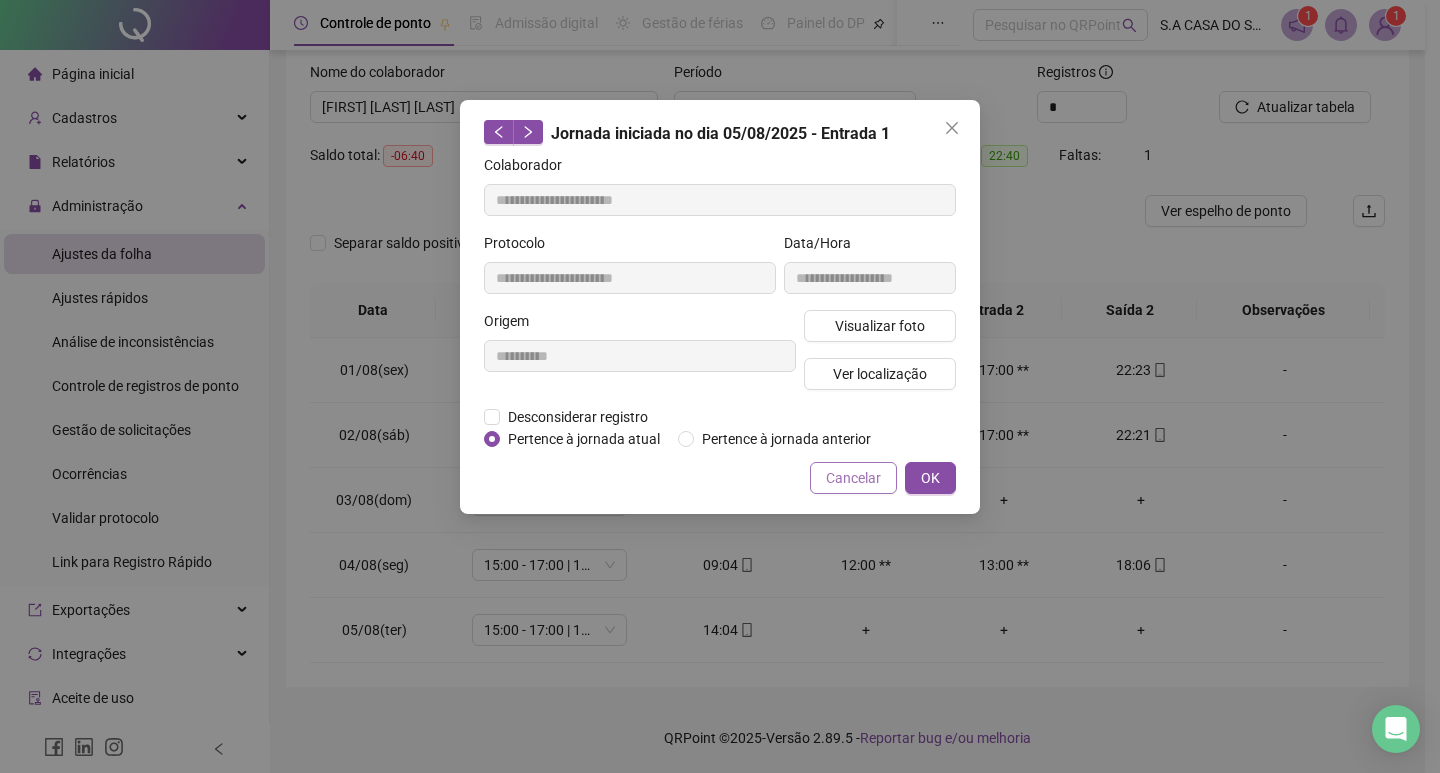 click on "Cancelar" at bounding box center (853, 478) 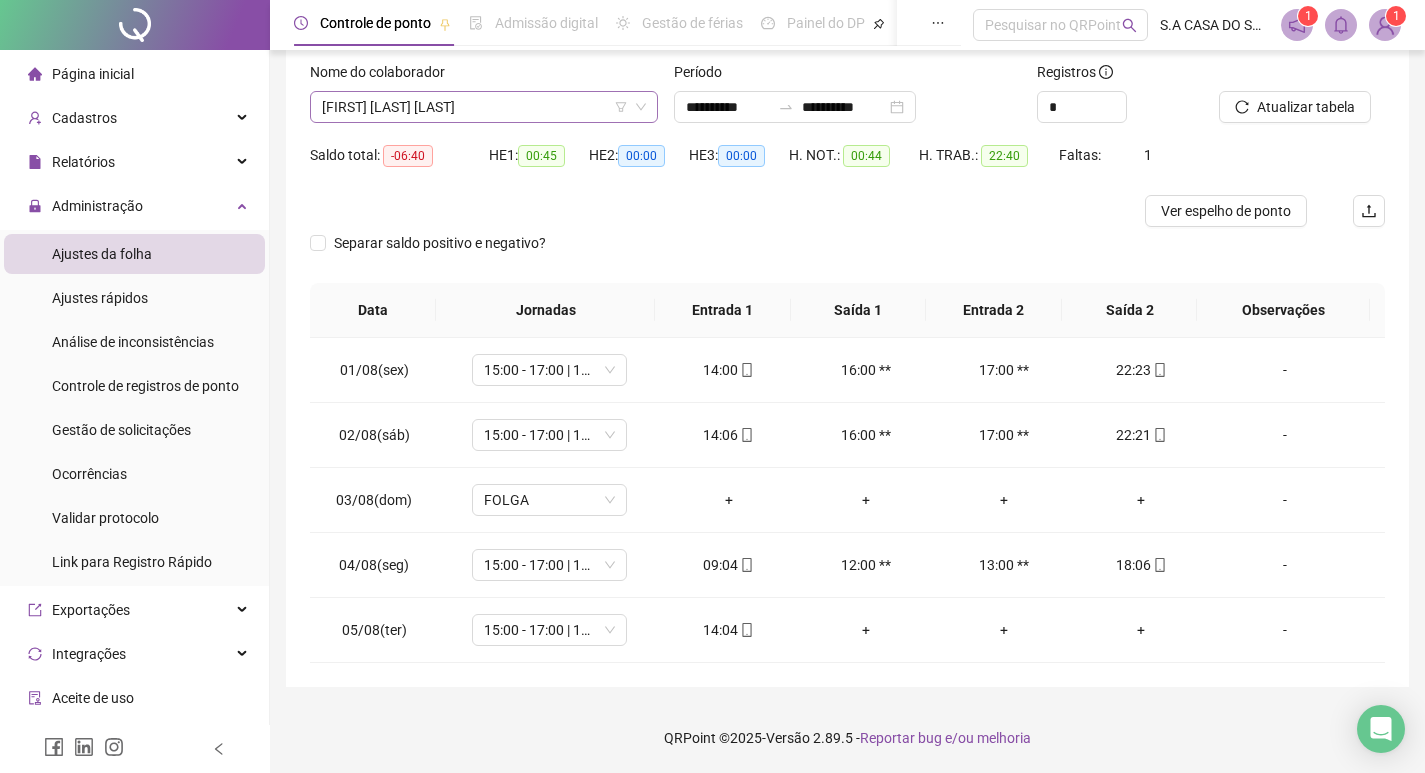 click on "[FIRST] [LAST] [LAST]" at bounding box center (484, 107) 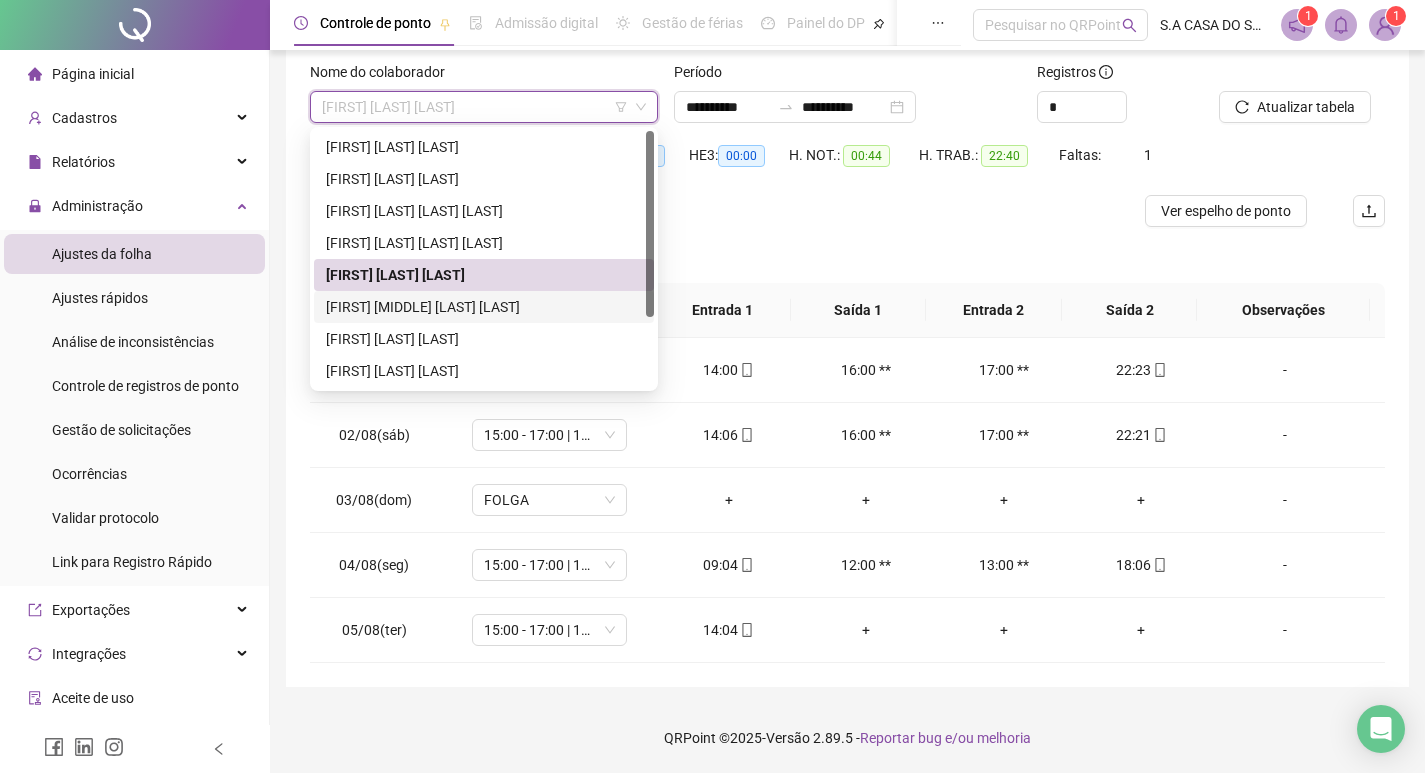 click on "[FIRST] [MIDDLE] [LAST] [LAST]" at bounding box center (484, 307) 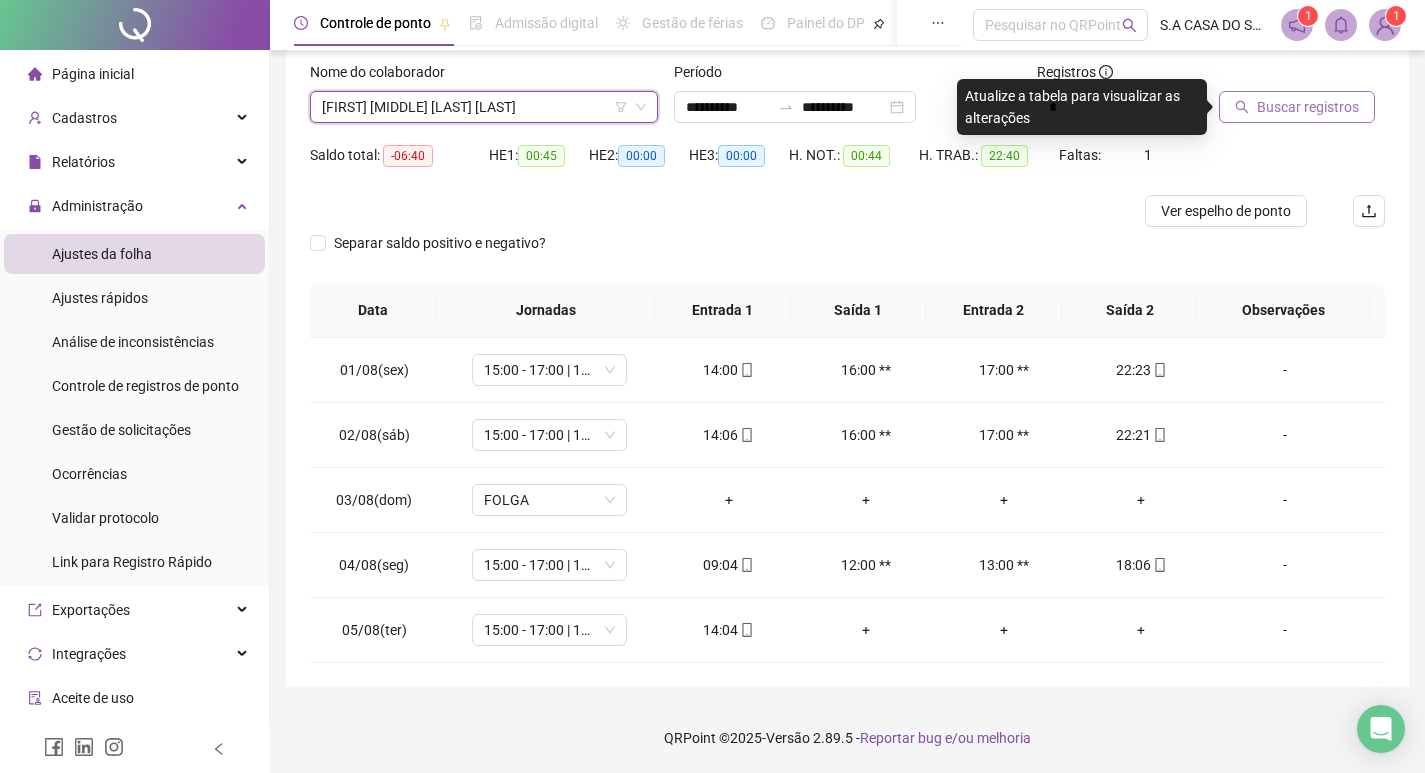 click on "Buscar registros" at bounding box center [1308, 107] 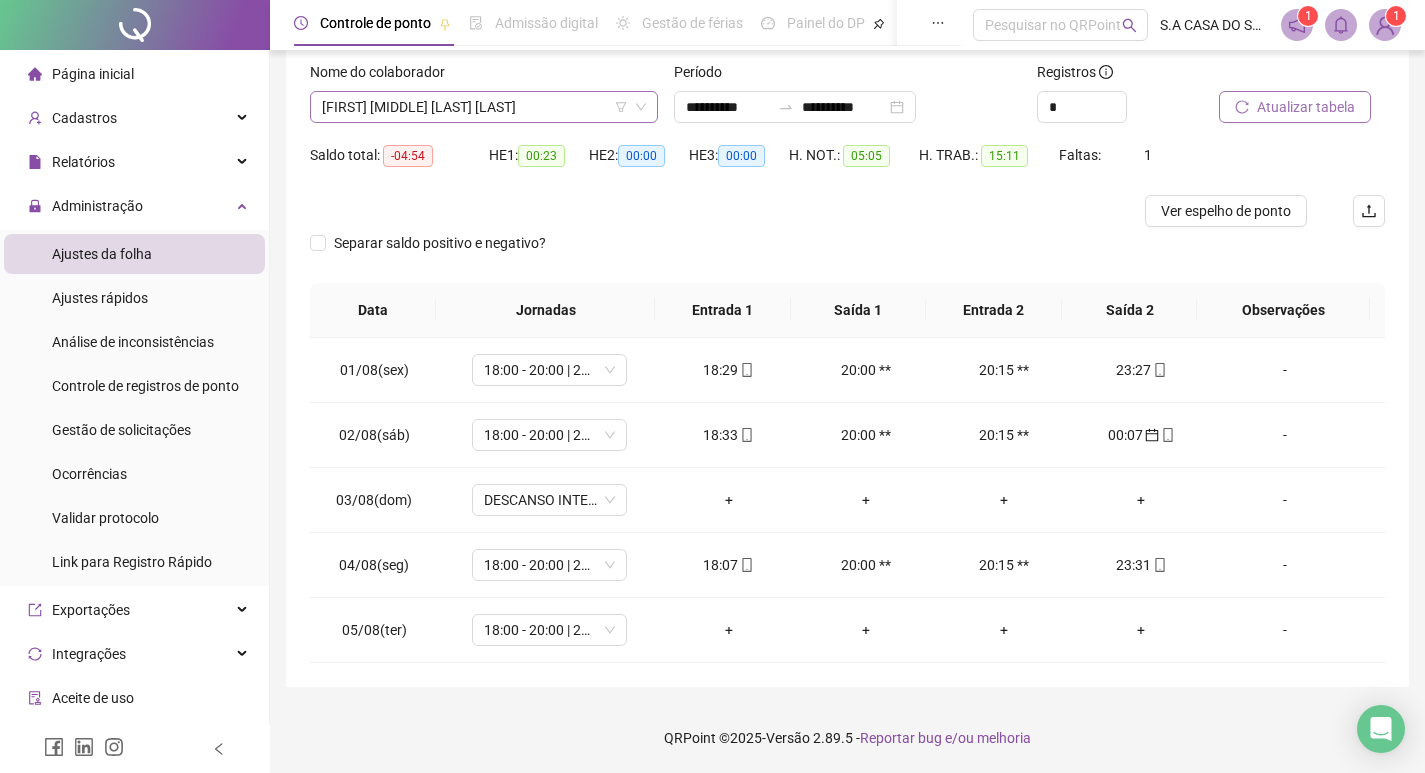 click on "[FIRST] [MIDDLE] [LAST] [LAST]" at bounding box center [484, 107] 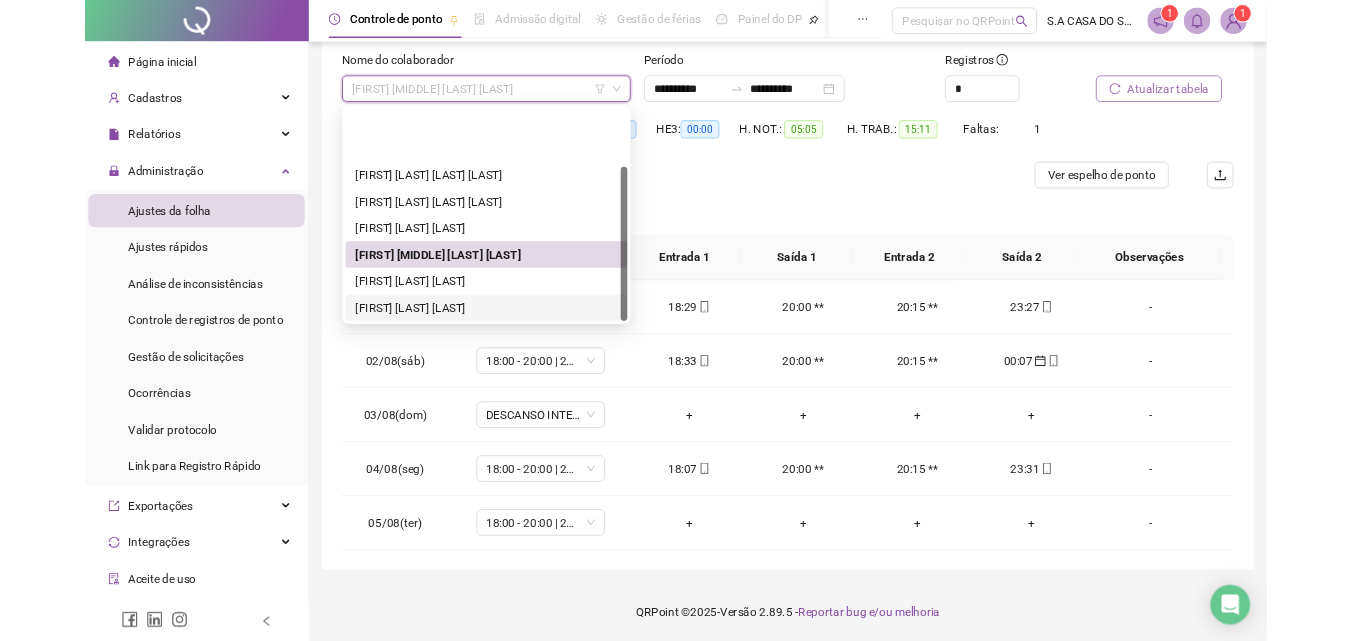 scroll, scrollTop: 96, scrollLeft: 0, axis: vertical 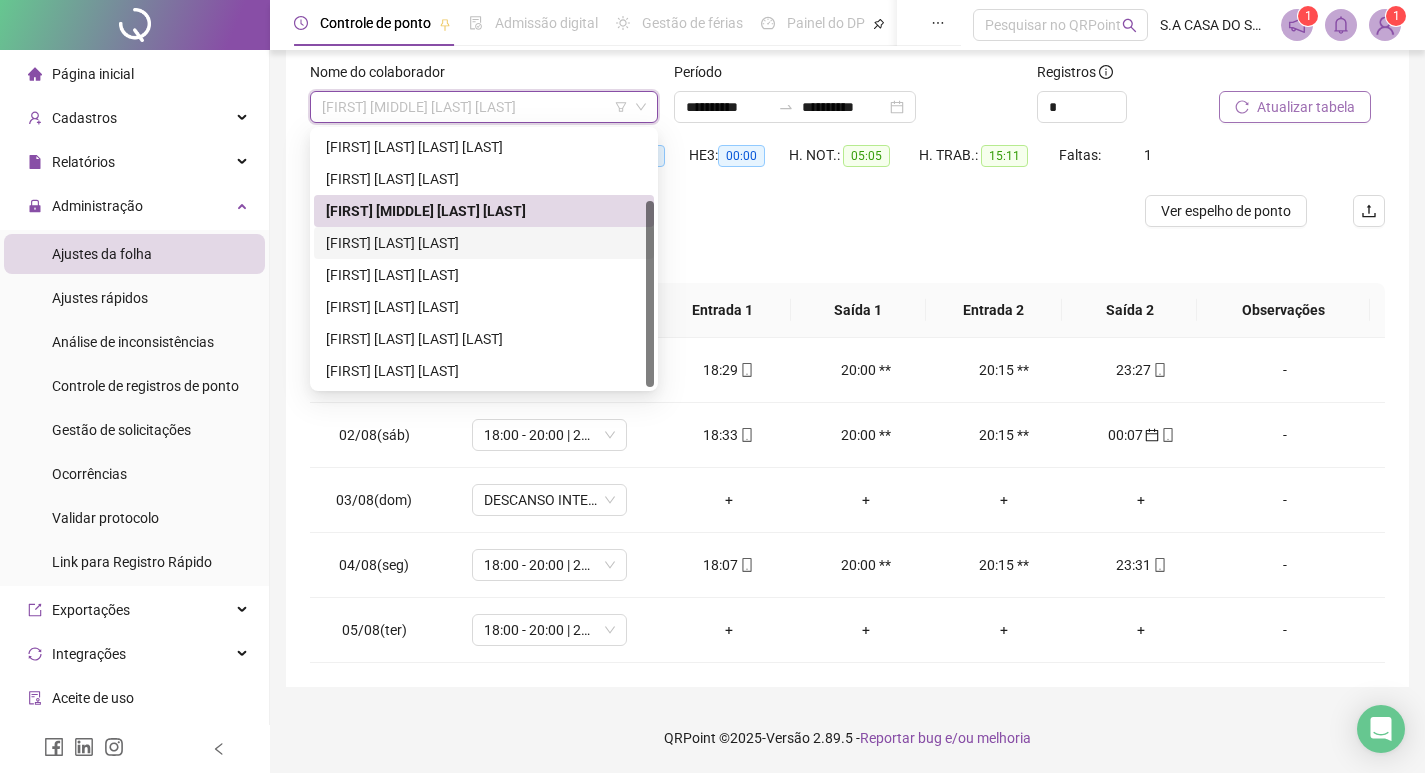 click on "[FIRST] [LAST] [LAST]" at bounding box center (484, 243) 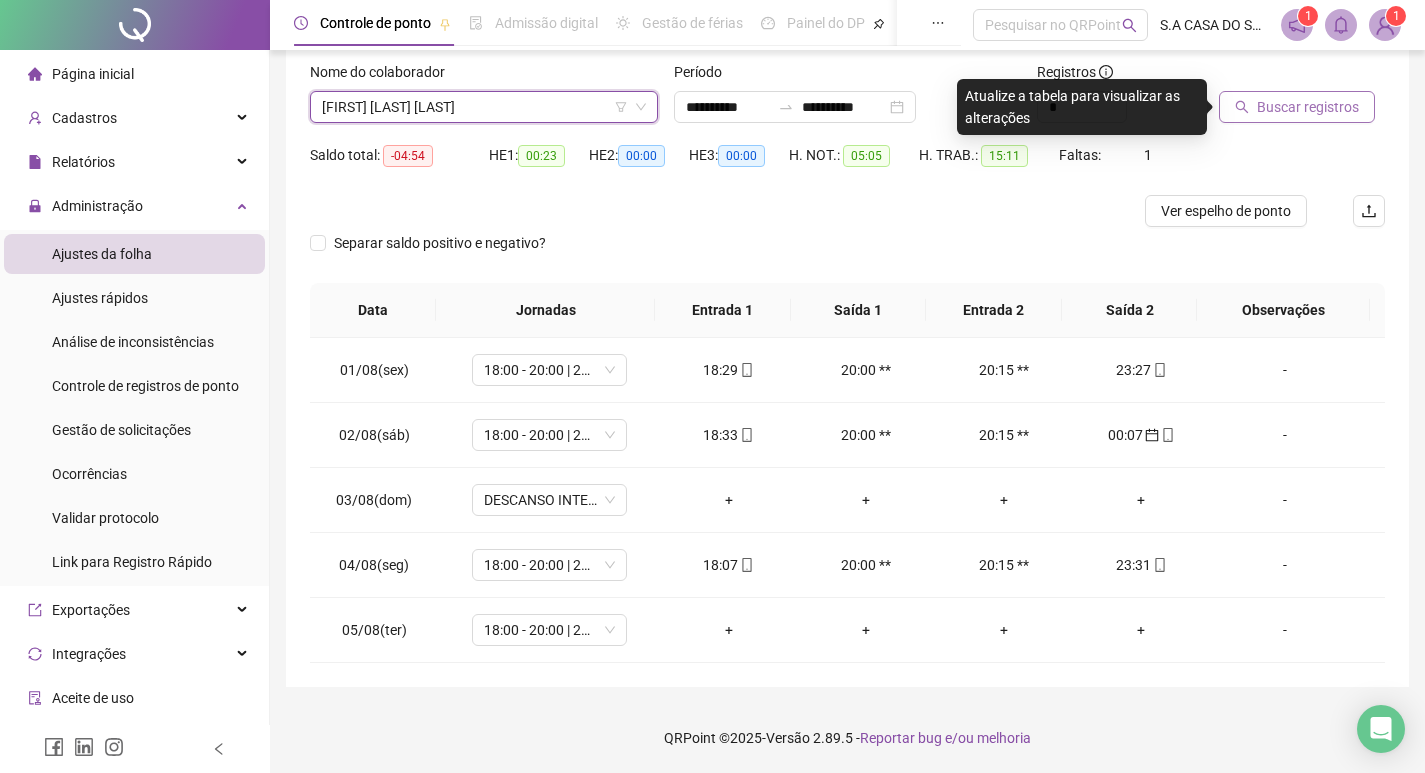 click on "Buscar registros" at bounding box center [1308, 107] 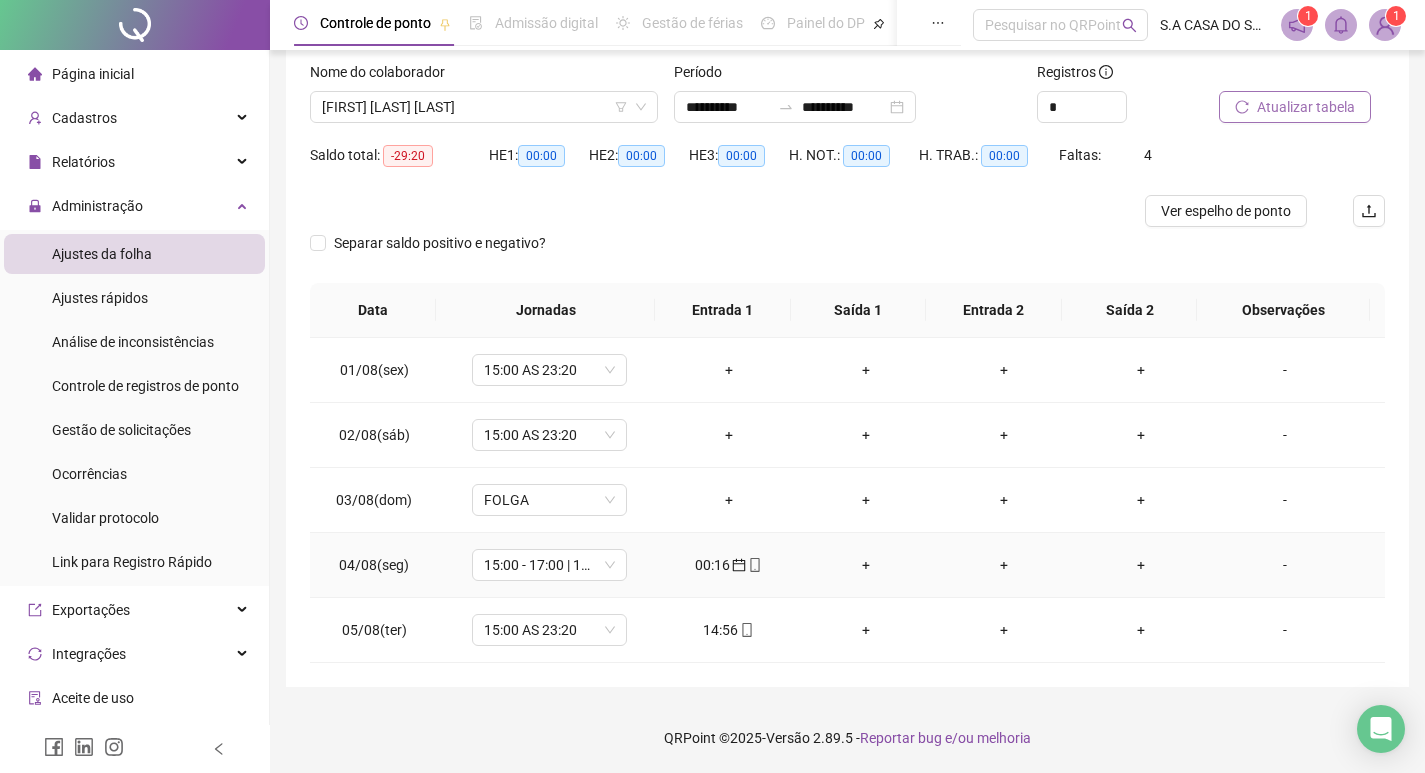 click on "+" at bounding box center [866, 565] 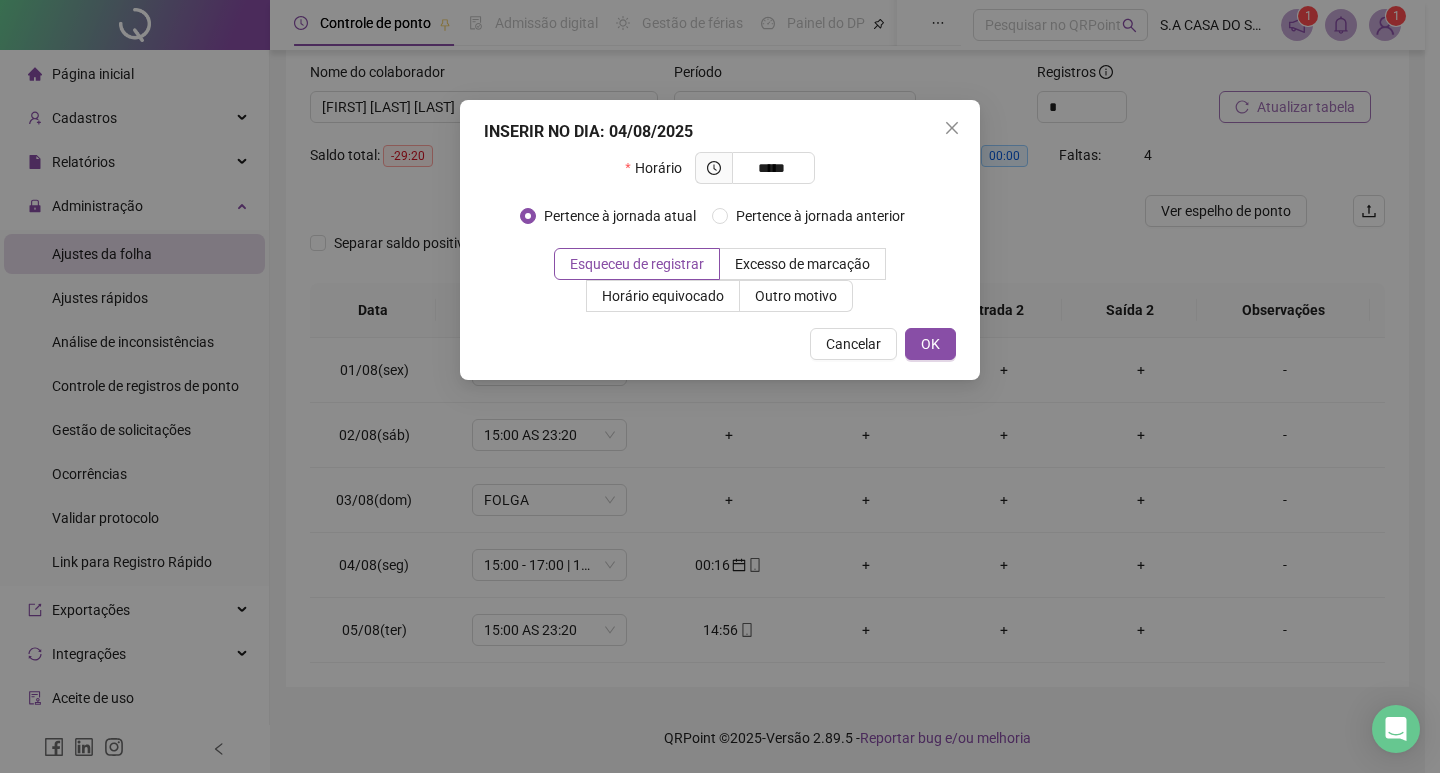 type on "*****" 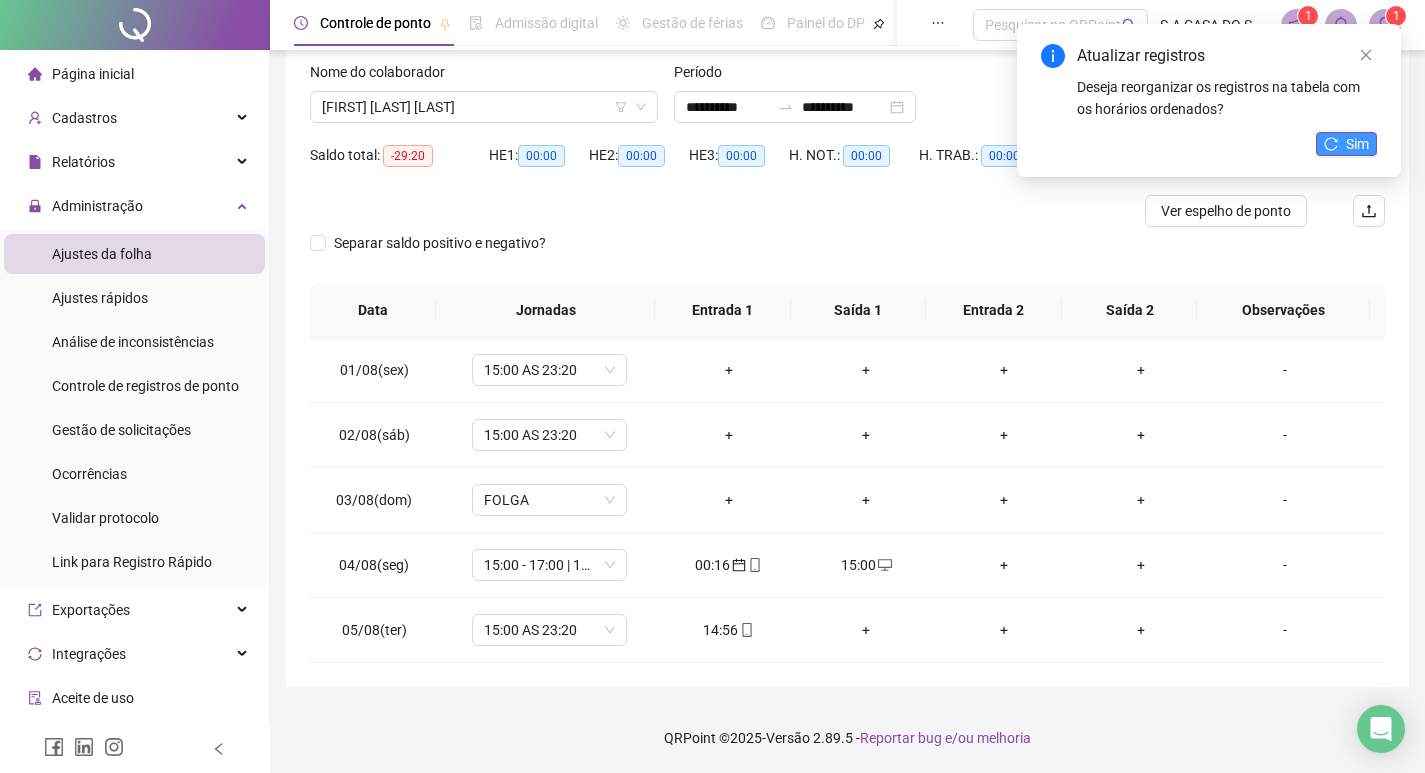 drag, startPoint x: 1363, startPoint y: 135, endPoint x: 1353, endPoint y: 142, distance: 12.206555 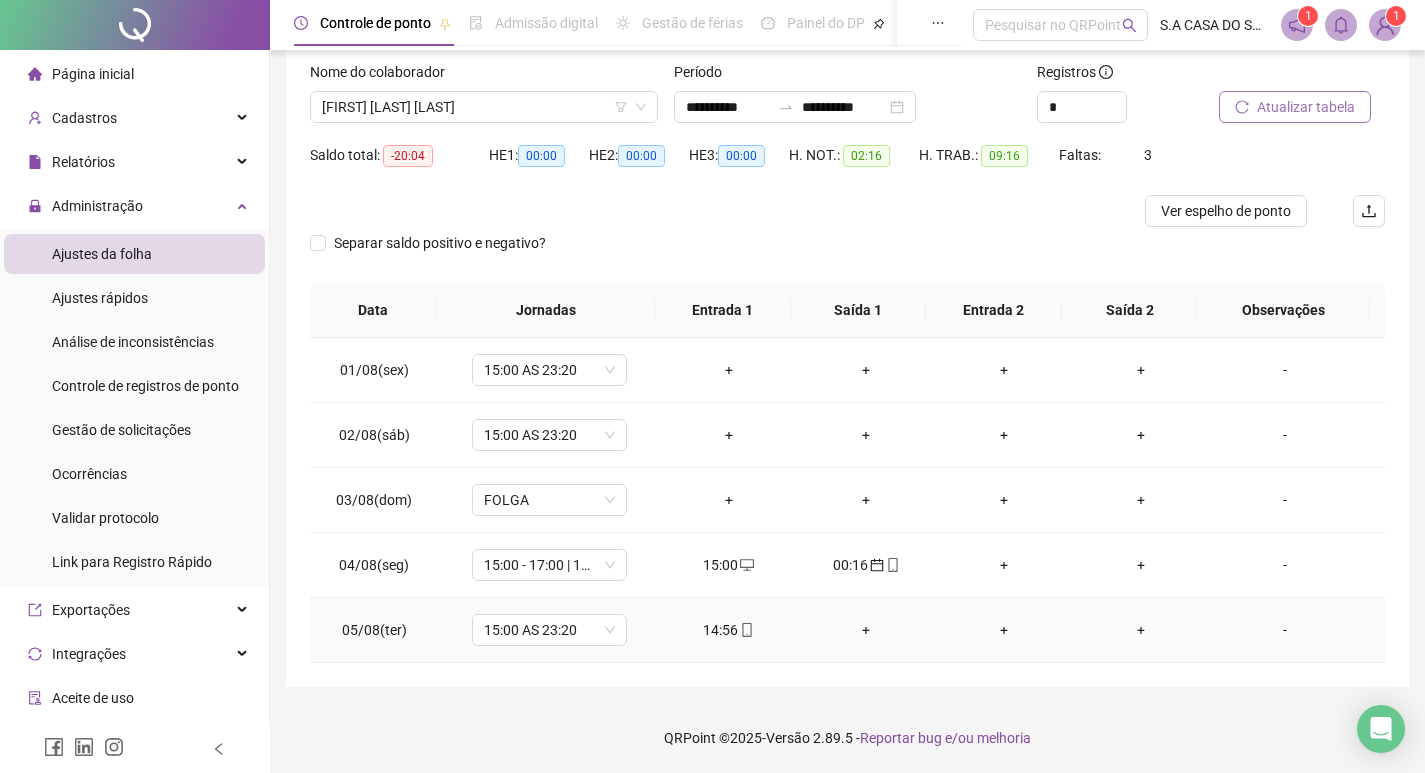 click on "14:56" at bounding box center (729, 630) 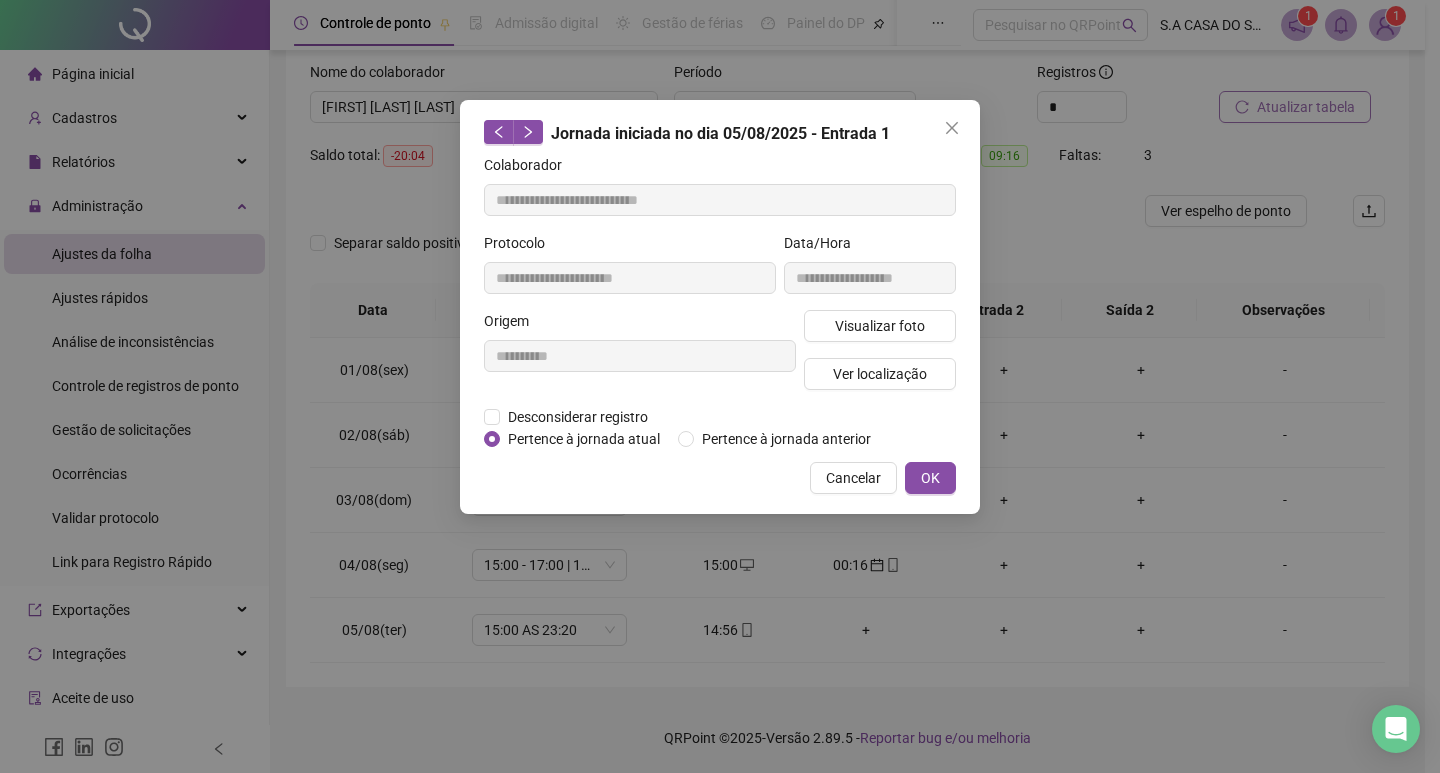 type on "**********" 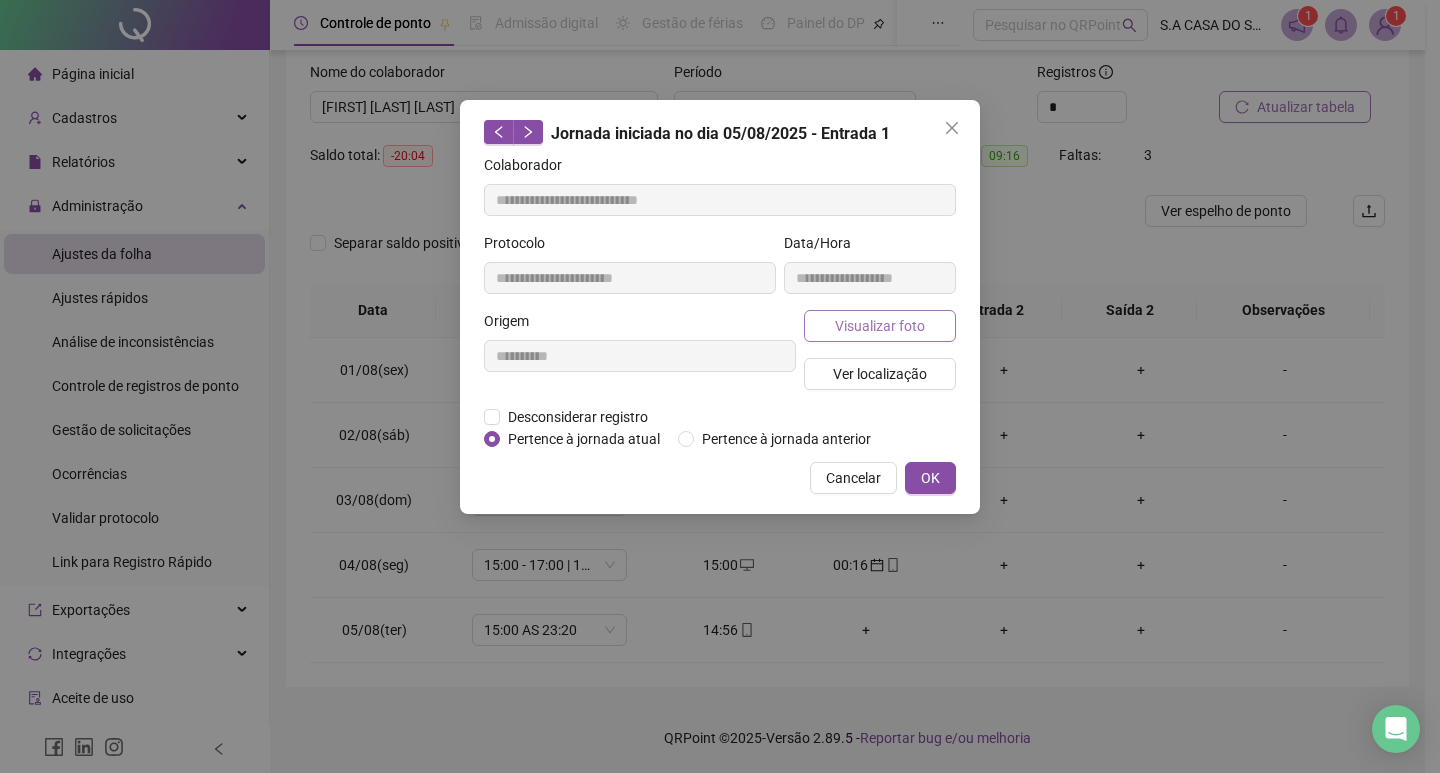 click on "Visualizar foto" at bounding box center (880, 326) 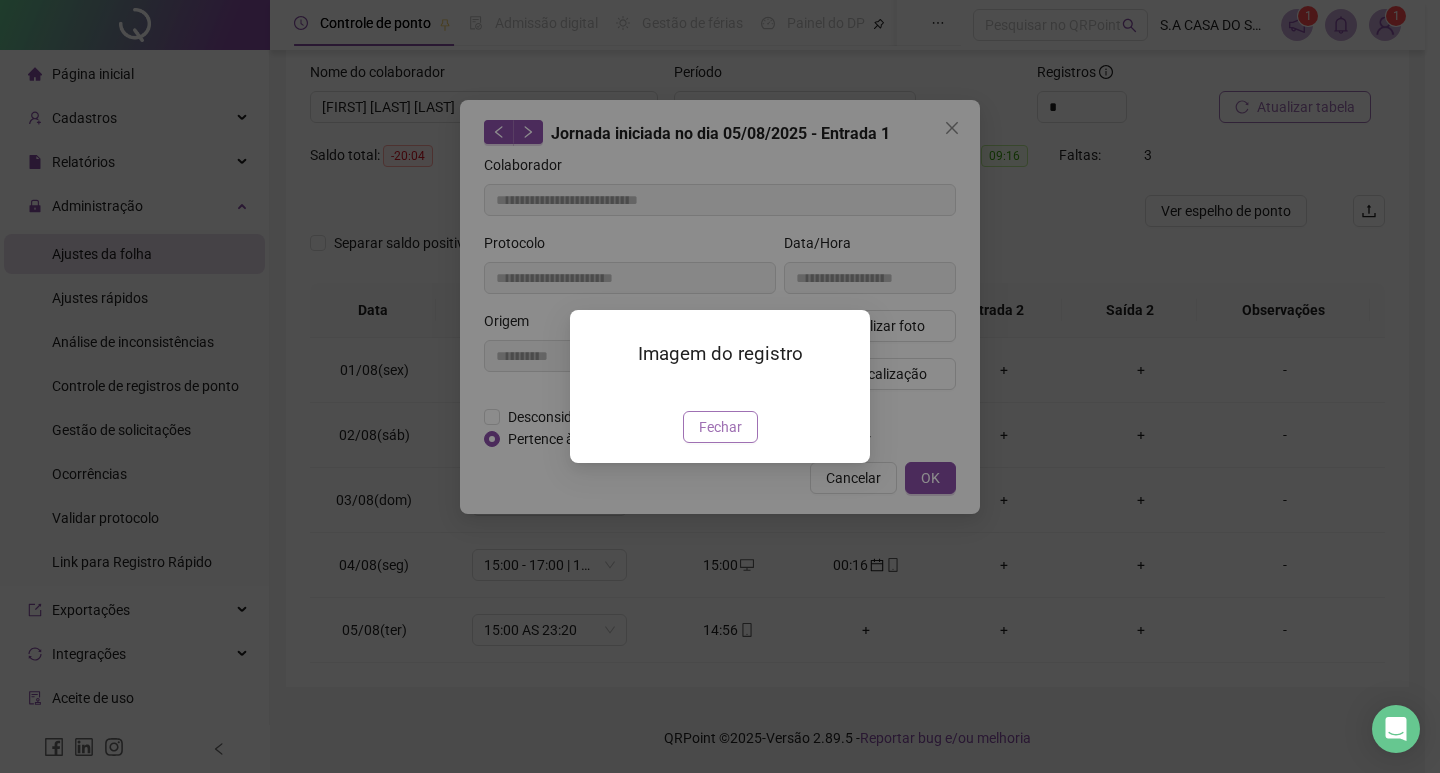 click on "Fechar" at bounding box center (720, 427) 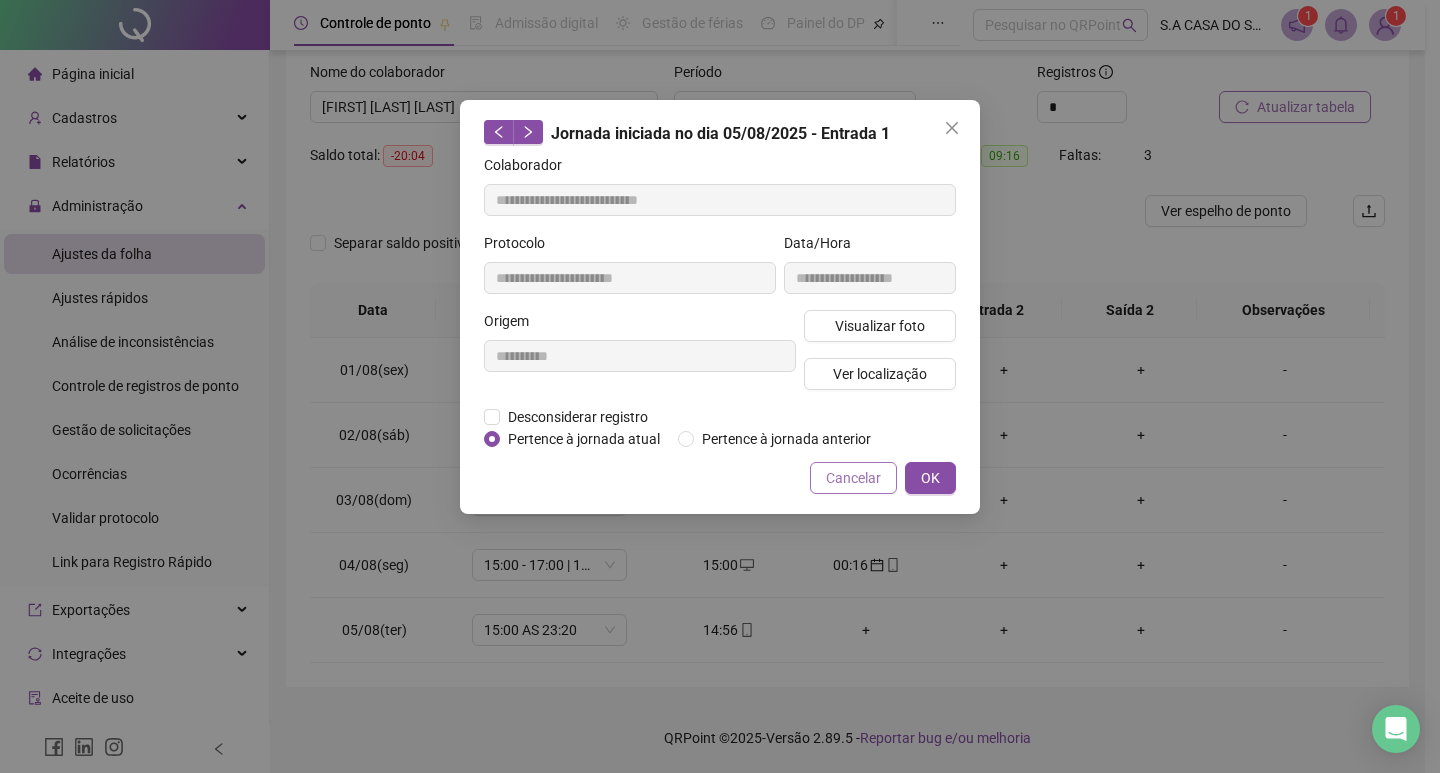 click on "Cancelar" at bounding box center (853, 478) 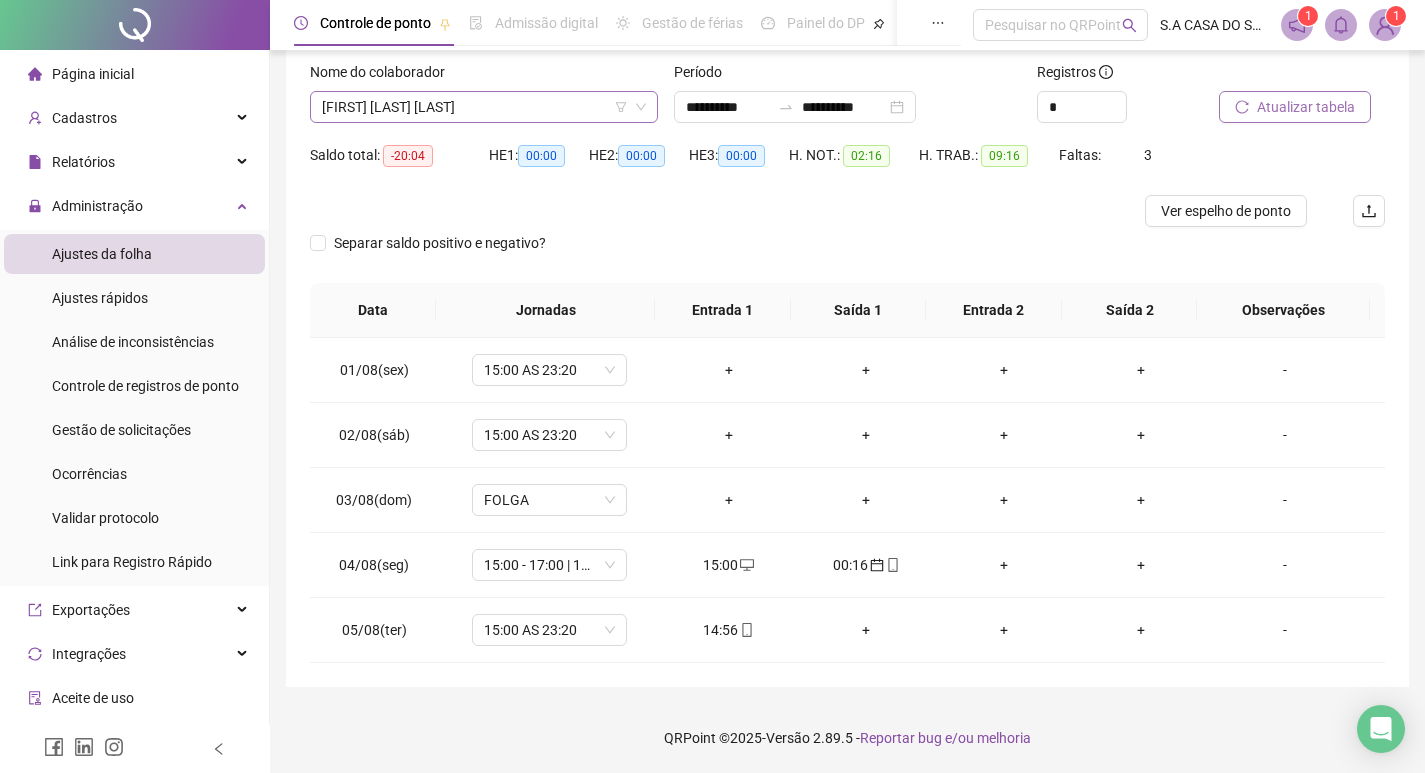 click on "[FIRST] [LAST] [LAST]" at bounding box center (484, 107) 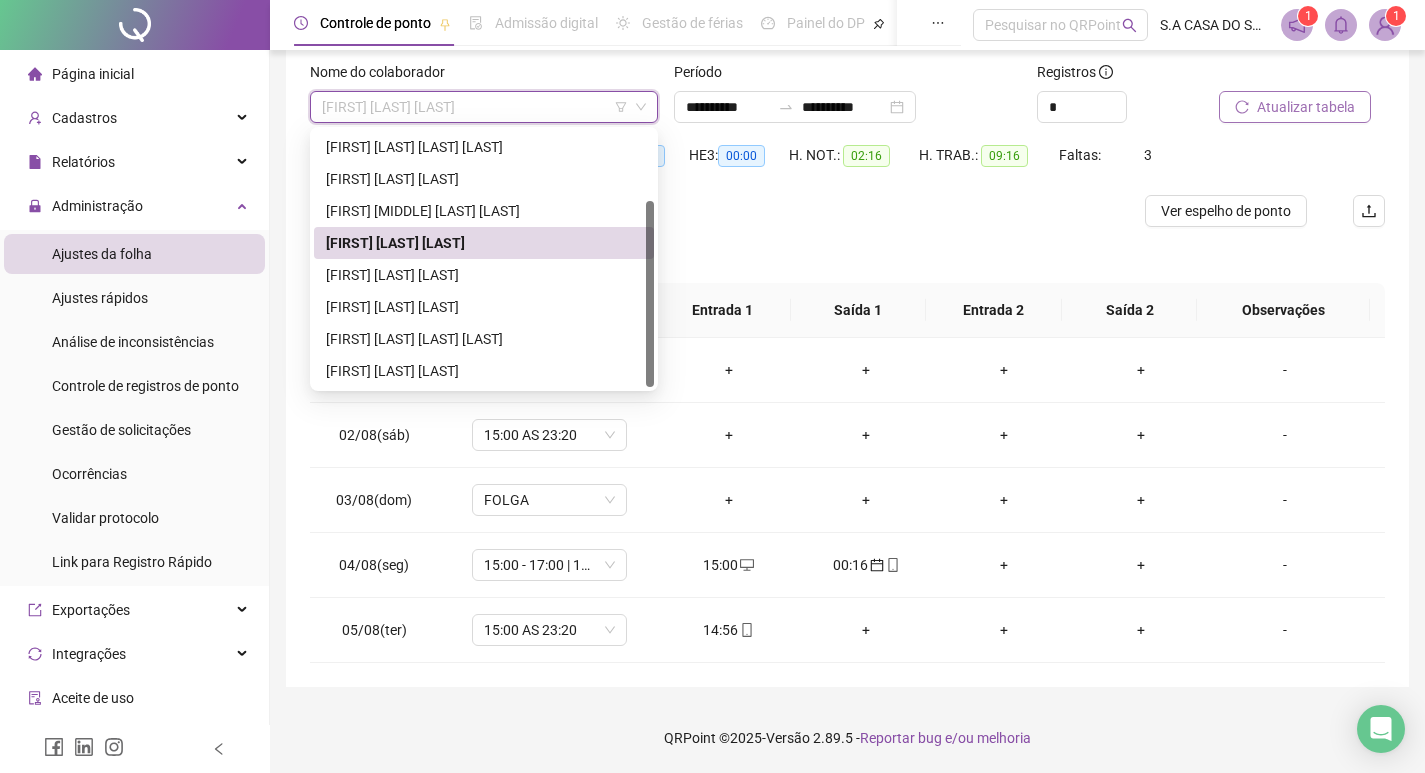 drag, startPoint x: 406, startPoint y: 242, endPoint x: 417, endPoint y: 249, distance: 13.038404 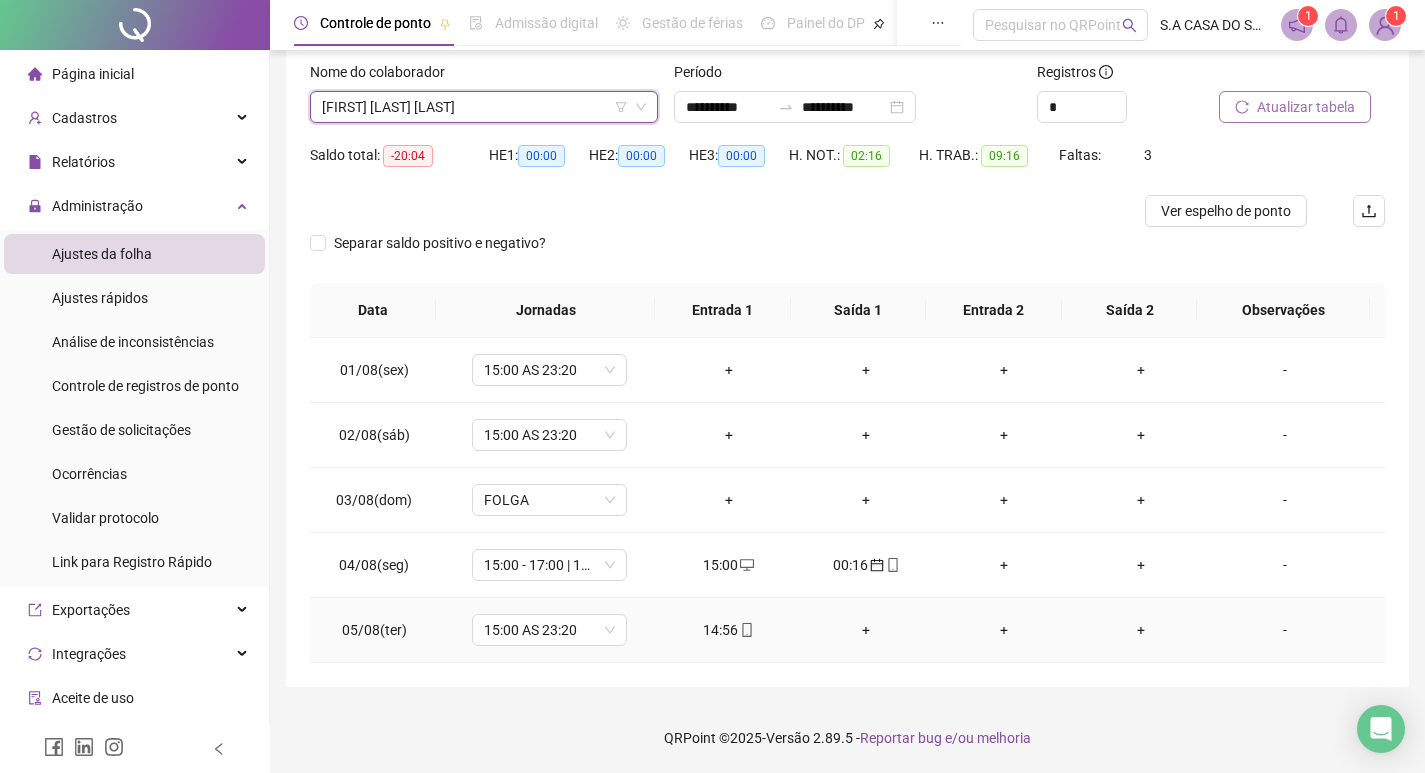 click 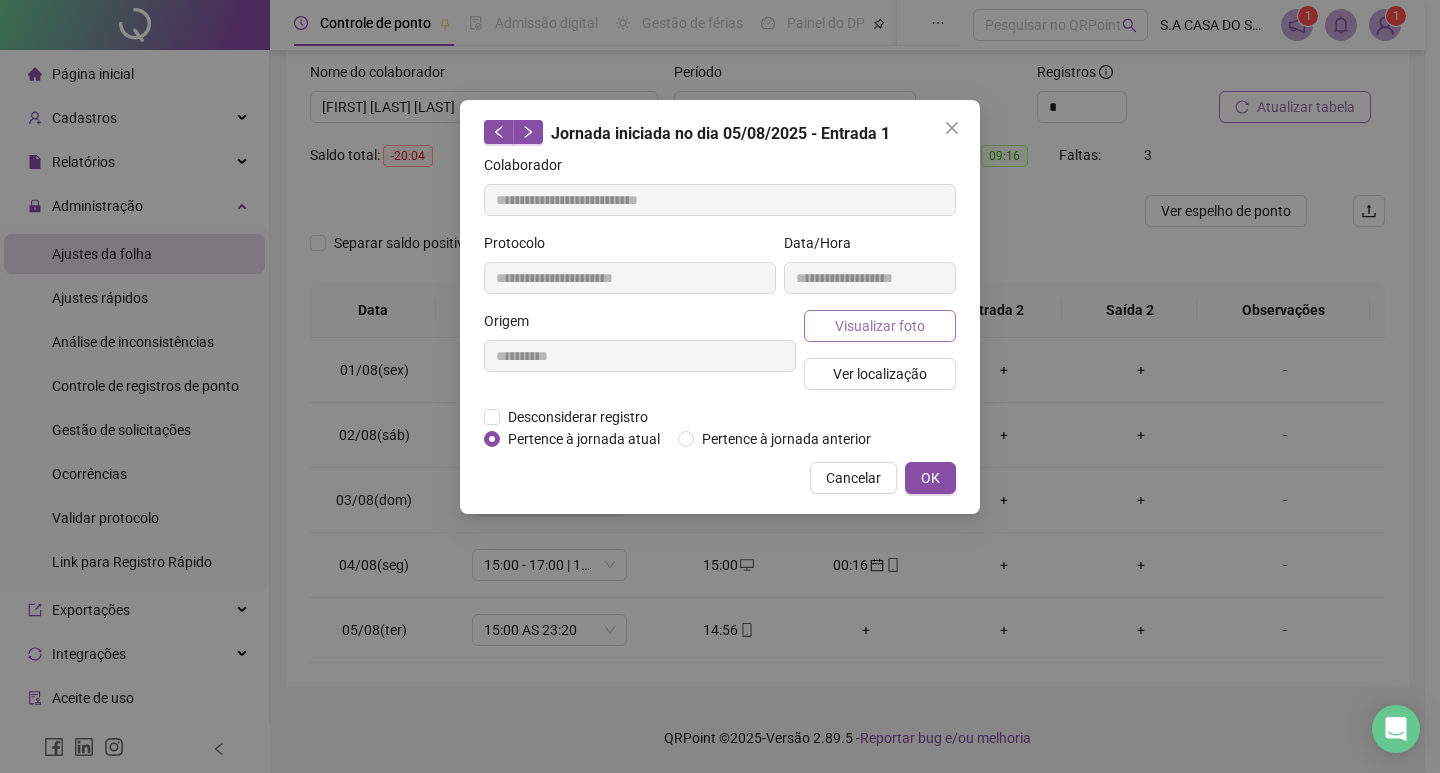click on "Visualizar foto" at bounding box center [880, 326] 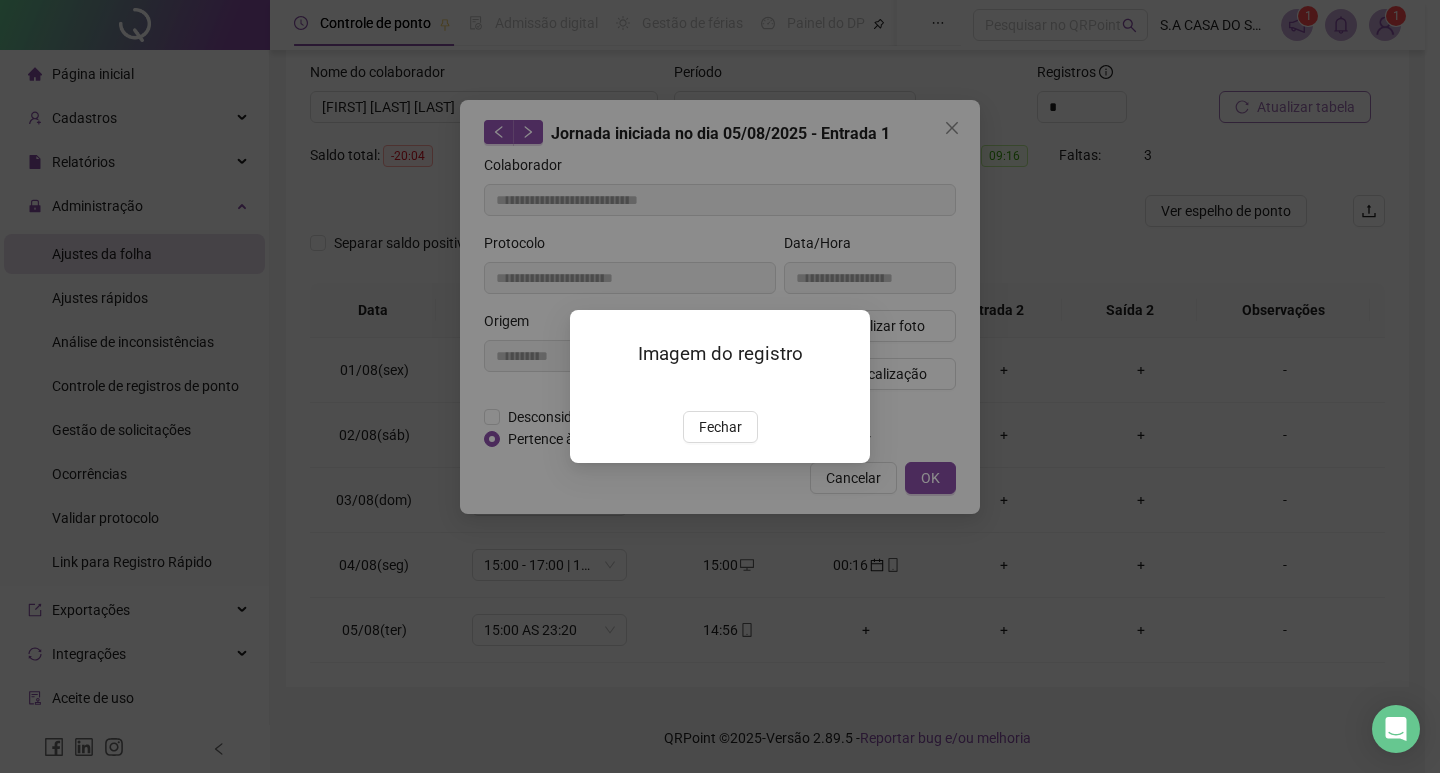 click at bounding box center (594, 390) 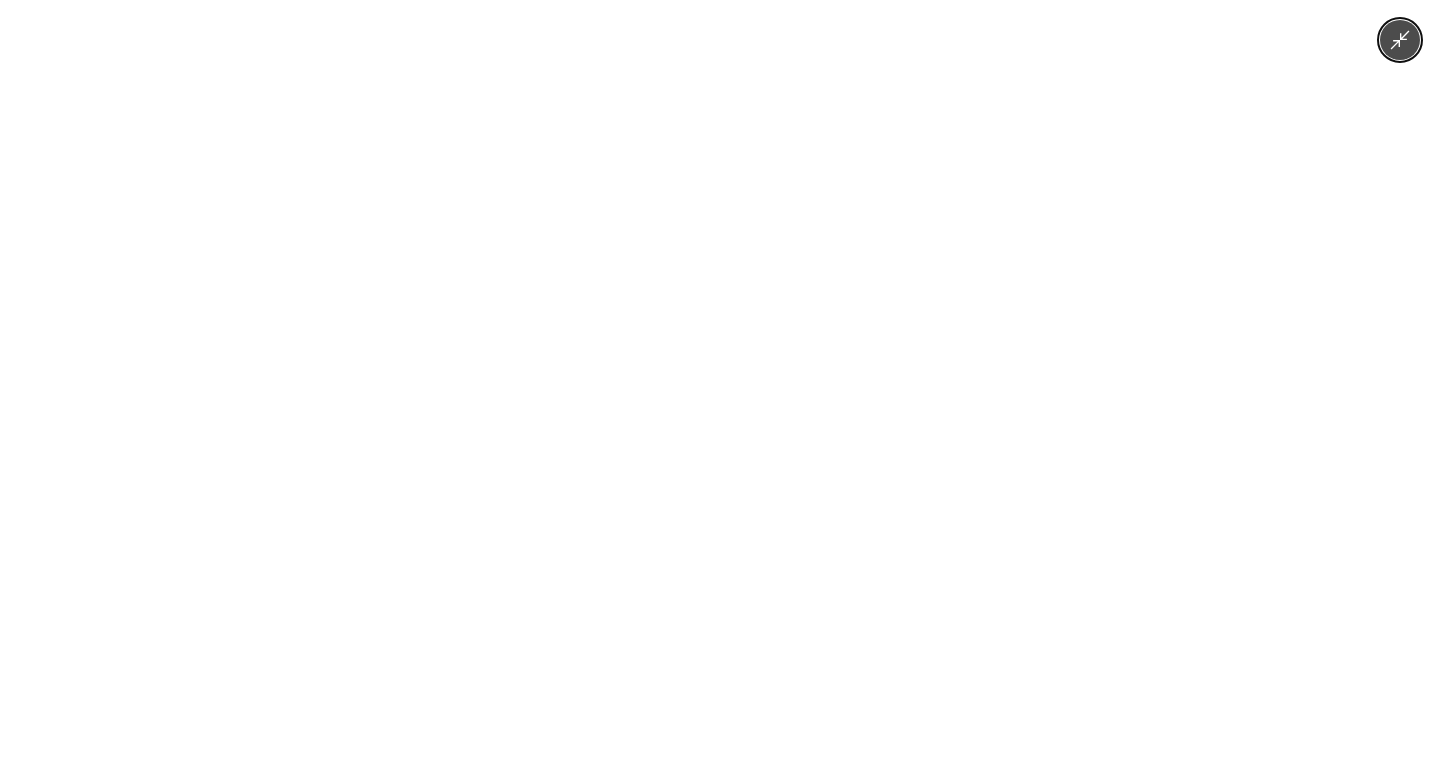 click at bounding box center (720, 386) 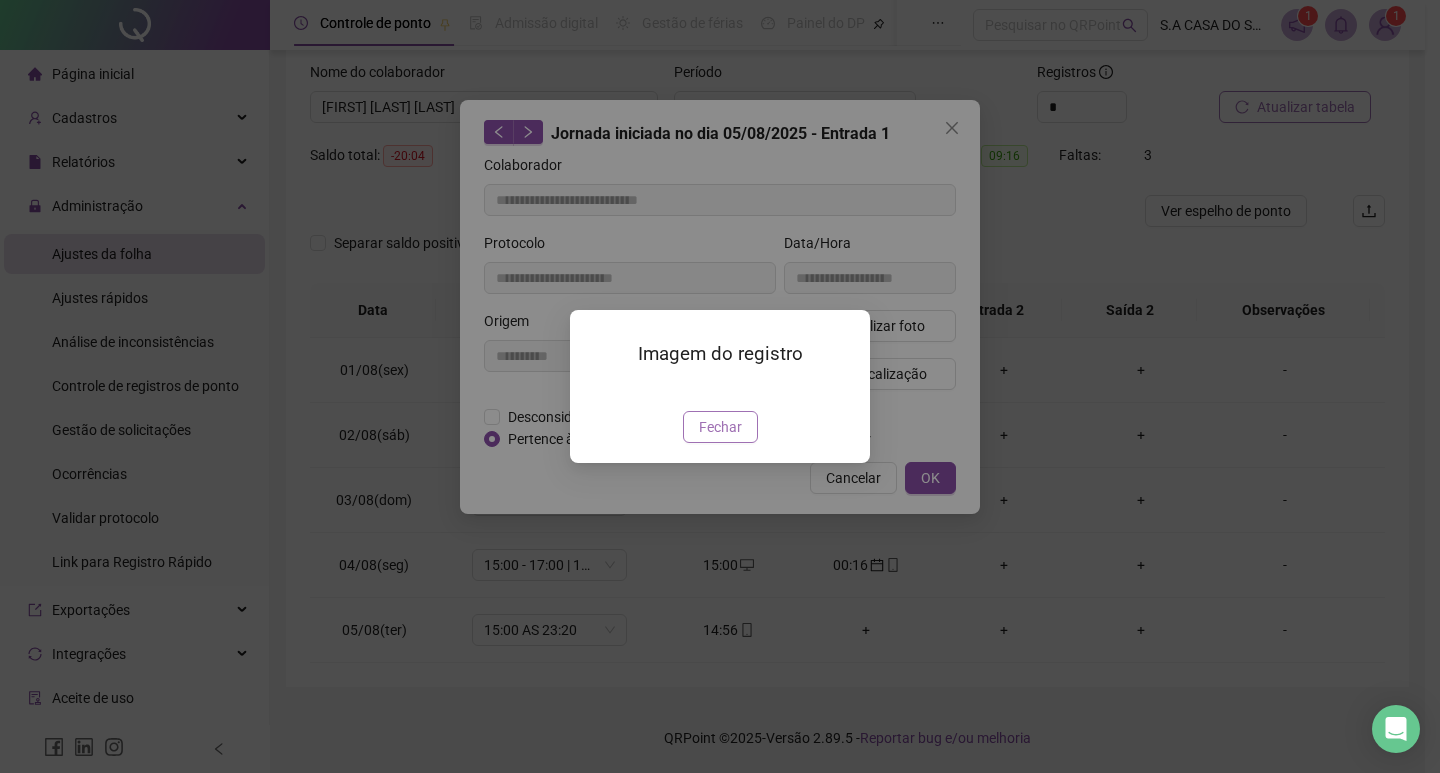 click on "Fechar" at bounding box center (720, 427) 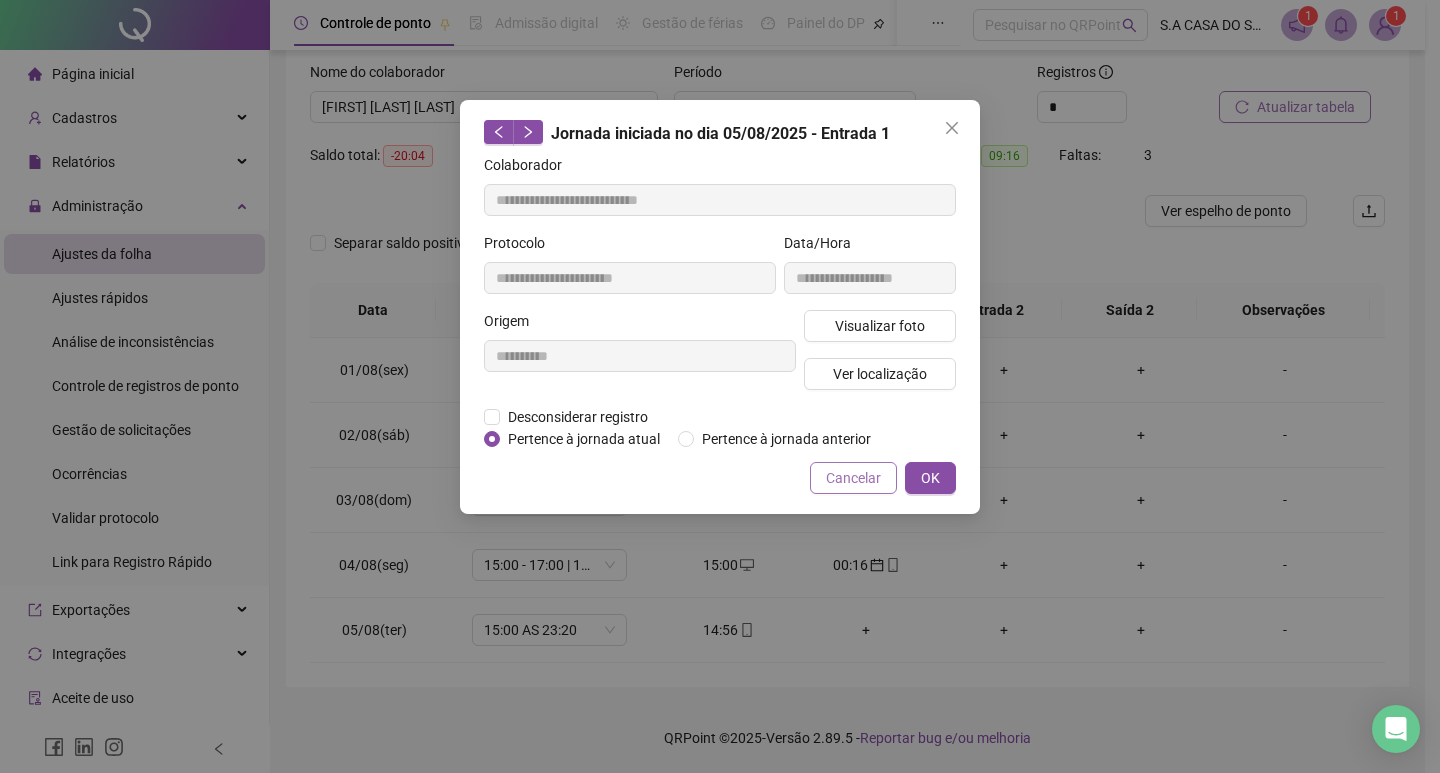 click on "Cancelar" at bounding box center [853, 478] 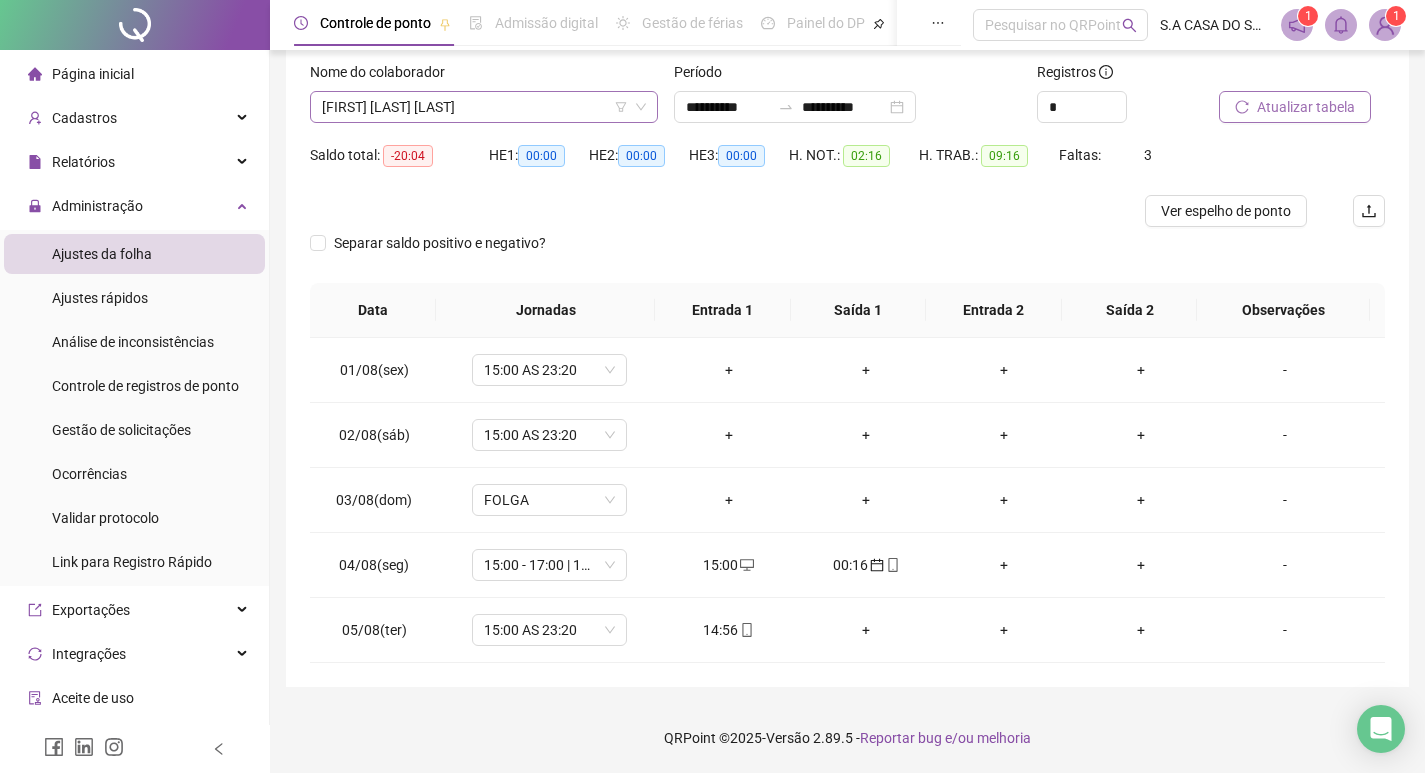 click on "[FIRST] [LAST] [LAST]" at bounding box center (484, 107) 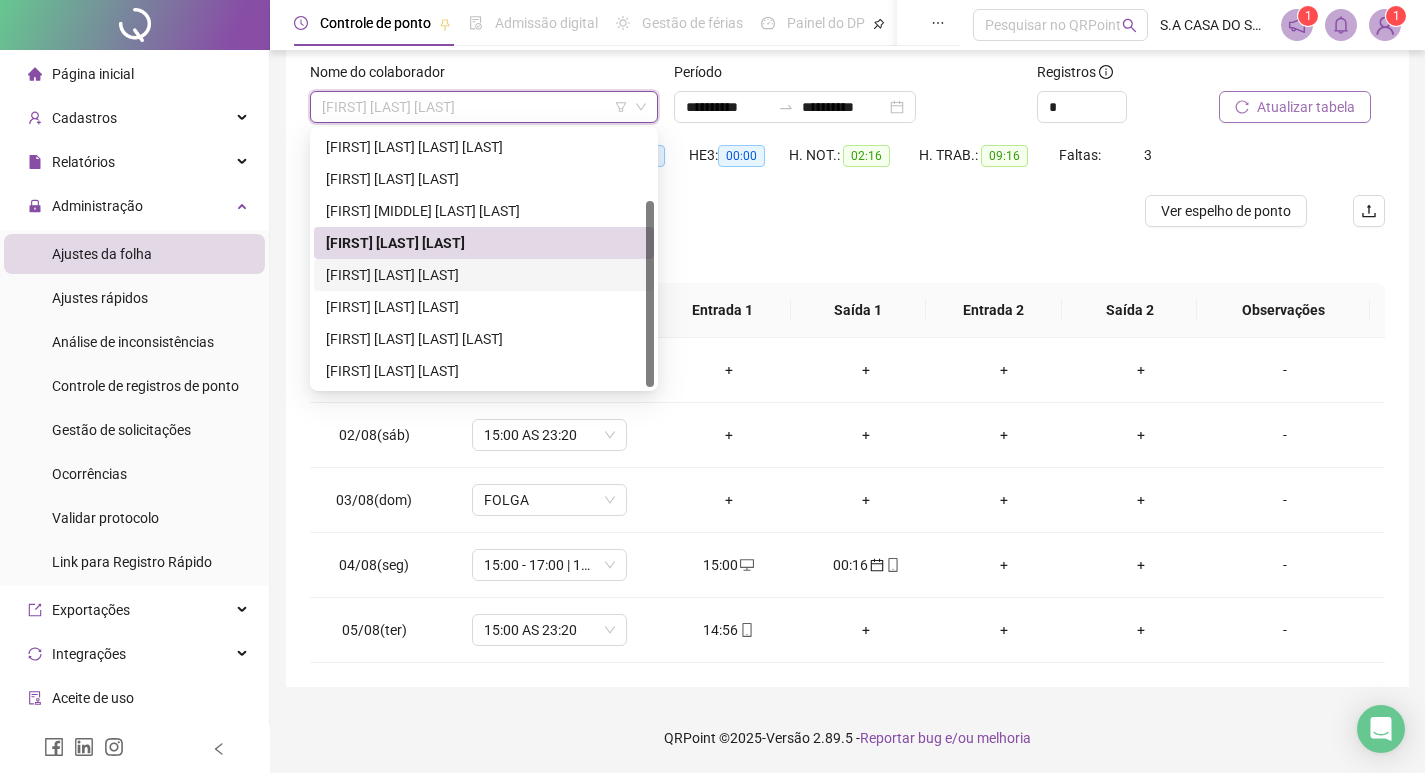 click on "[FIRST] [LAST] [LAST]" at bounding box center (484, 275) 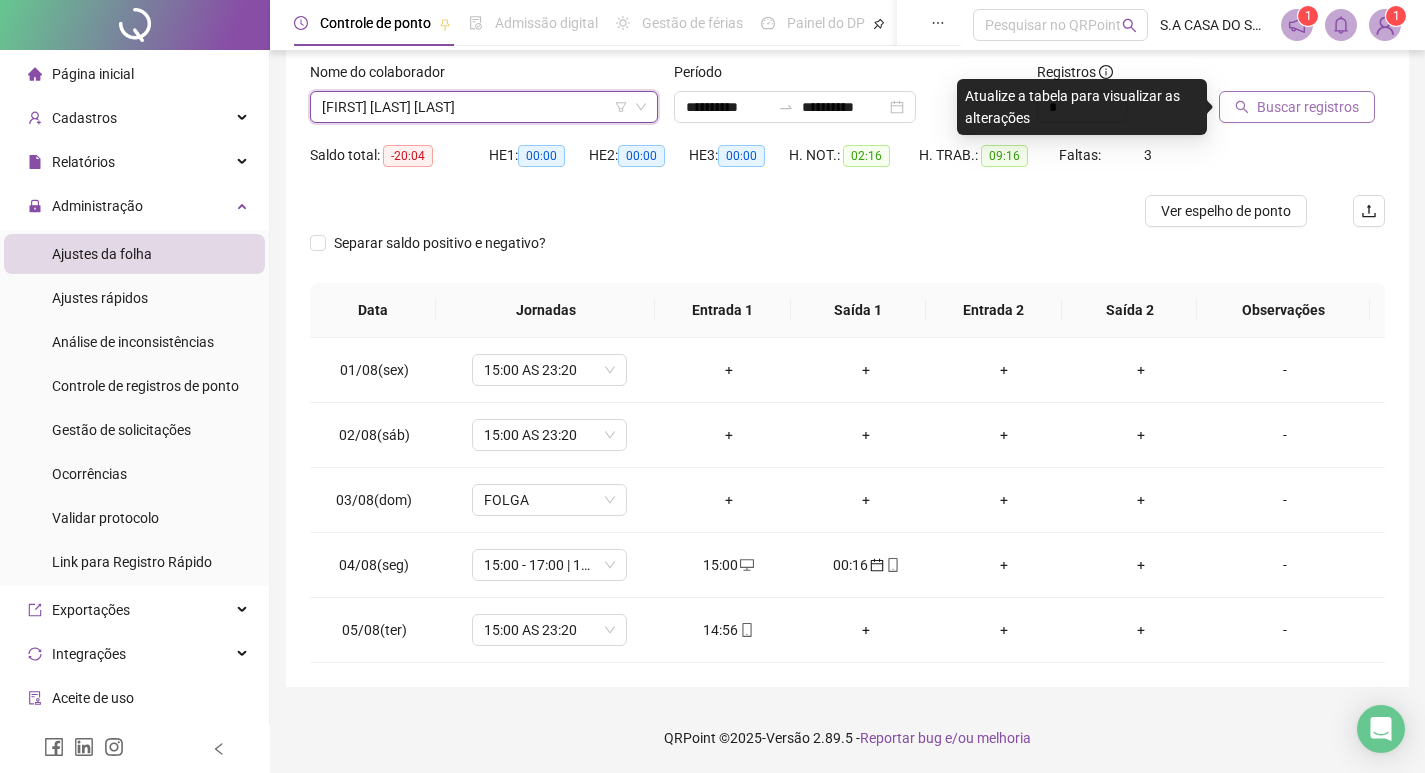 click on "[FIRST] [LAST] [LAST]" at bounding box center [484, 107] 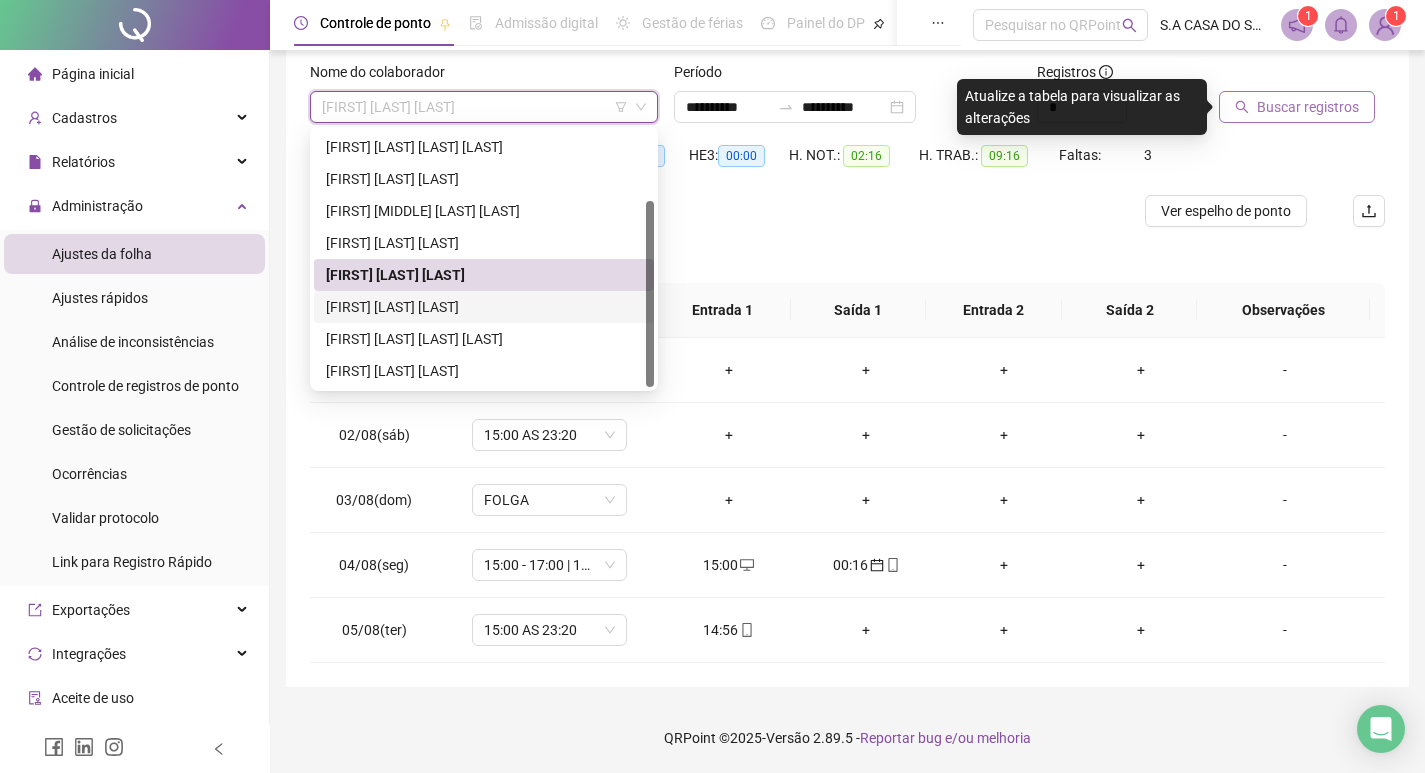 click on "[FIRST] [LAST] [LAST]" at bounding box center [484, 307] 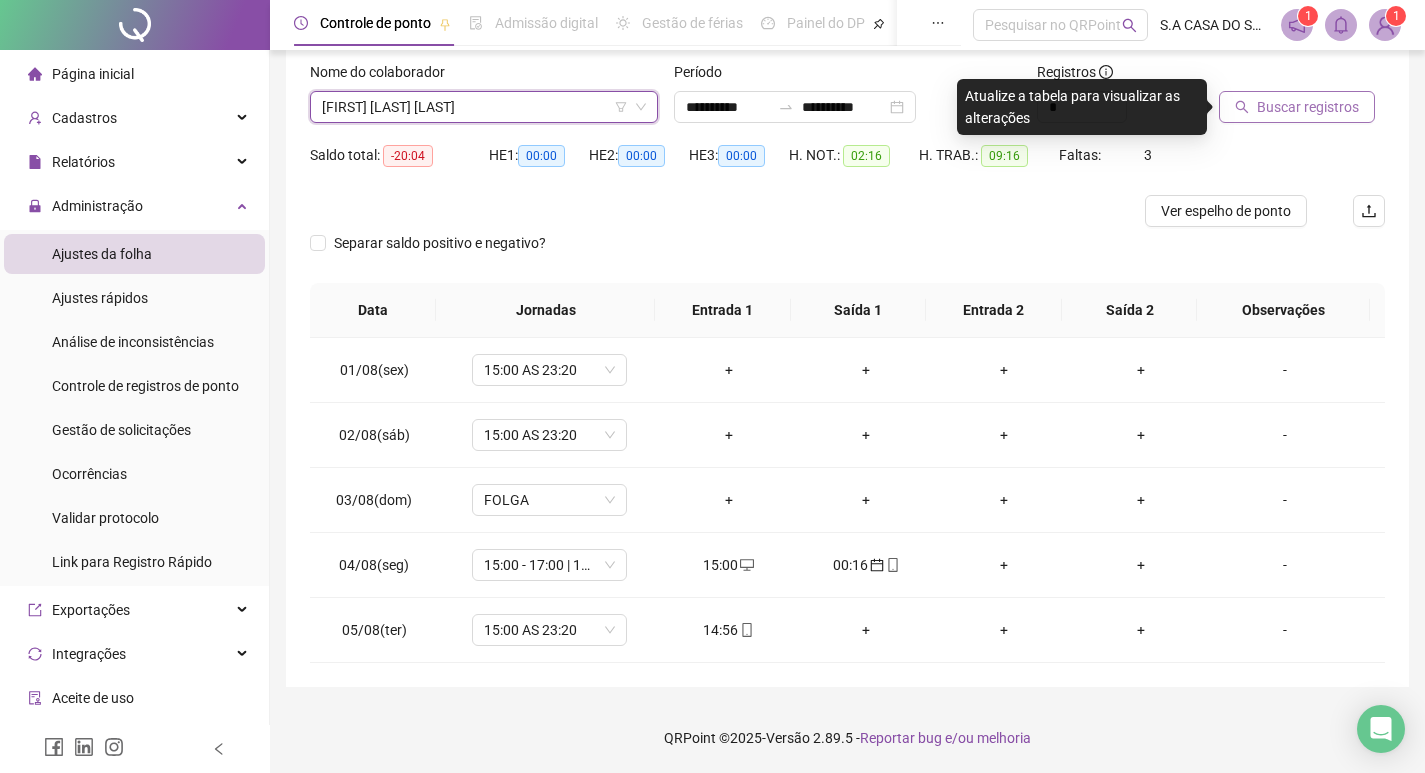 click at bounding box center (1277, 76) 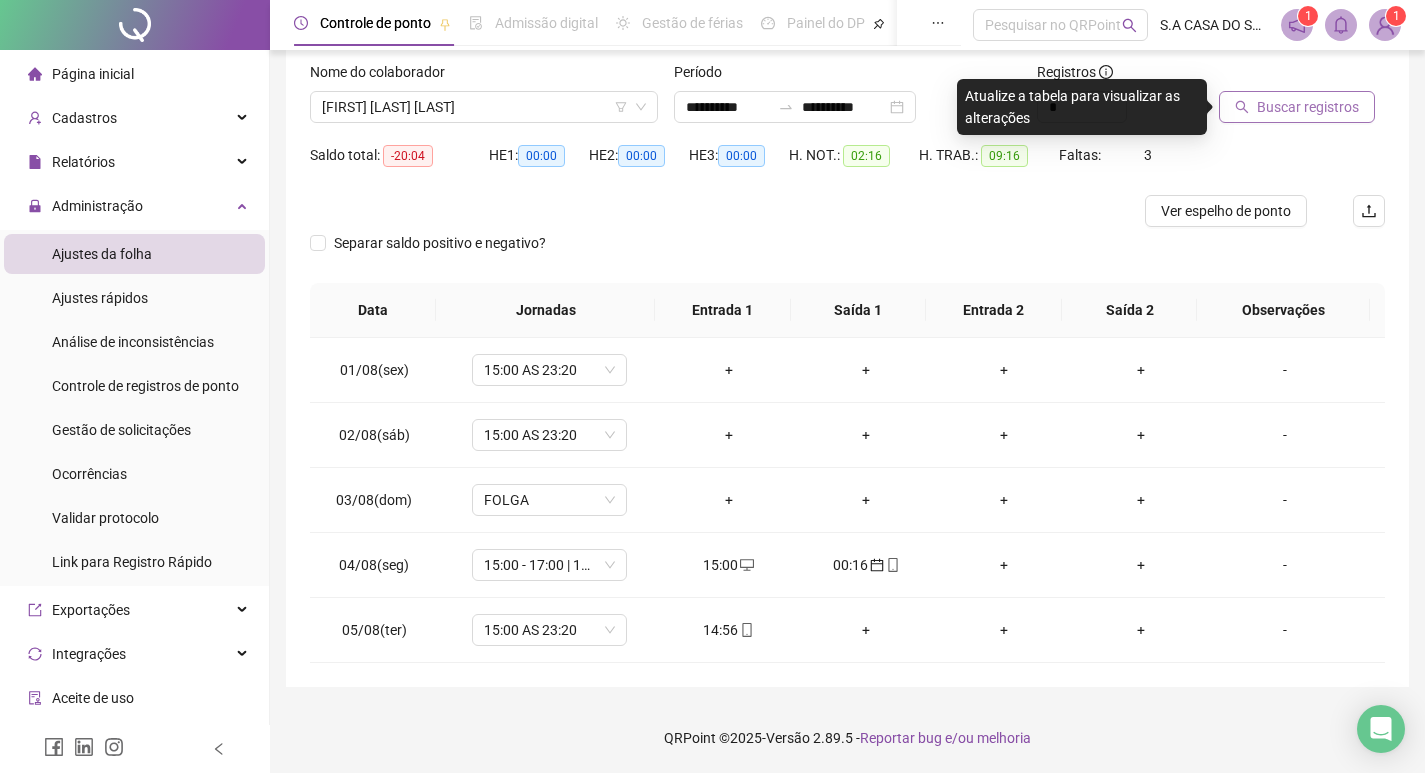 click on "Buscar registros" at bounding box center [1308, 107] 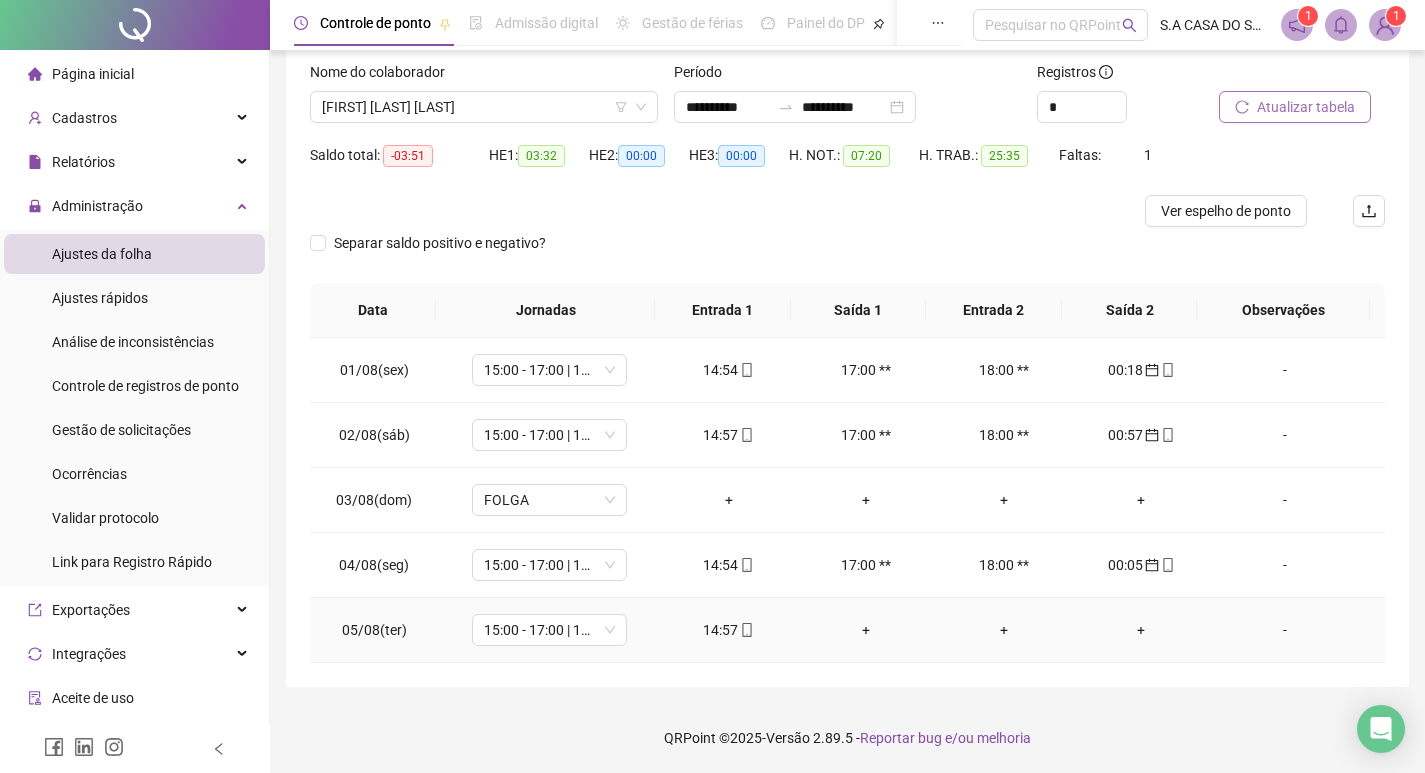 click 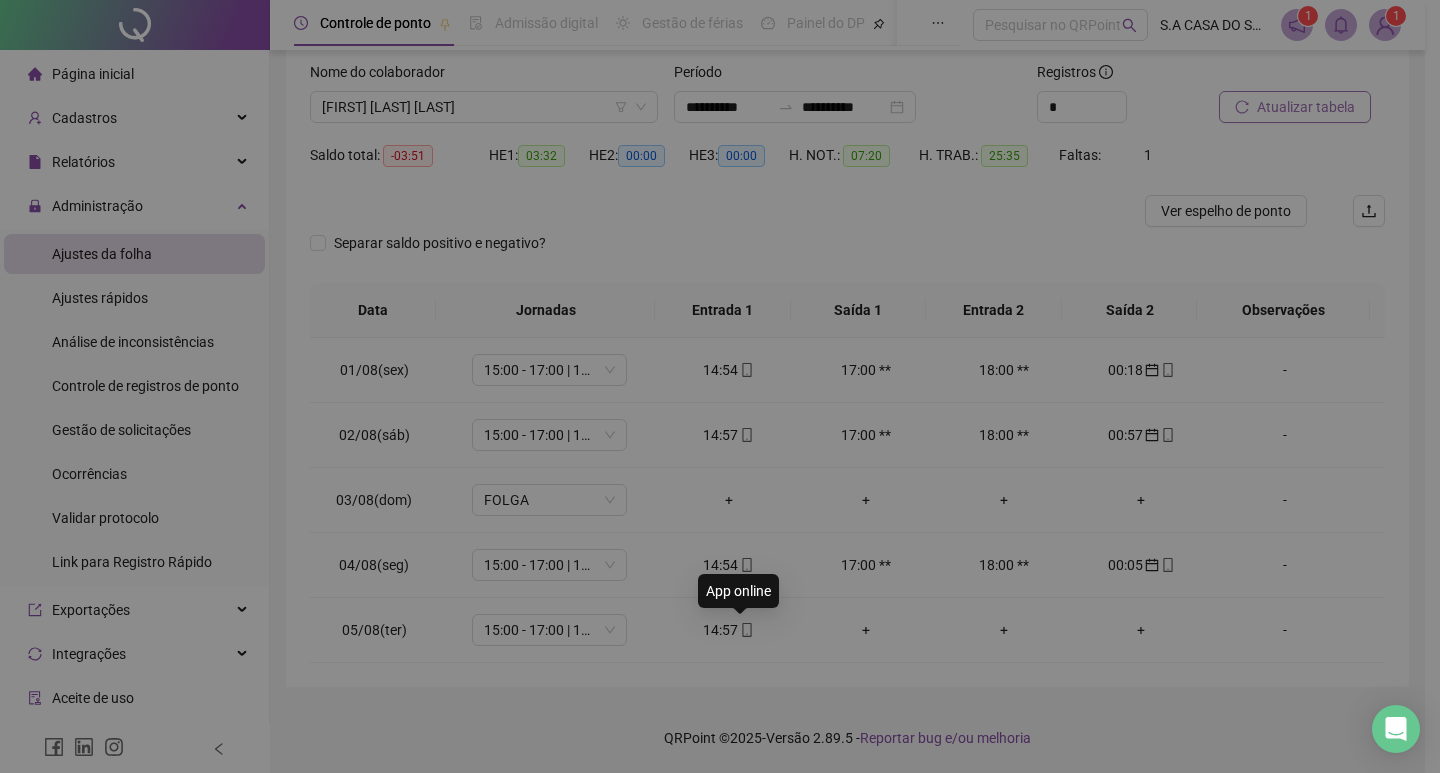 type on "**********" 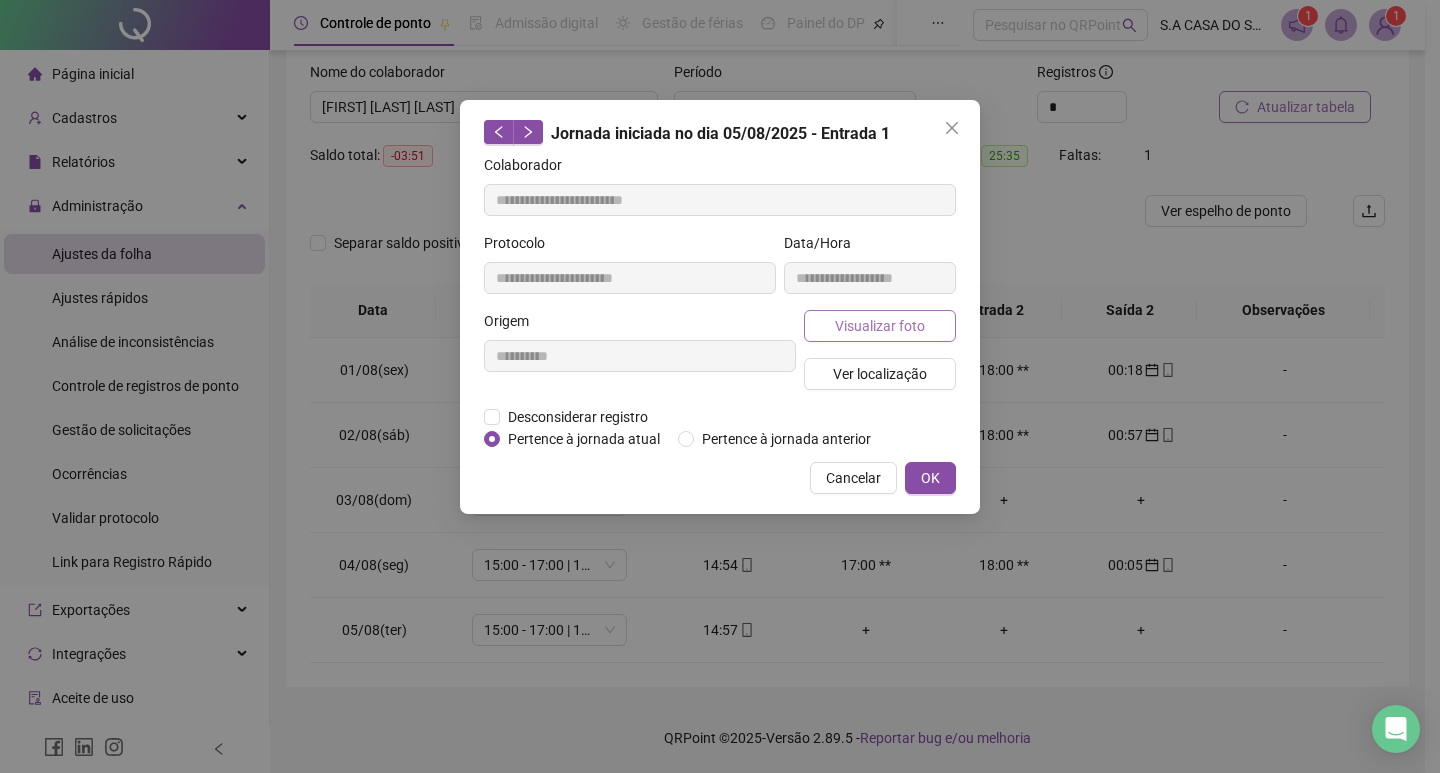 click on "Visualizar foto" at bounding box center [880, 326] 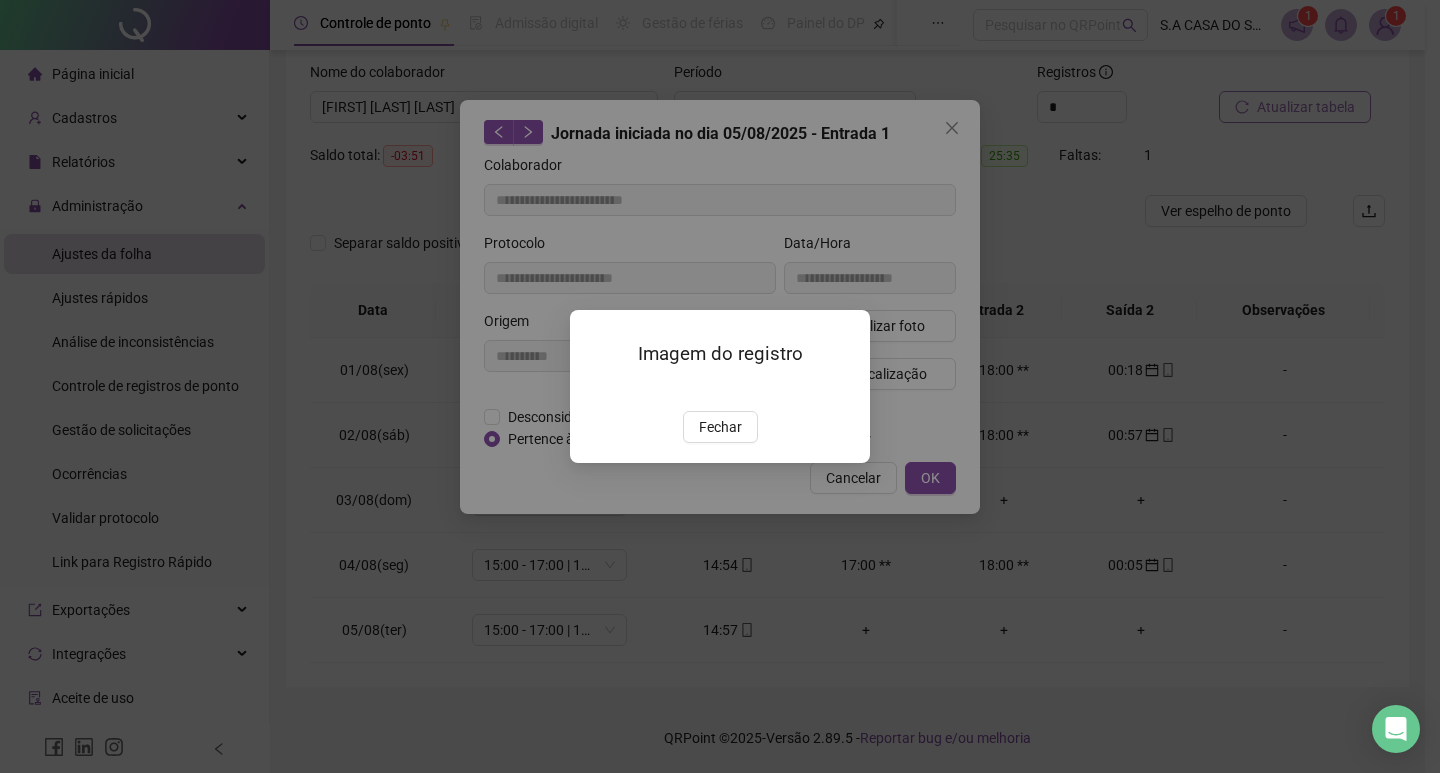 click at bounding box center (594, 390) 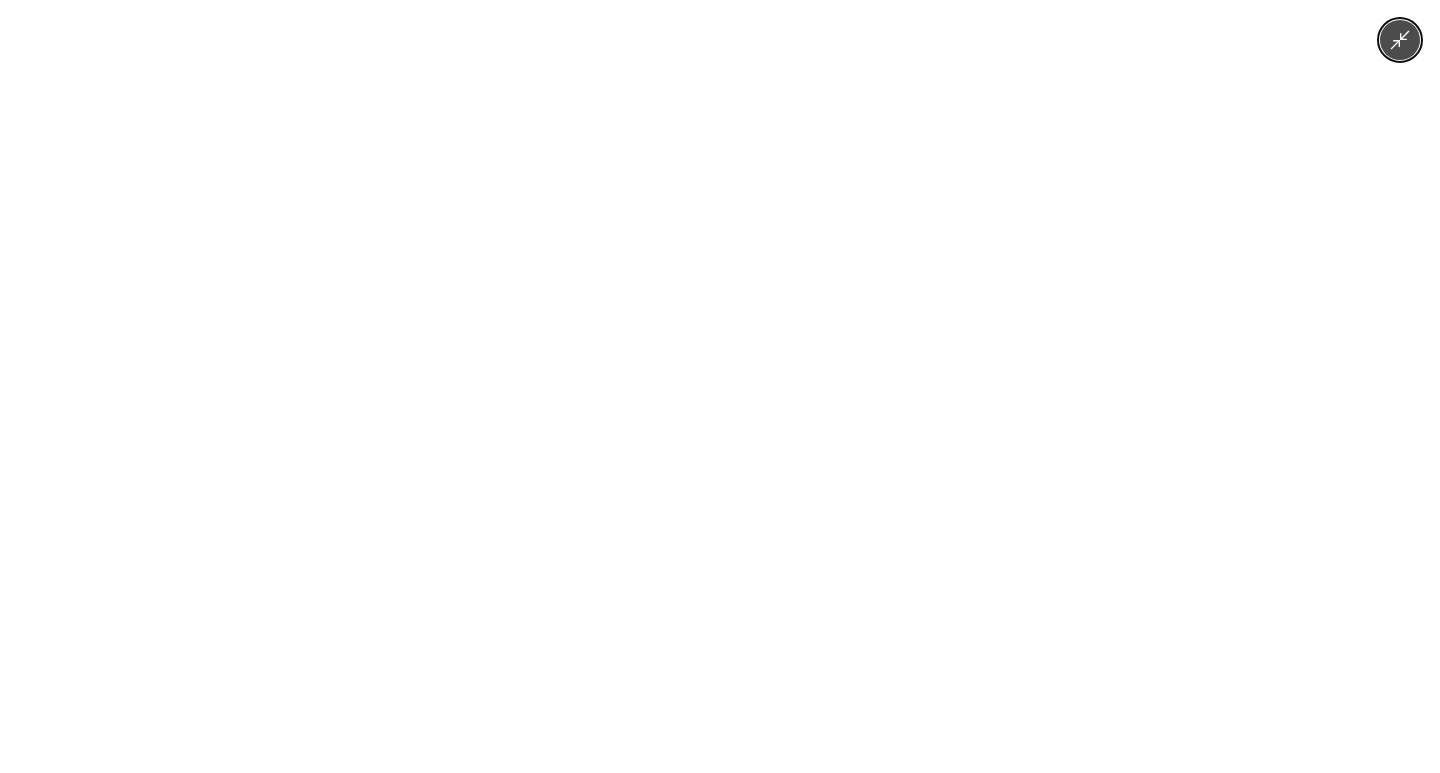 click at bounding box center (720, 386) 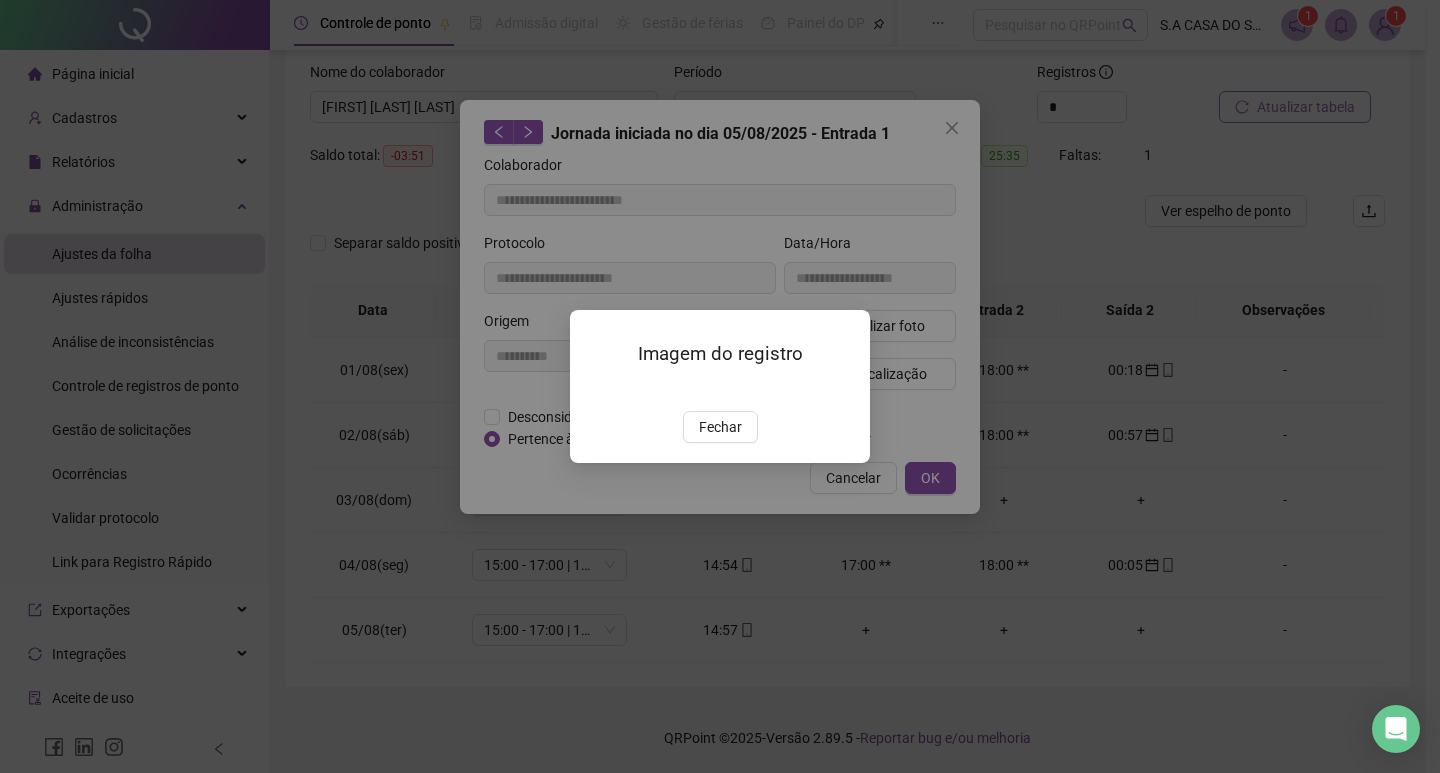 click on "Imagem do registro Fechar" at bounding box center [720, 386] 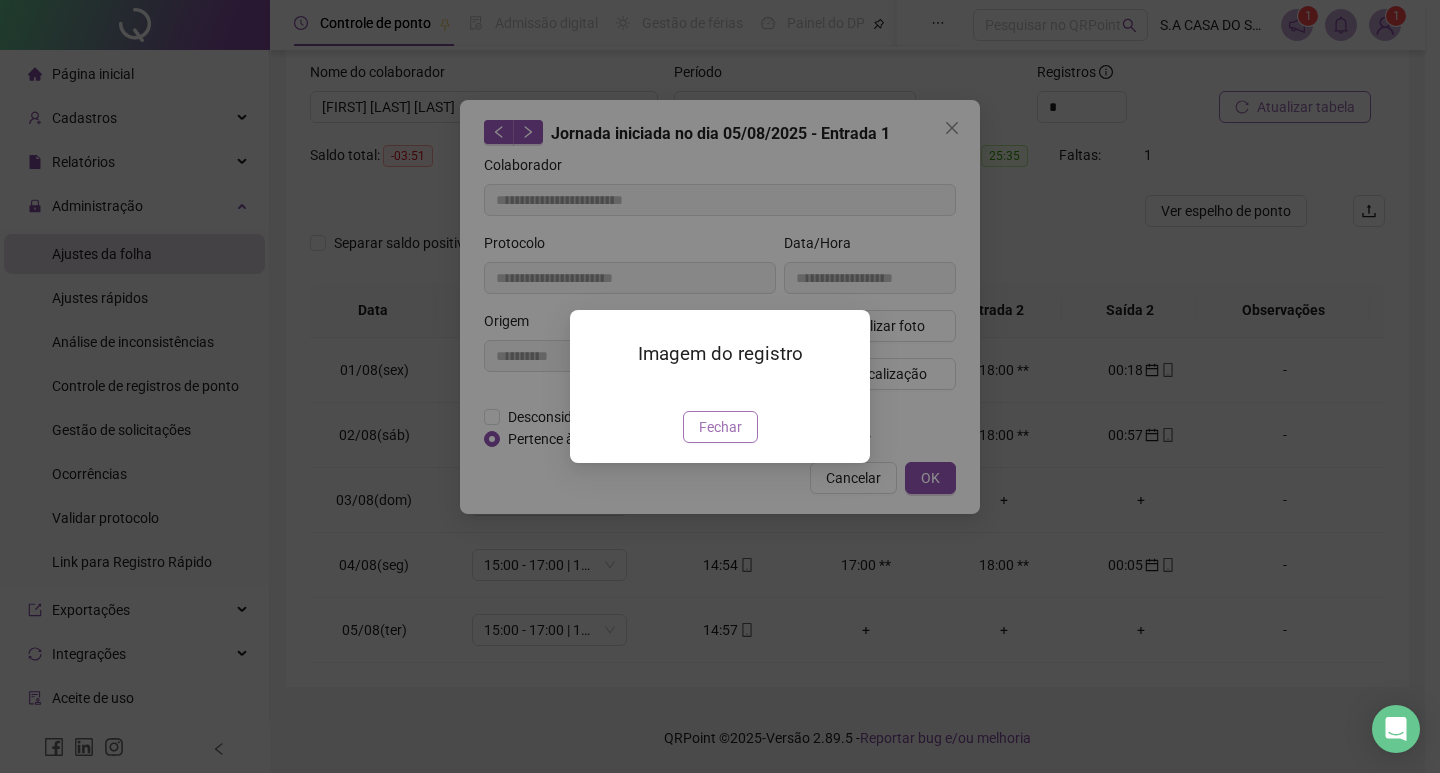 click on "Fechar" at bounding box center [720, 427] 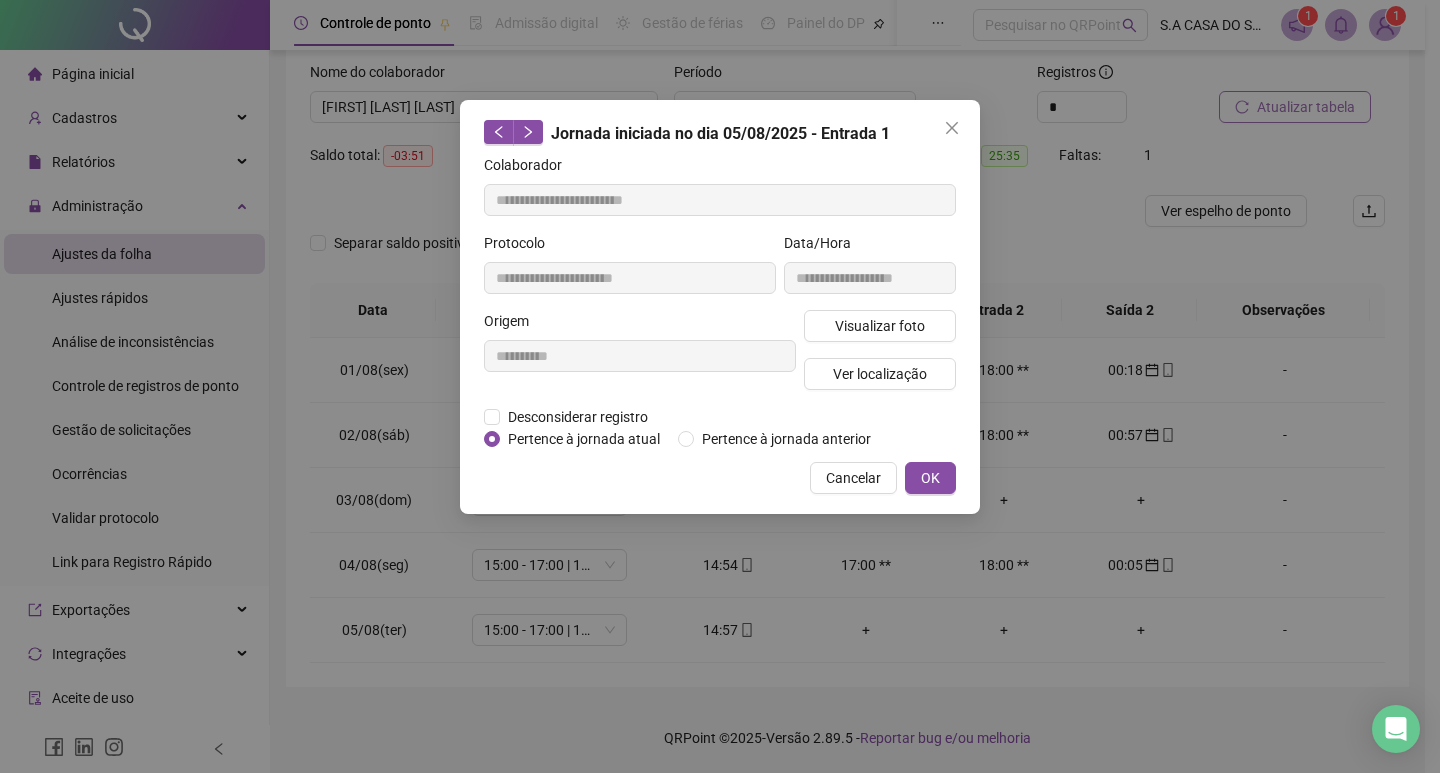 click on "**********" at bounding box center [720, 307] 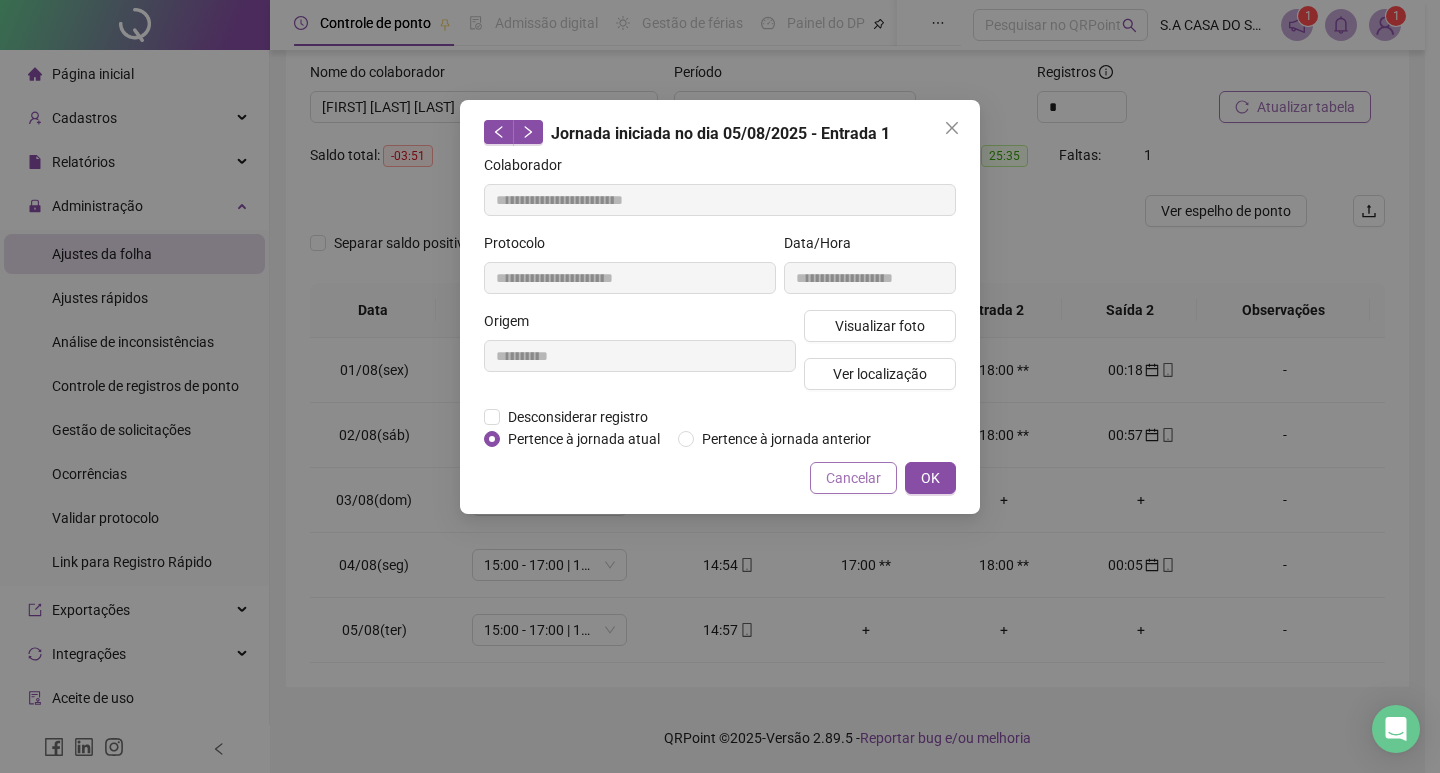 click on "Cancelar" at bounding box center [853, 478] 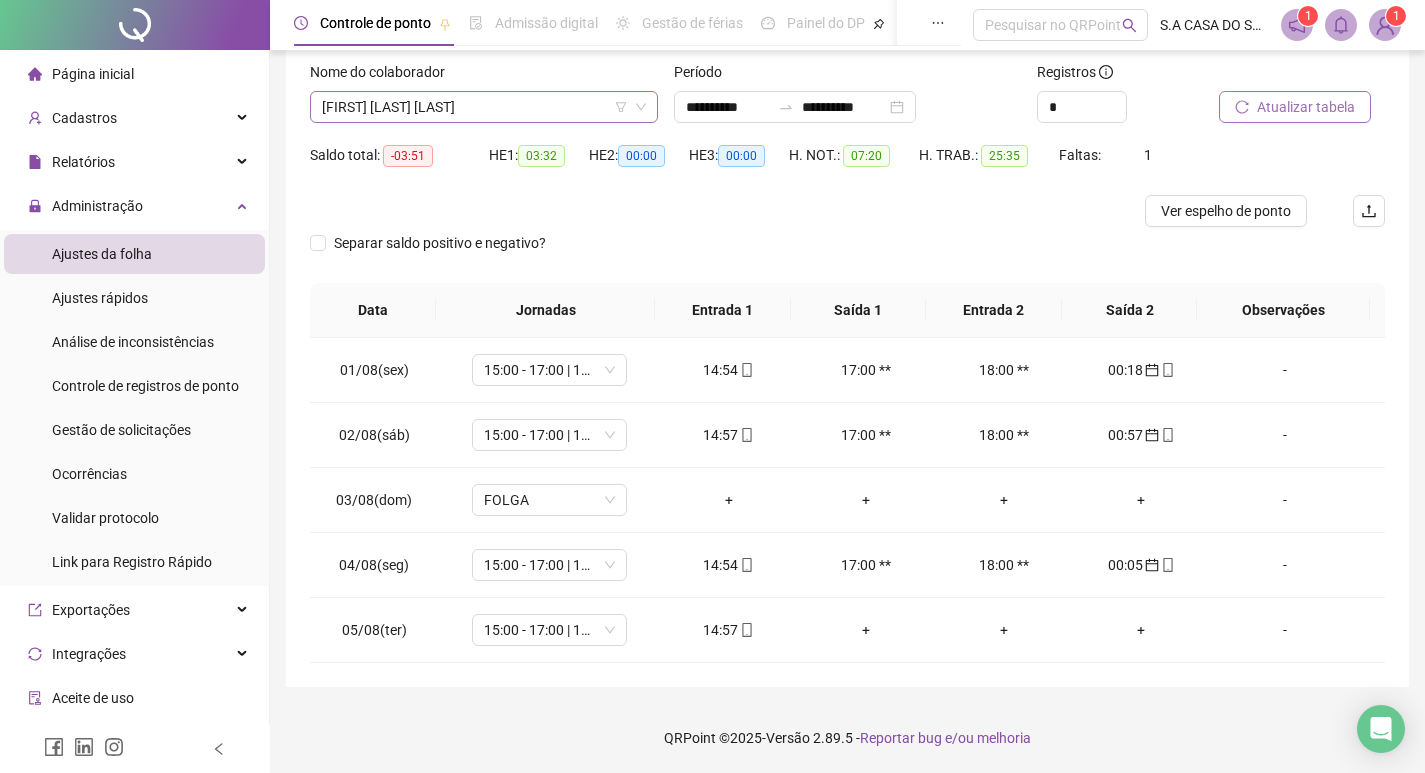 click on "[FIRST] [LAST] [LAST]" at bounding box center (484, 107) 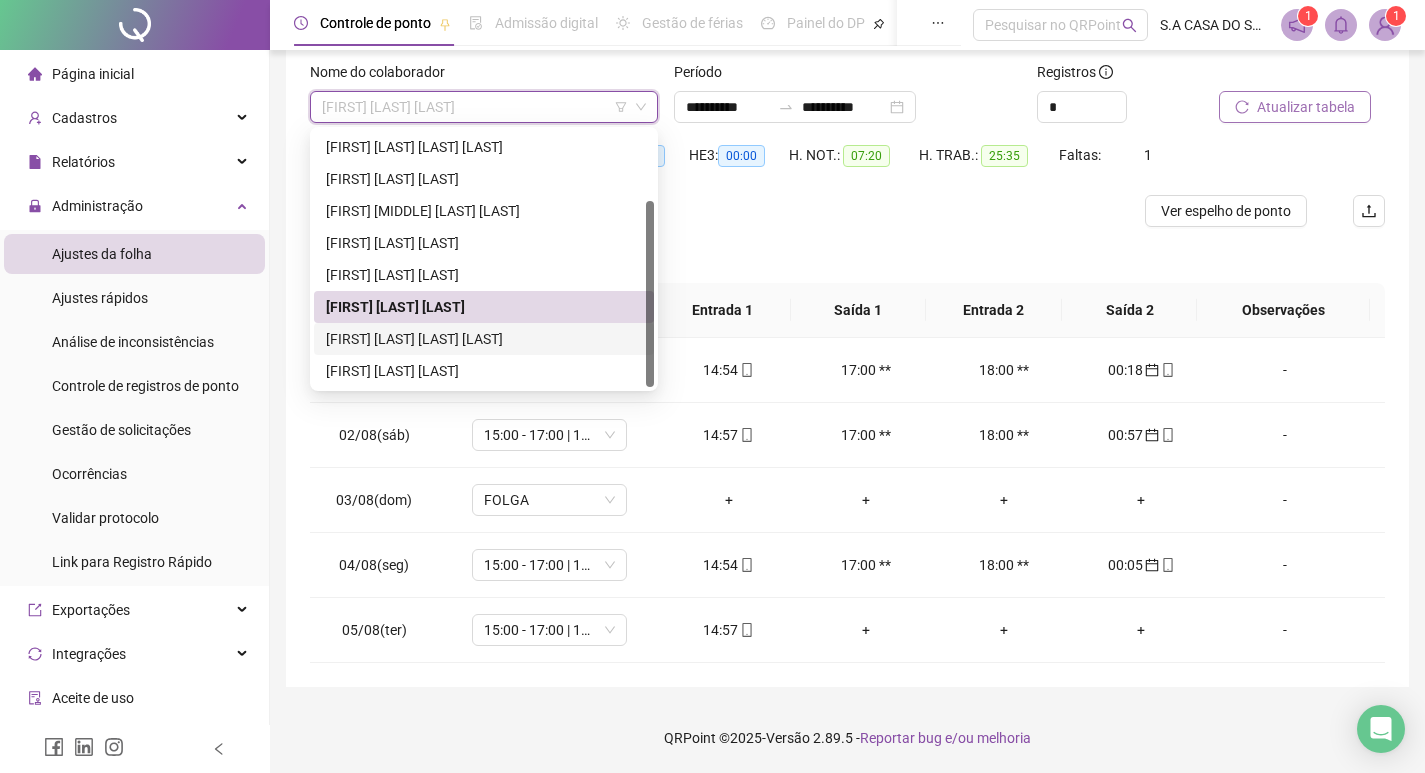 click on "[FIRST] [LAST] [LAST] [LAST]" at bounding box center [484, 339] 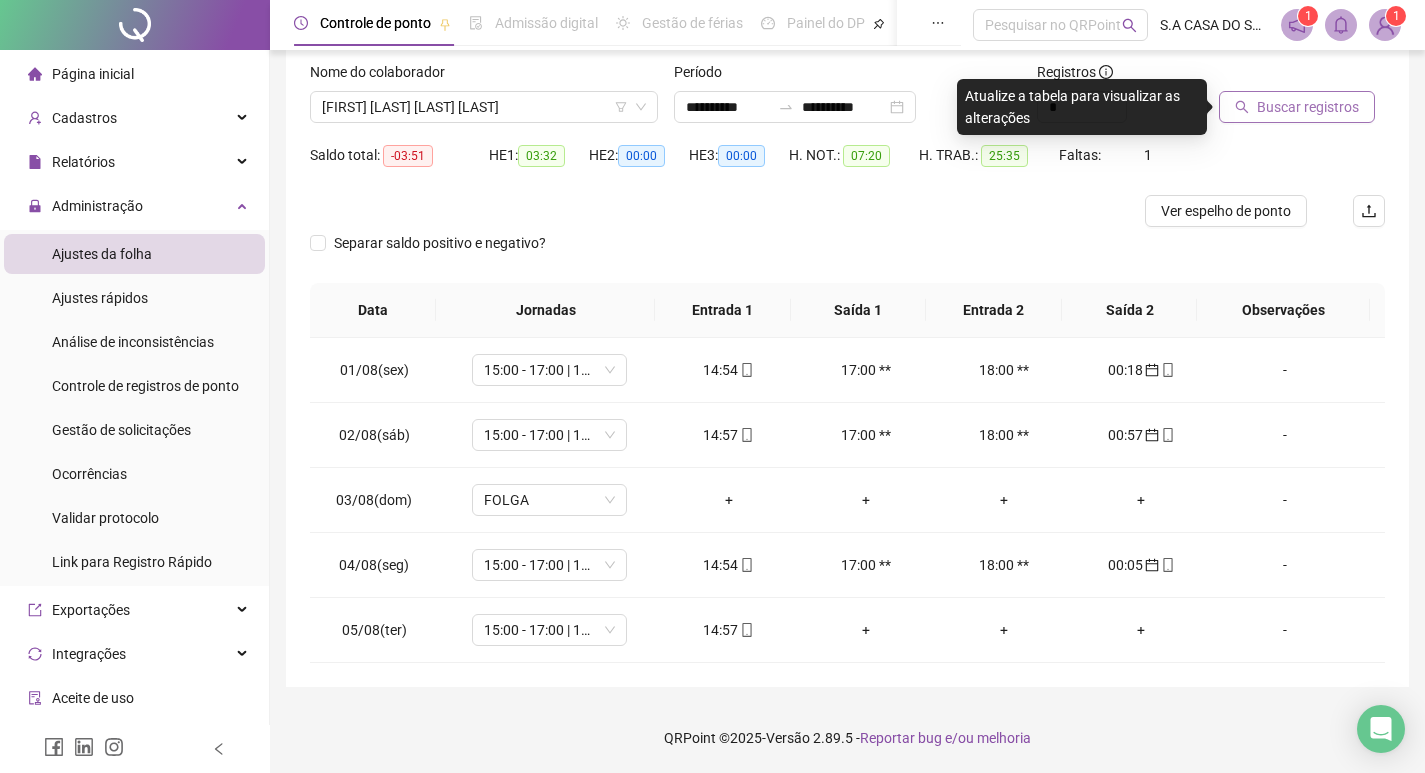 click on "Buscar registros" at bounding box center [1308, 107] 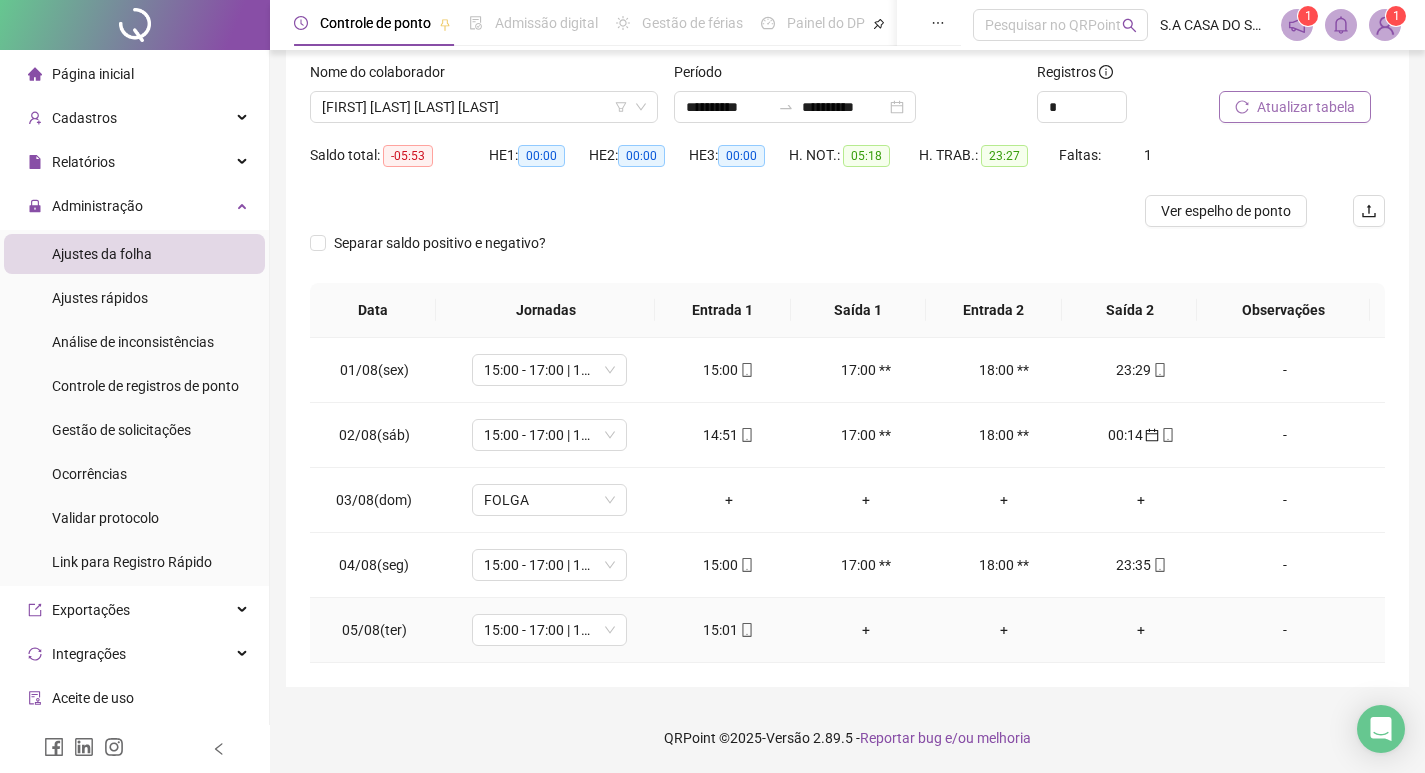 click 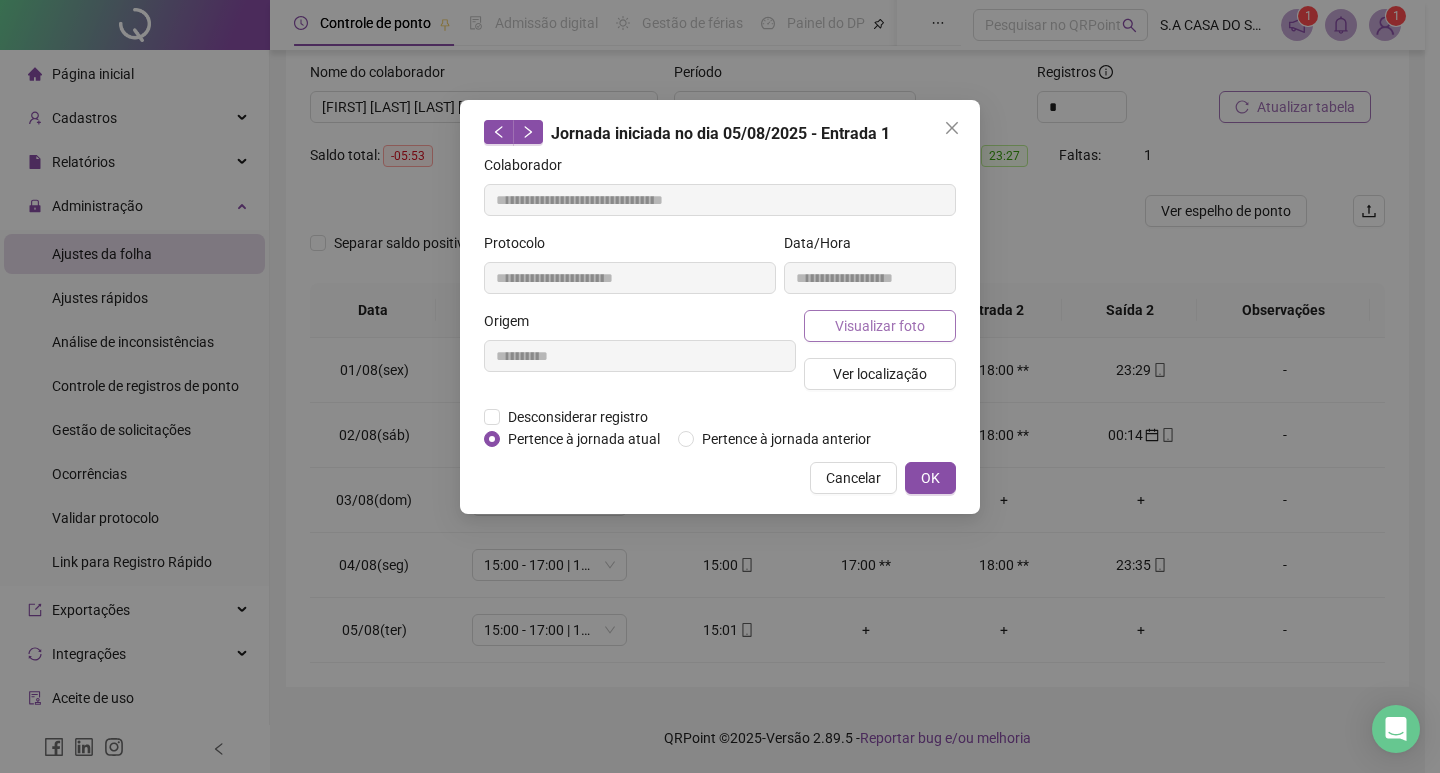 click on "Visualizar foto" at bounding box center [880, 326] 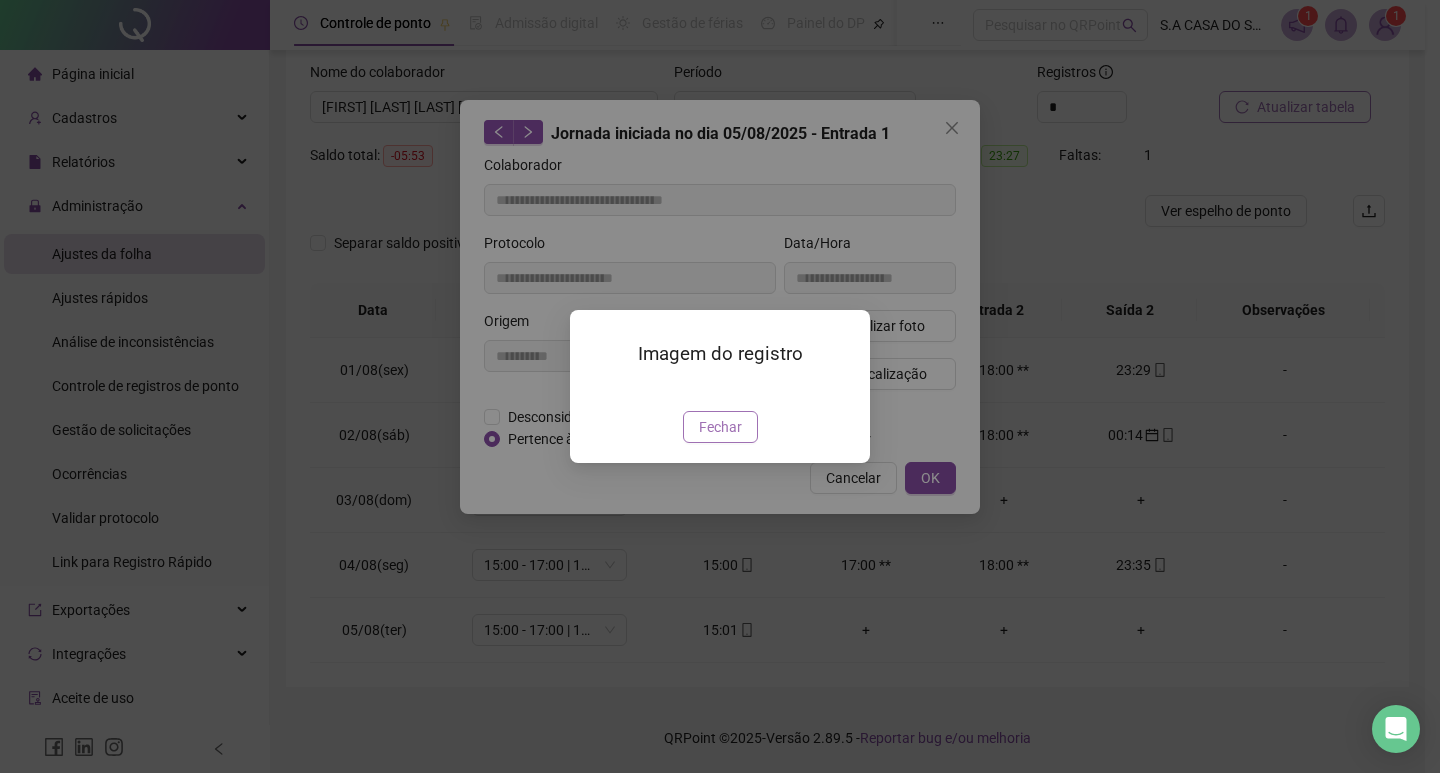 click on "Fechar" at bounding box center (720, 427) 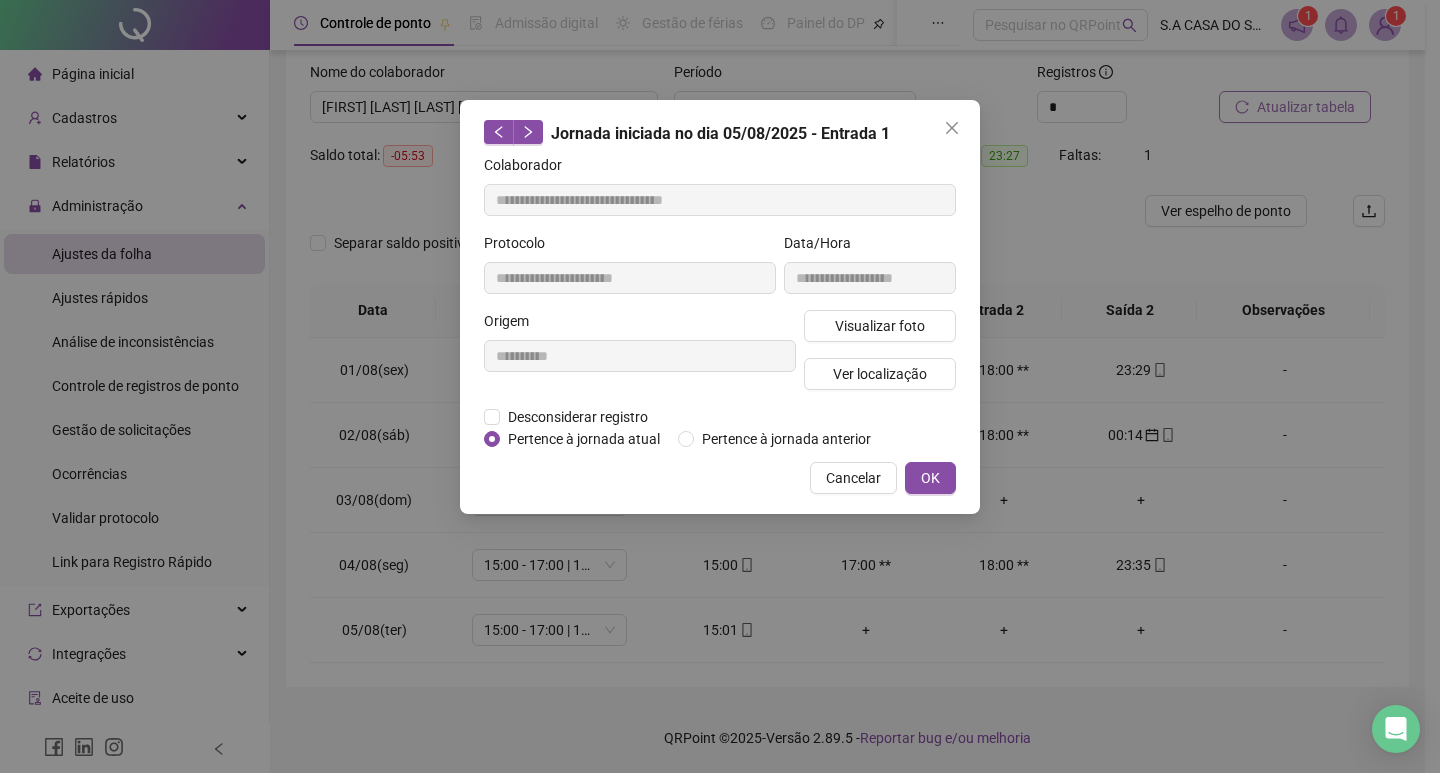 click on "**********" at bounding box center (720, 307) 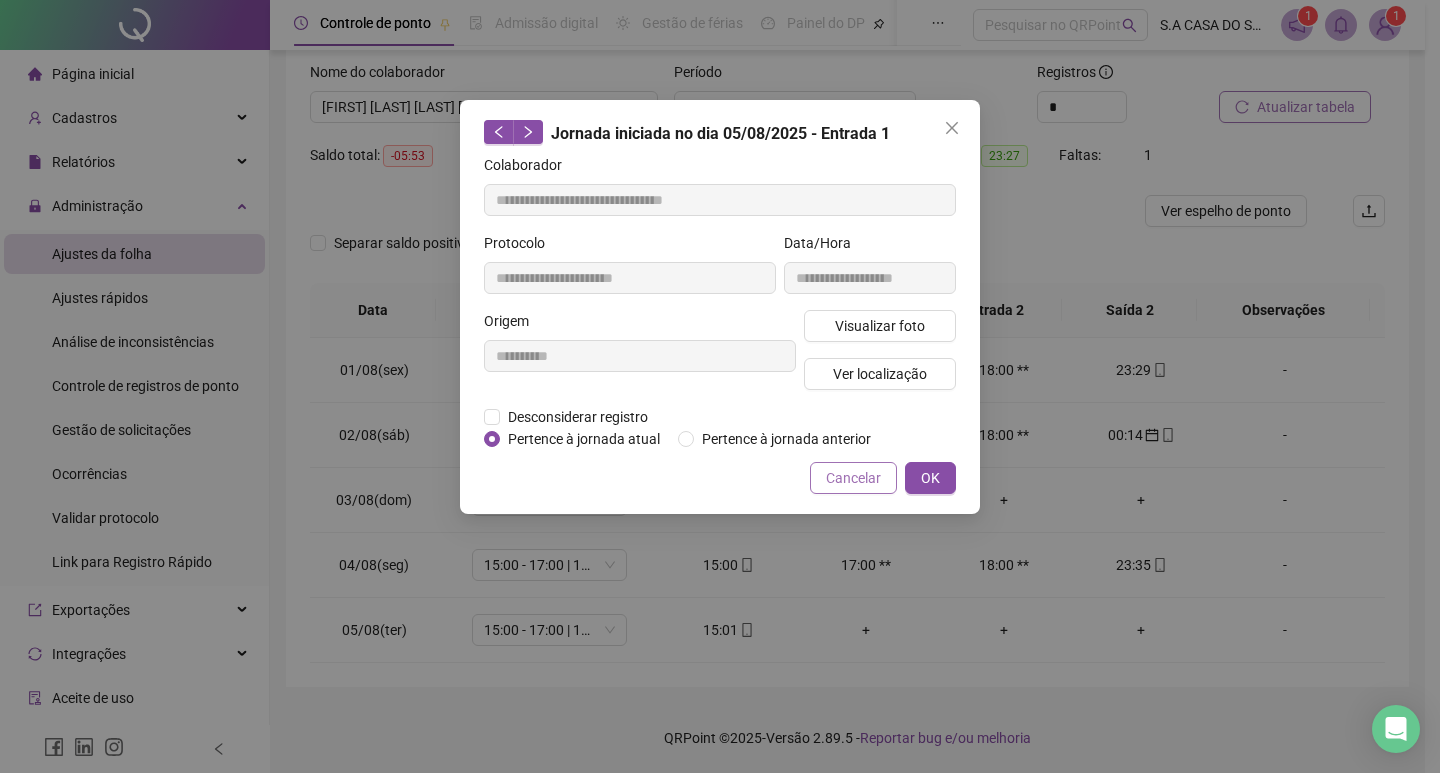 click on "Cancelar" at bounding box center [853, 478] 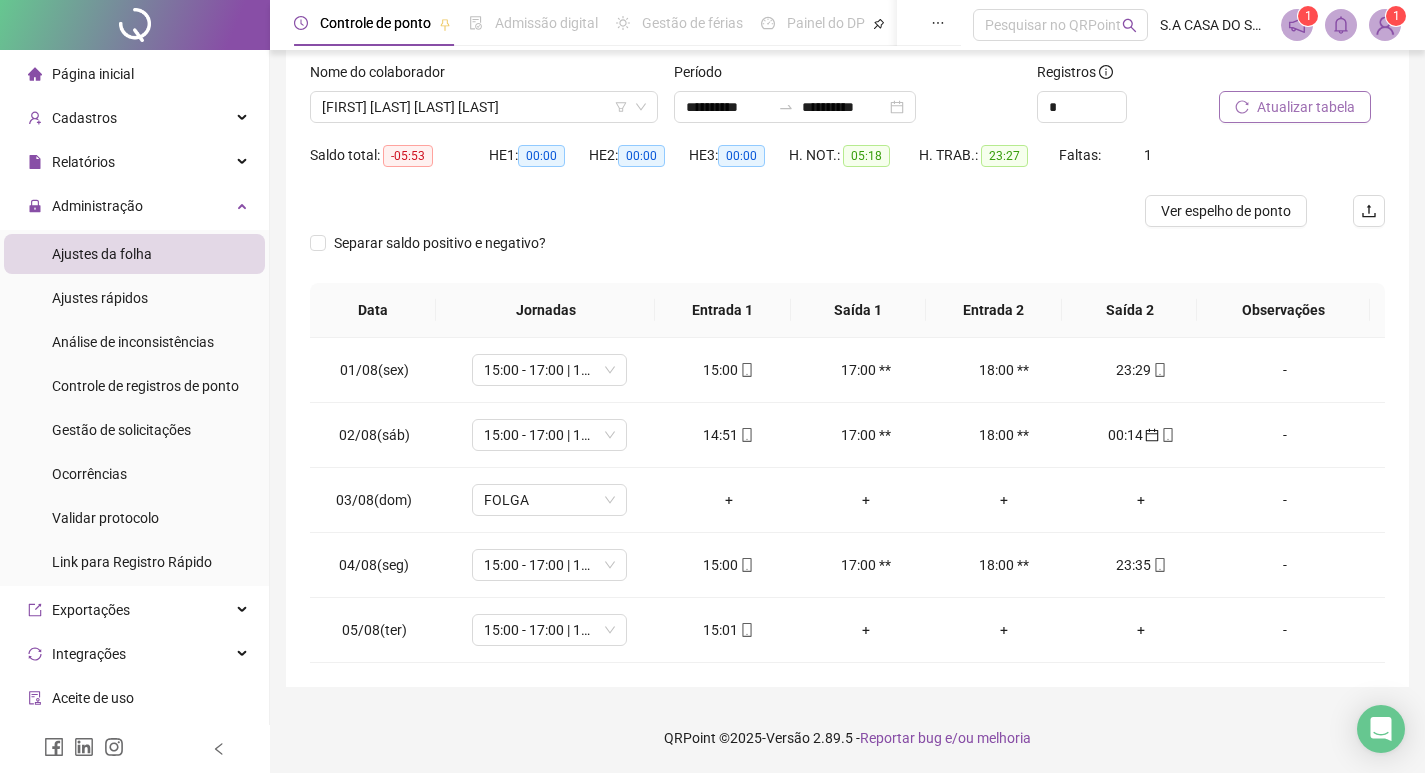 click on "**********" at bounding box center [847, 325] 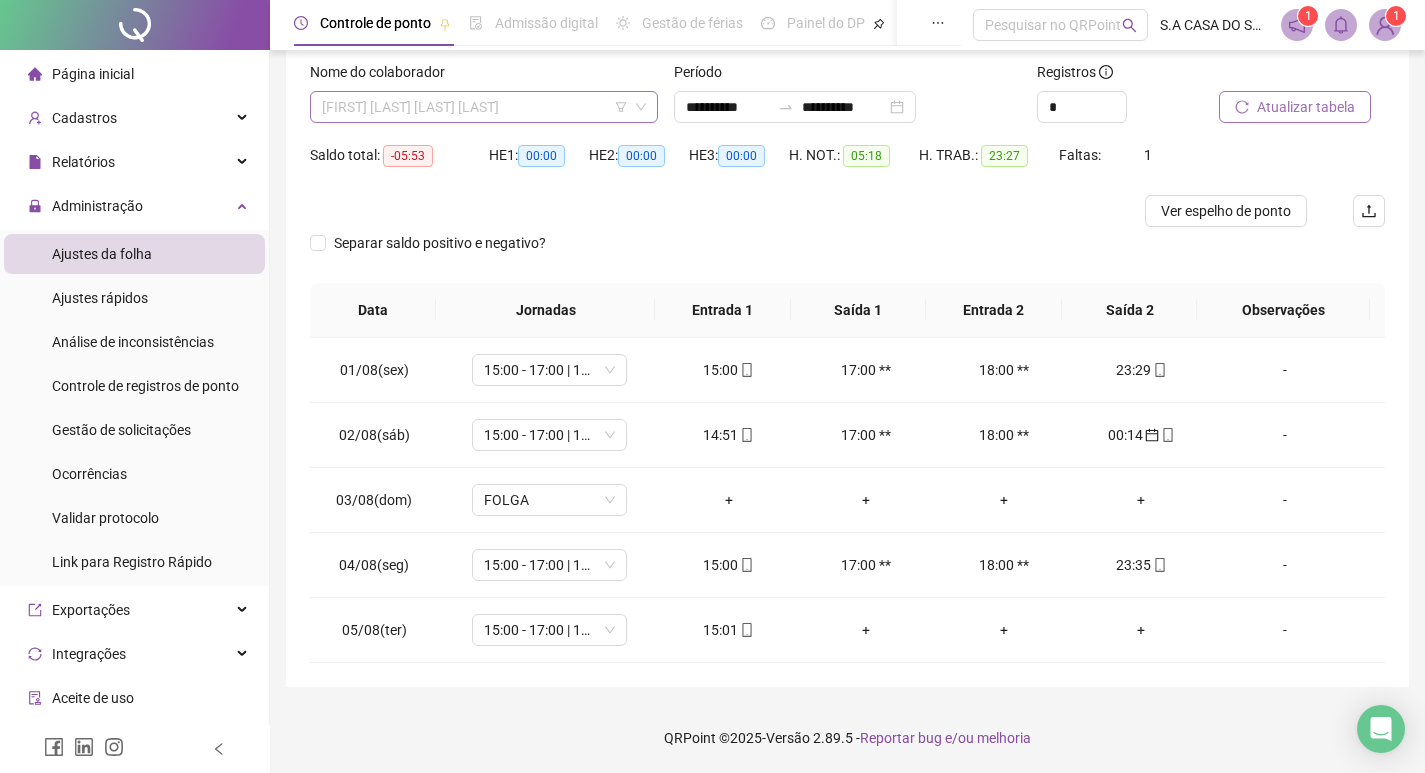 click on "[FIRST] [LAST] [LAST] [LAST]" at bounding box center [484, 107] 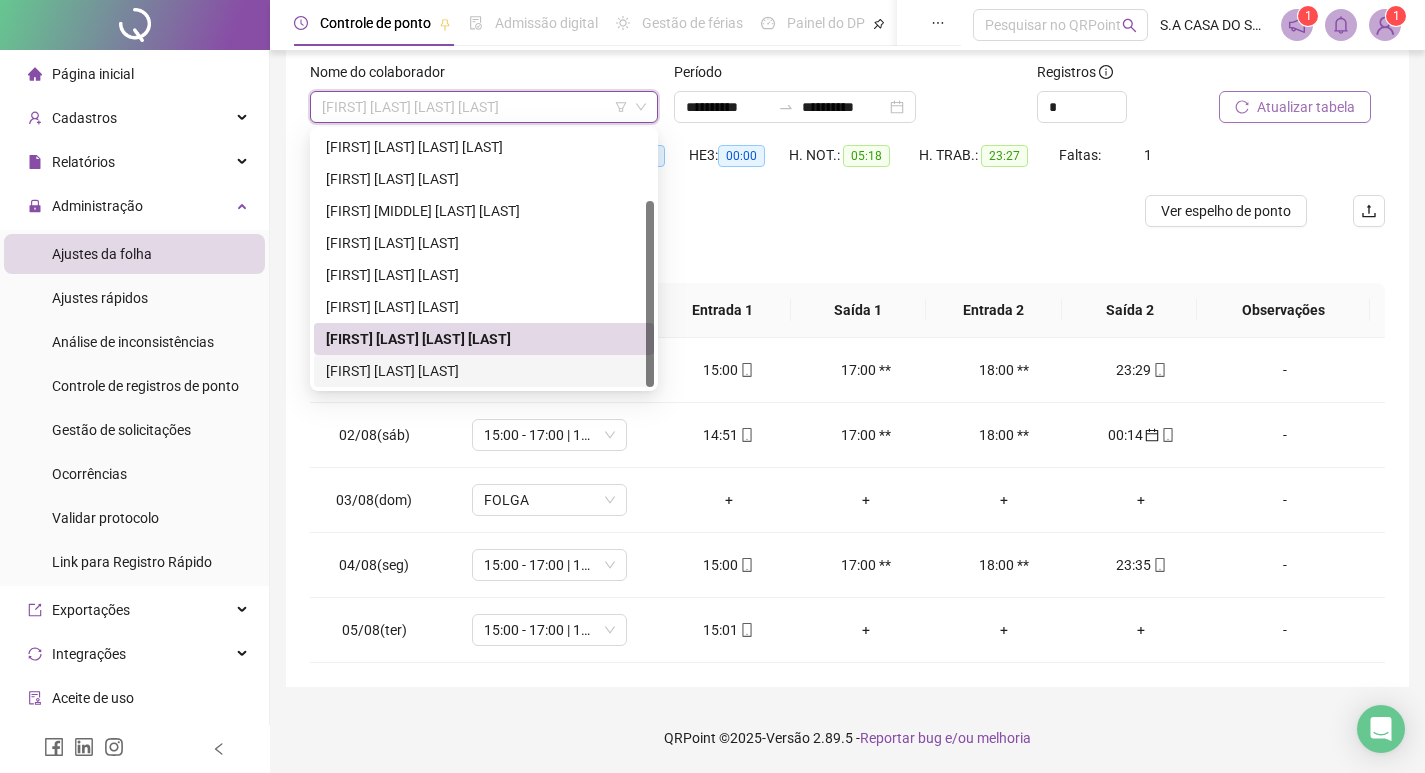 click on "[FIRST] [LAST] [LAST]" at bounding box center [484, 371] 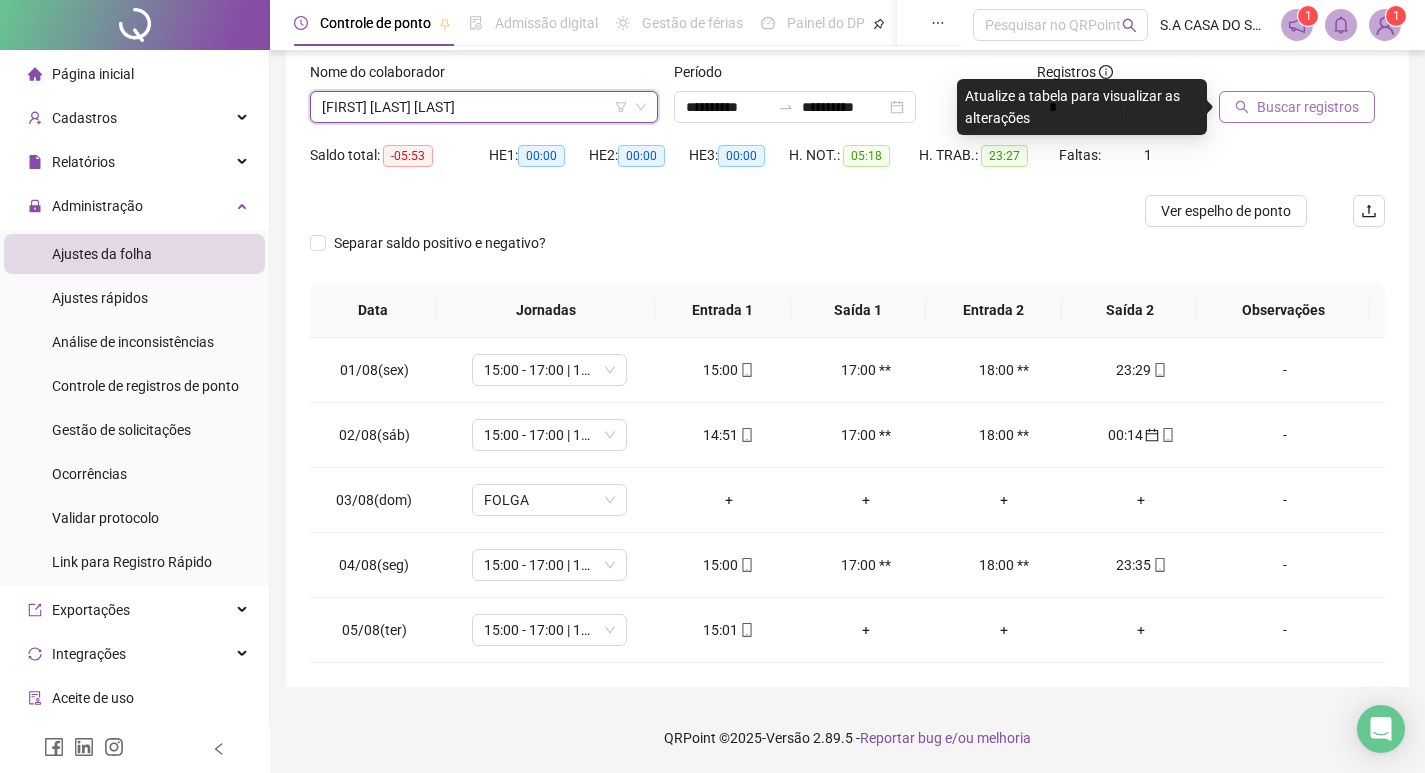 click on "Buscar registros" at bounding box center [1302, 100] 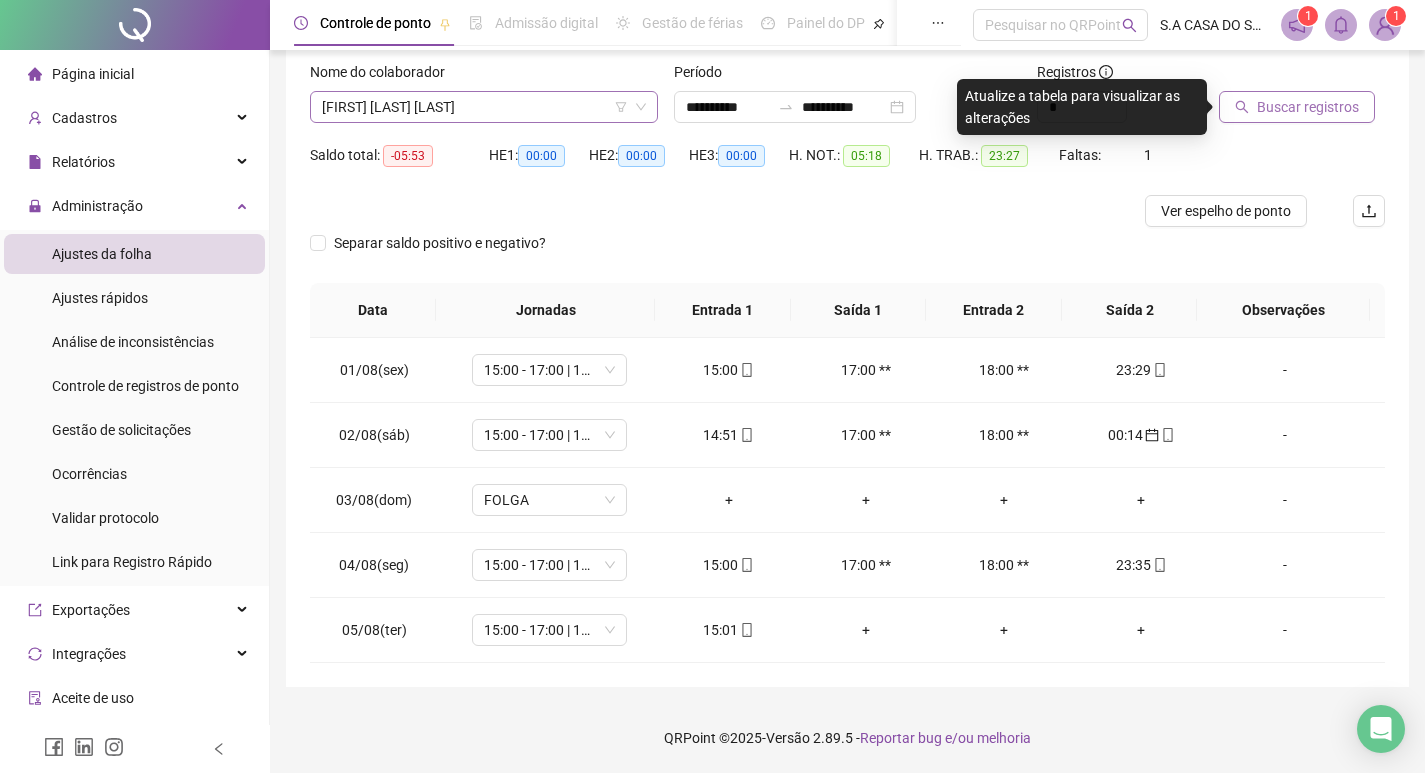 click on "[FIRST] [LAST] [LAST]" at bounding box center [484, 107] 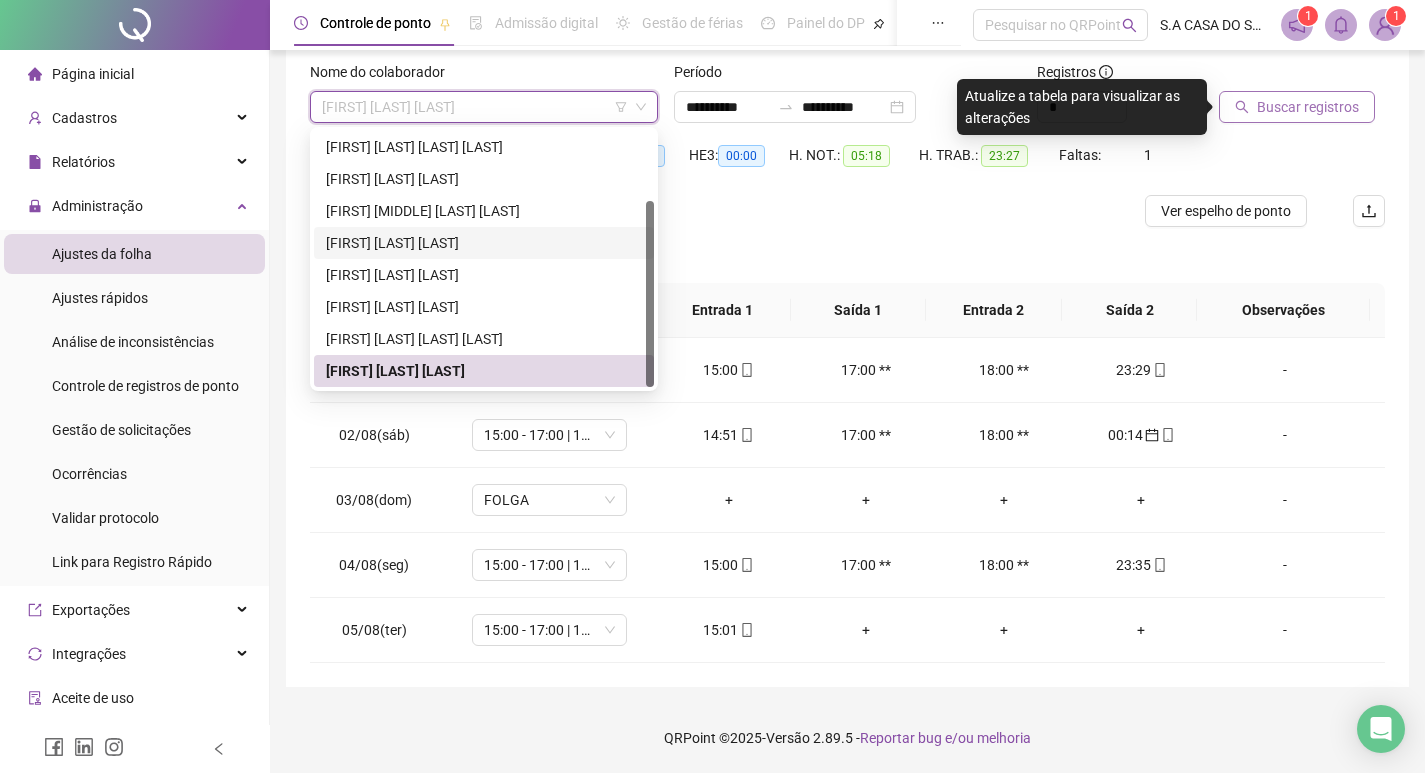 click on "[FIRST] [LAST] [LAST]" at bounding box center [484, 243] 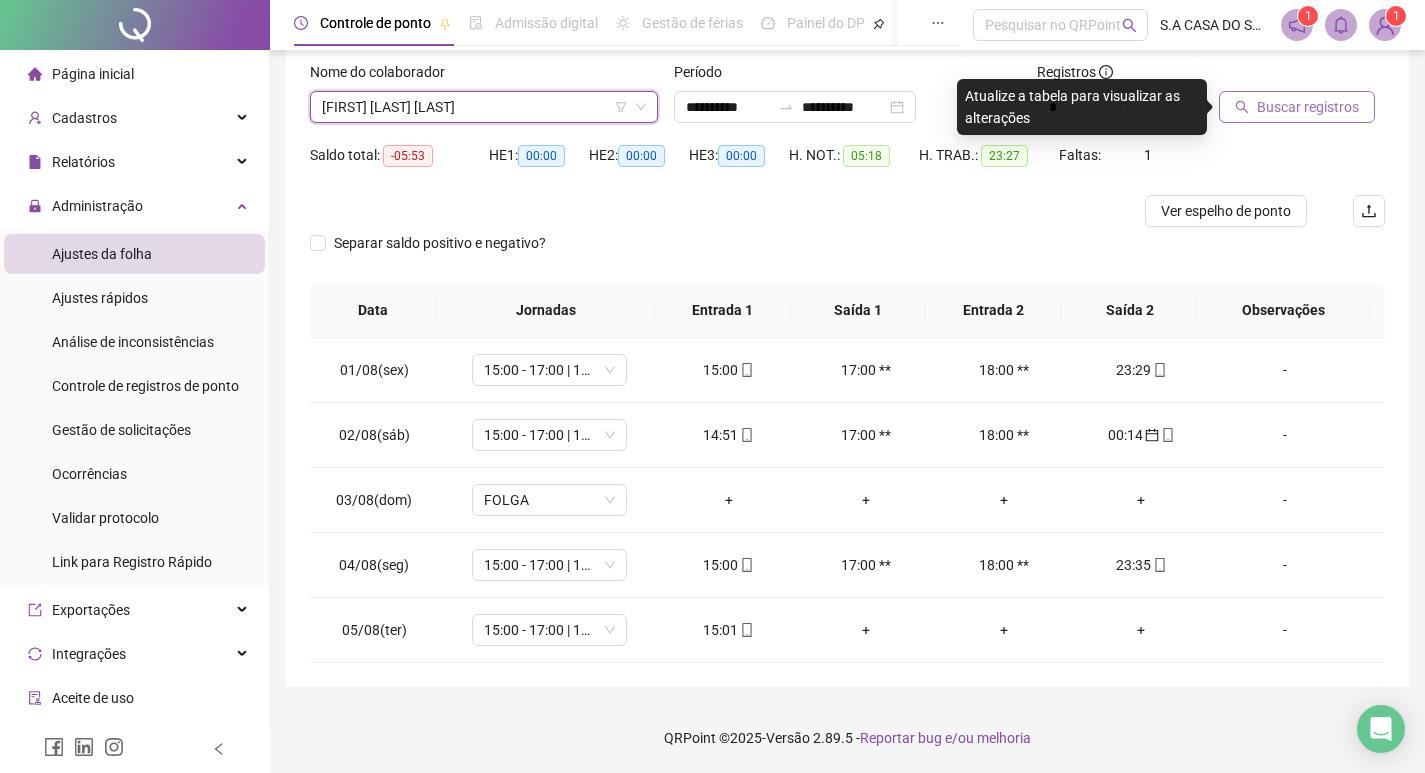 click on "Buscar registros" at bounding box center [1308, 107] 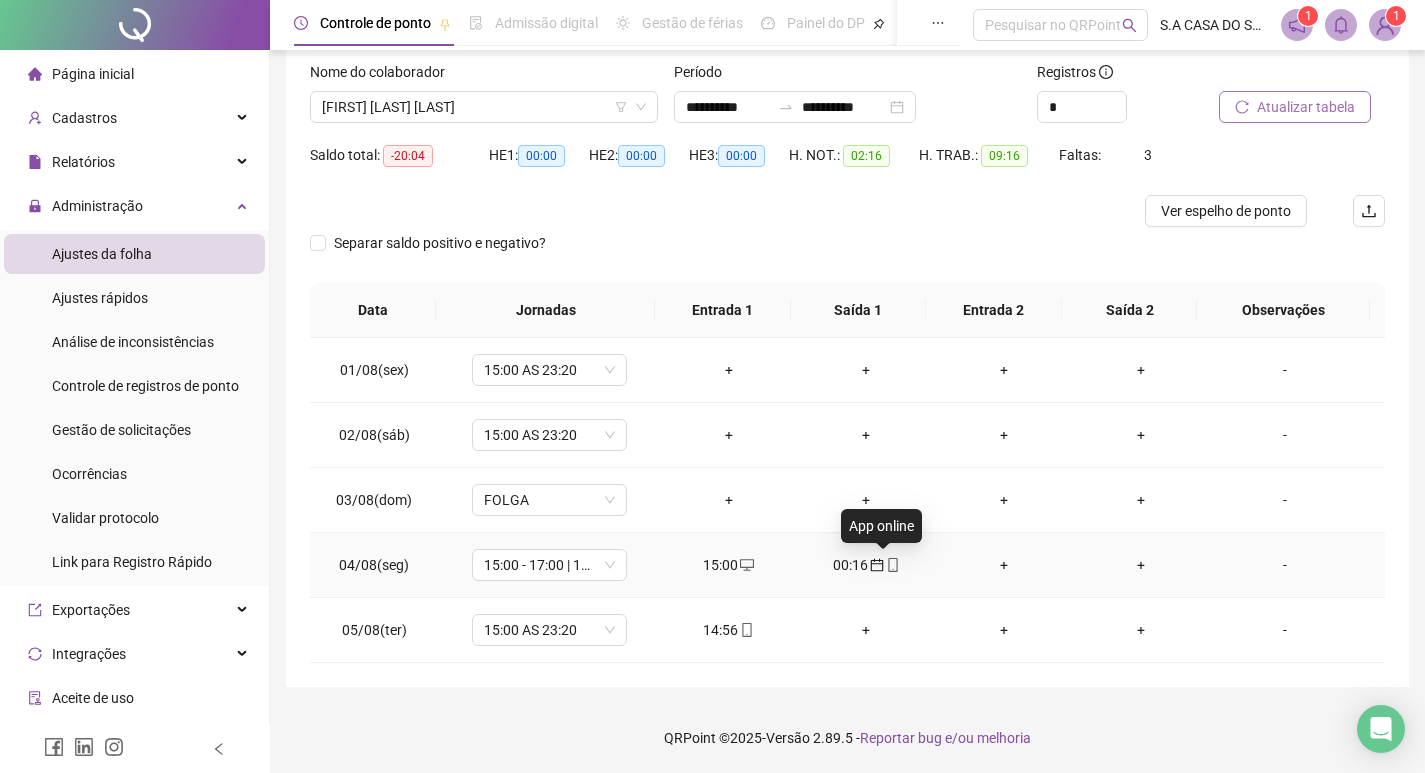 click 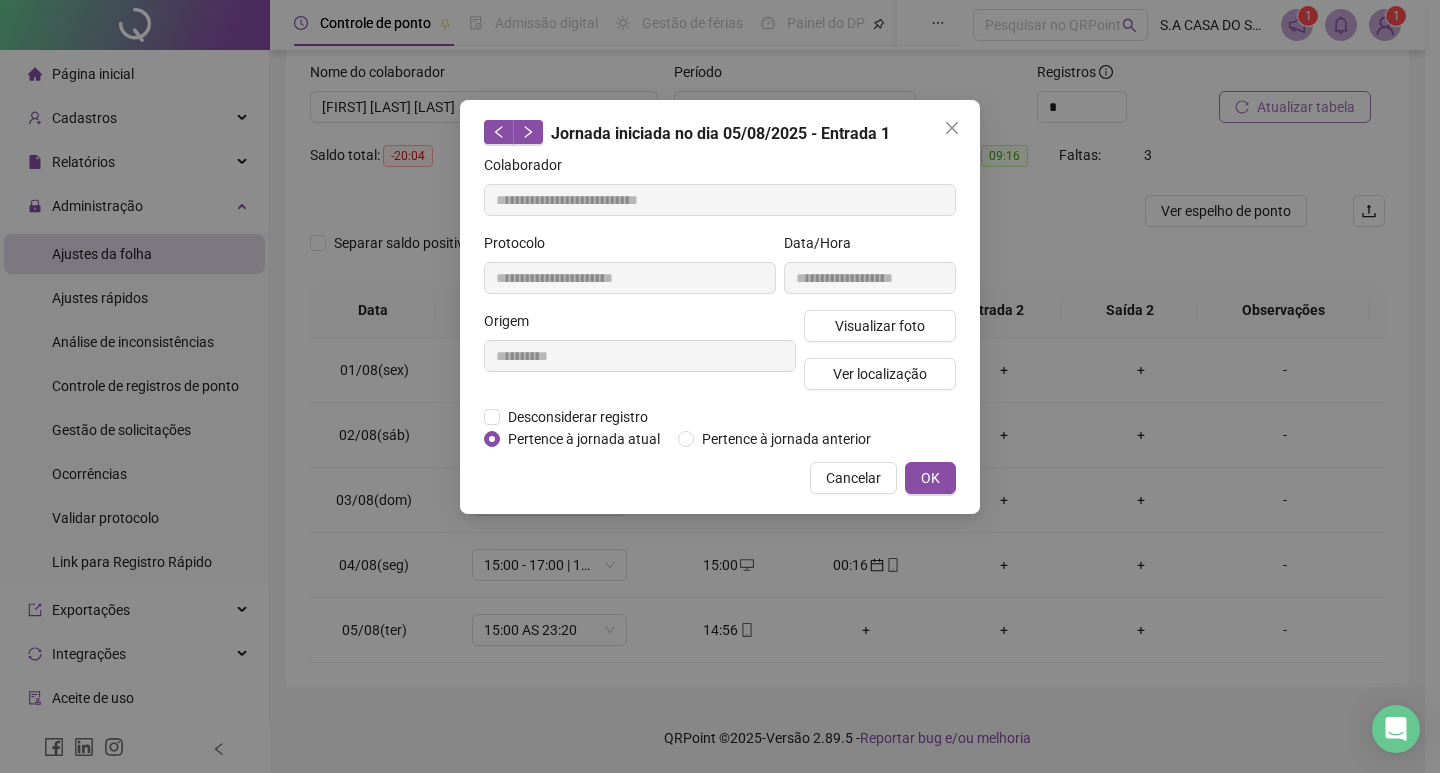 click on "**********" at bounding box center [870, 271] 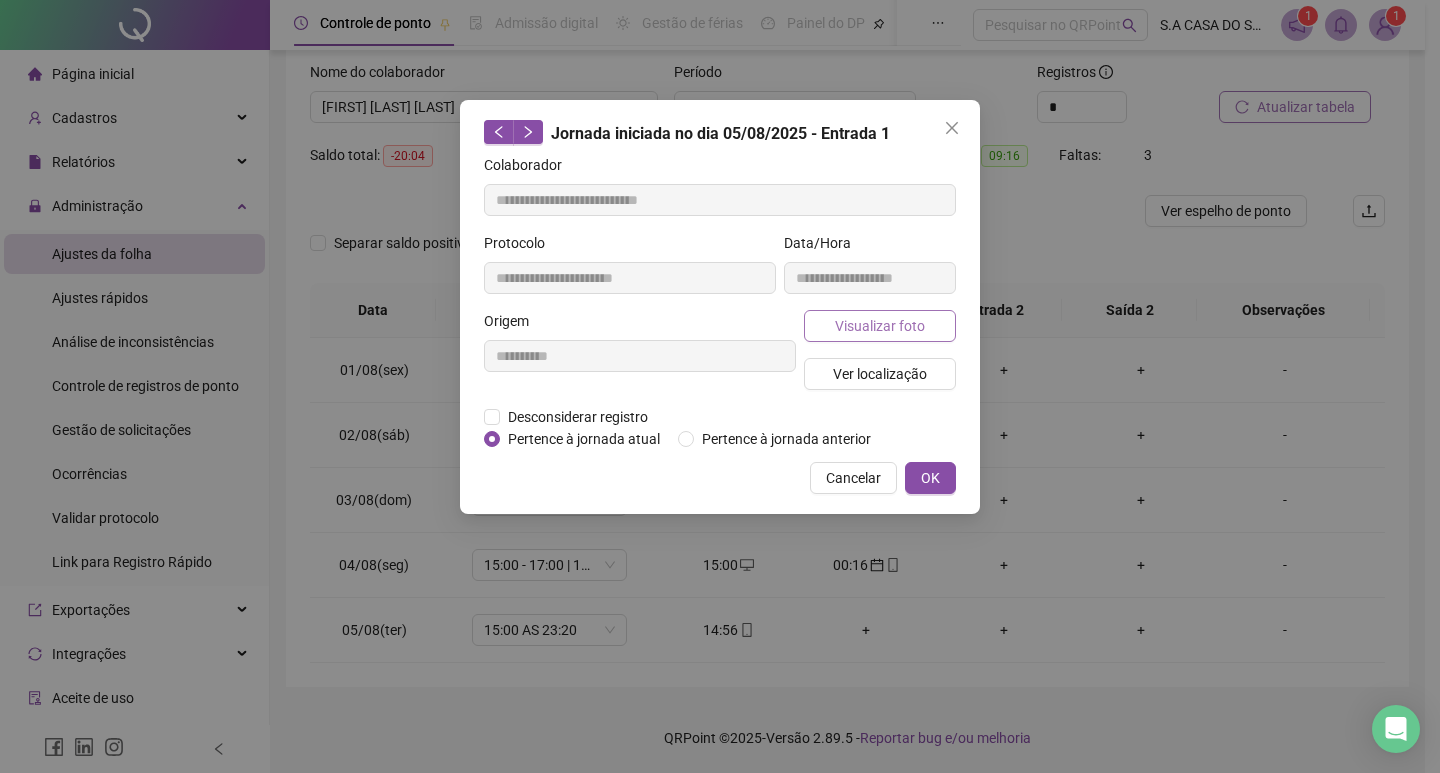 type on "**********" 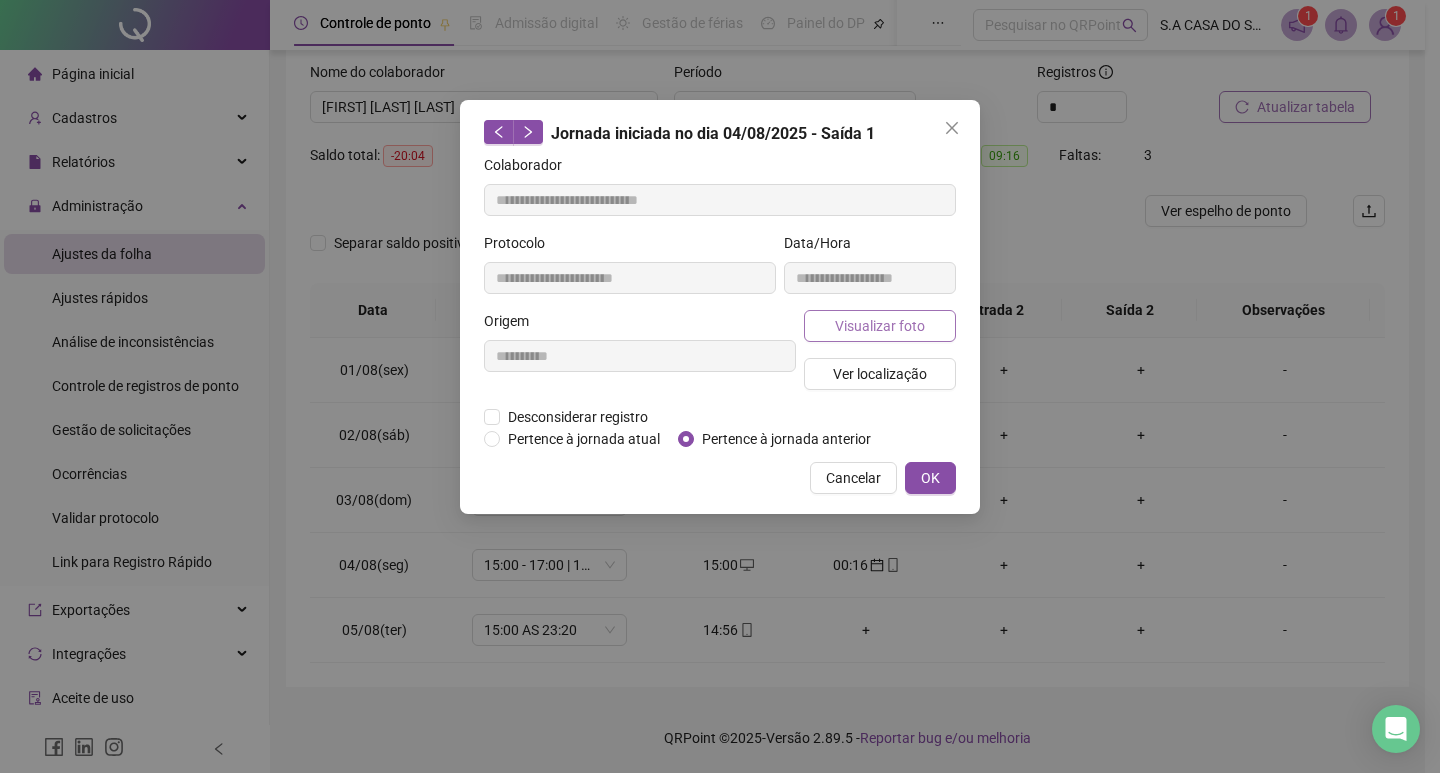 click on "Visualizar foto" at bounding box center (880, 326) 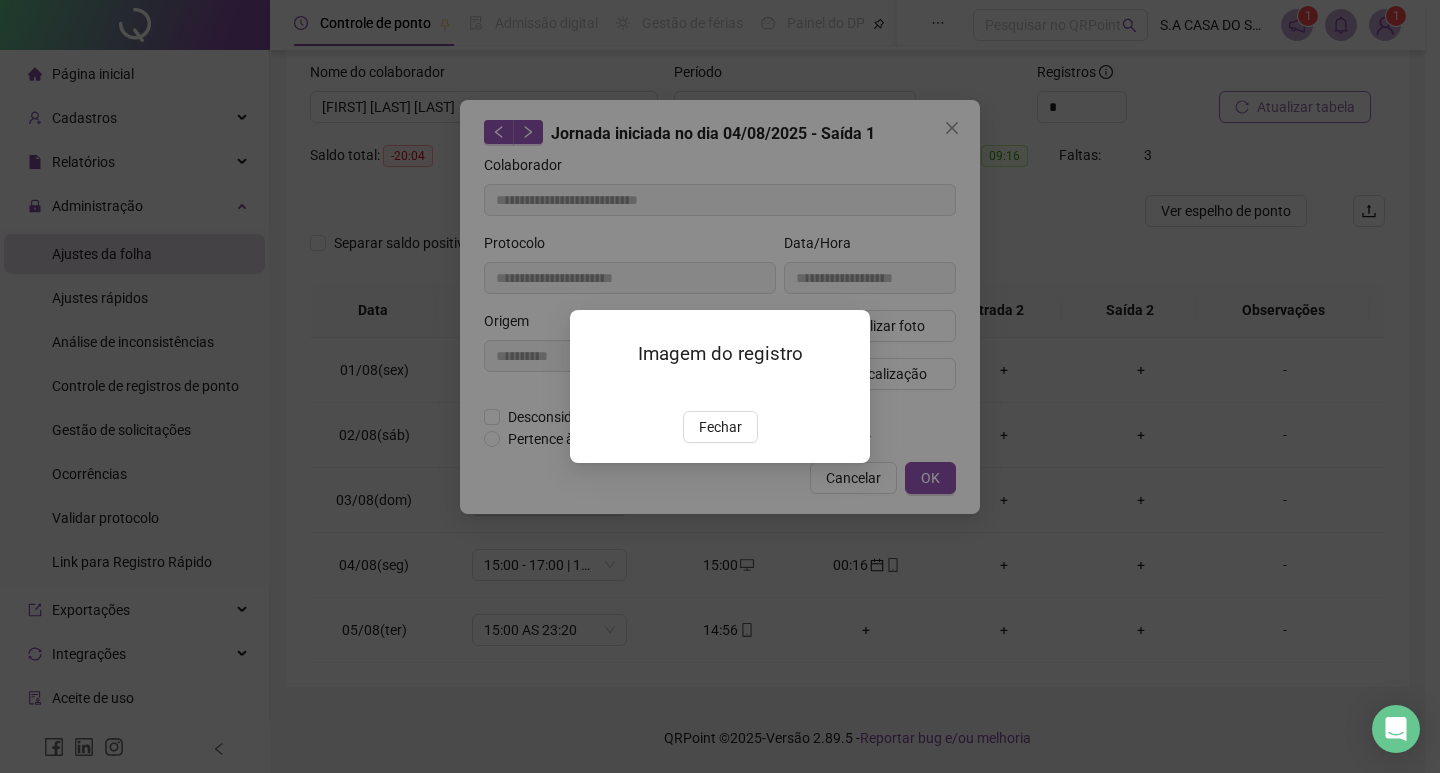click at bounding box center (594, 390) 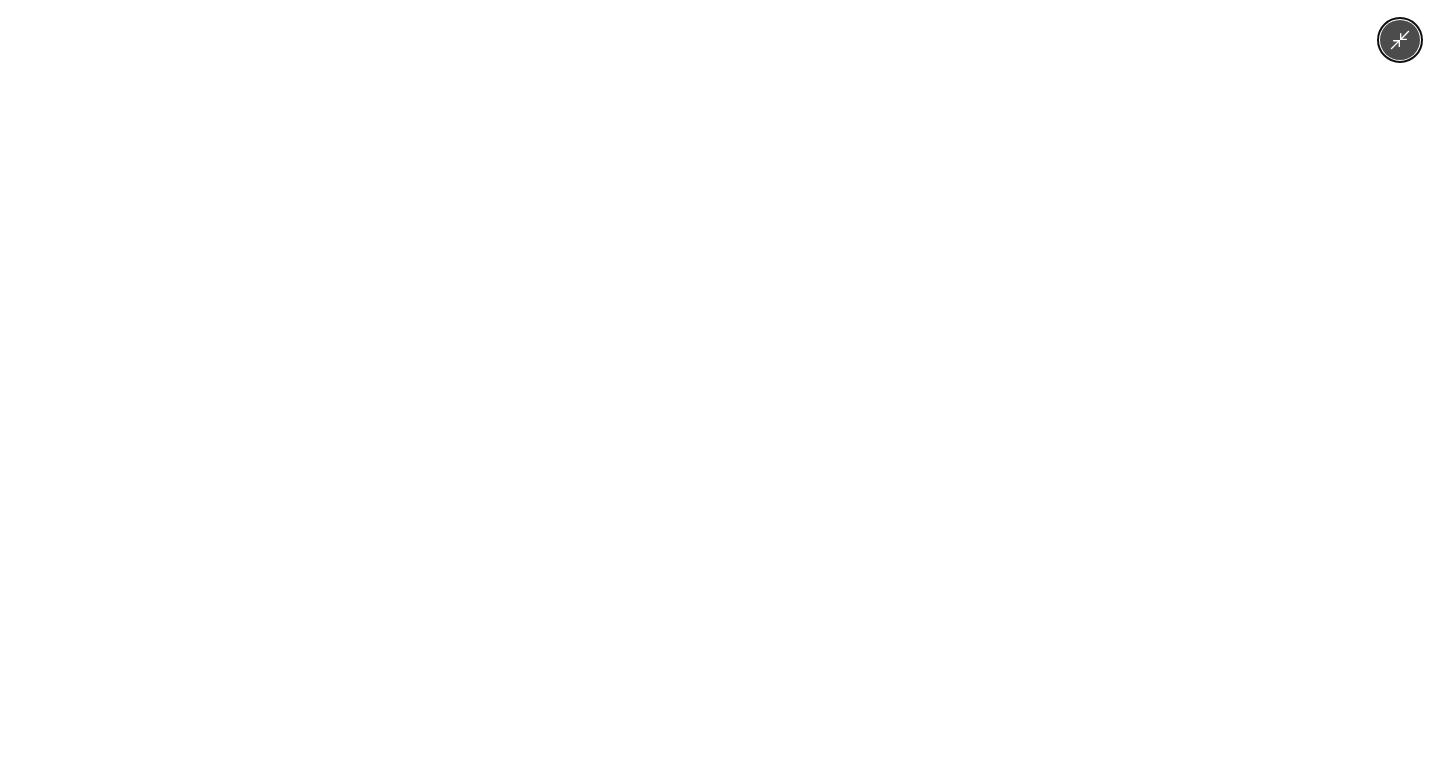 click at bounding box center (720, 386) 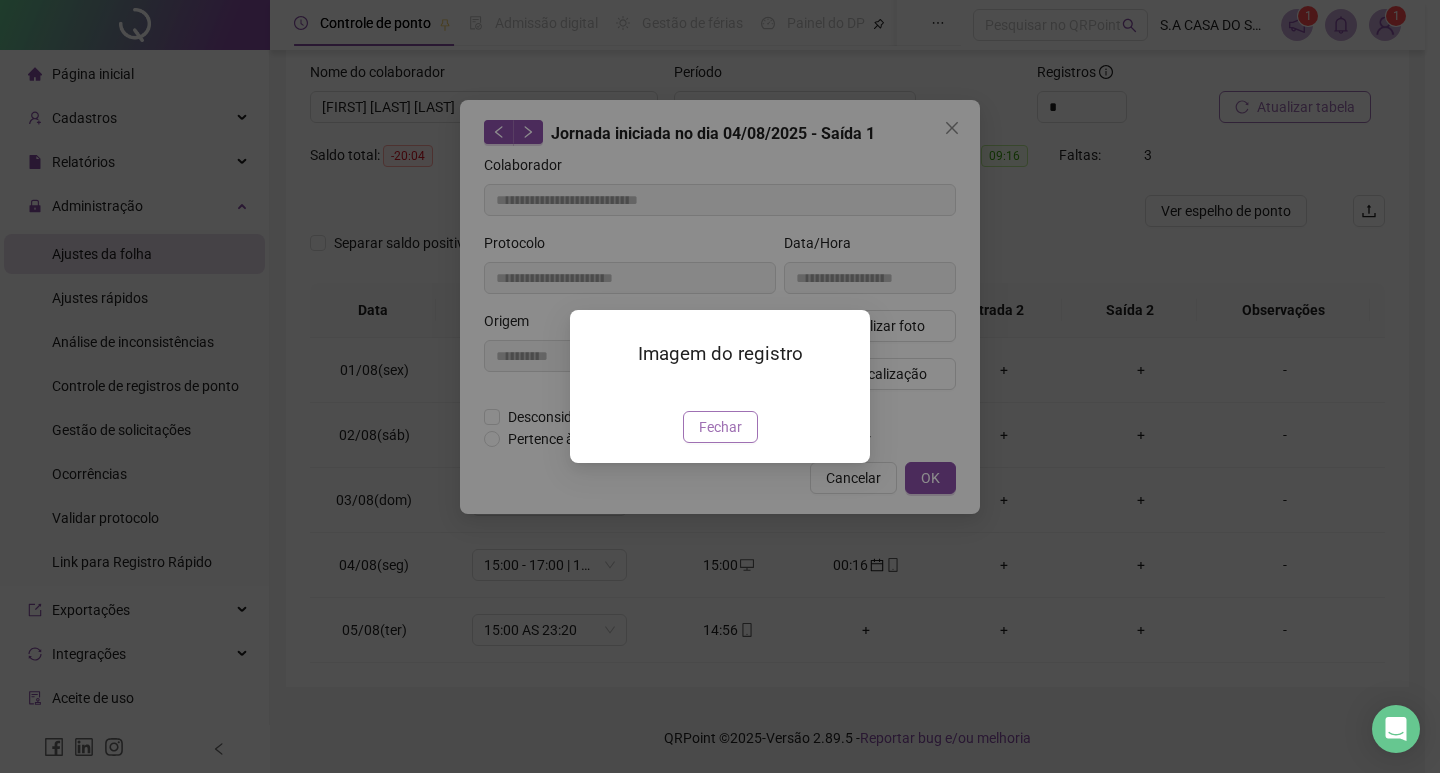 click on "Fechar" at bounding box center [720, 427] 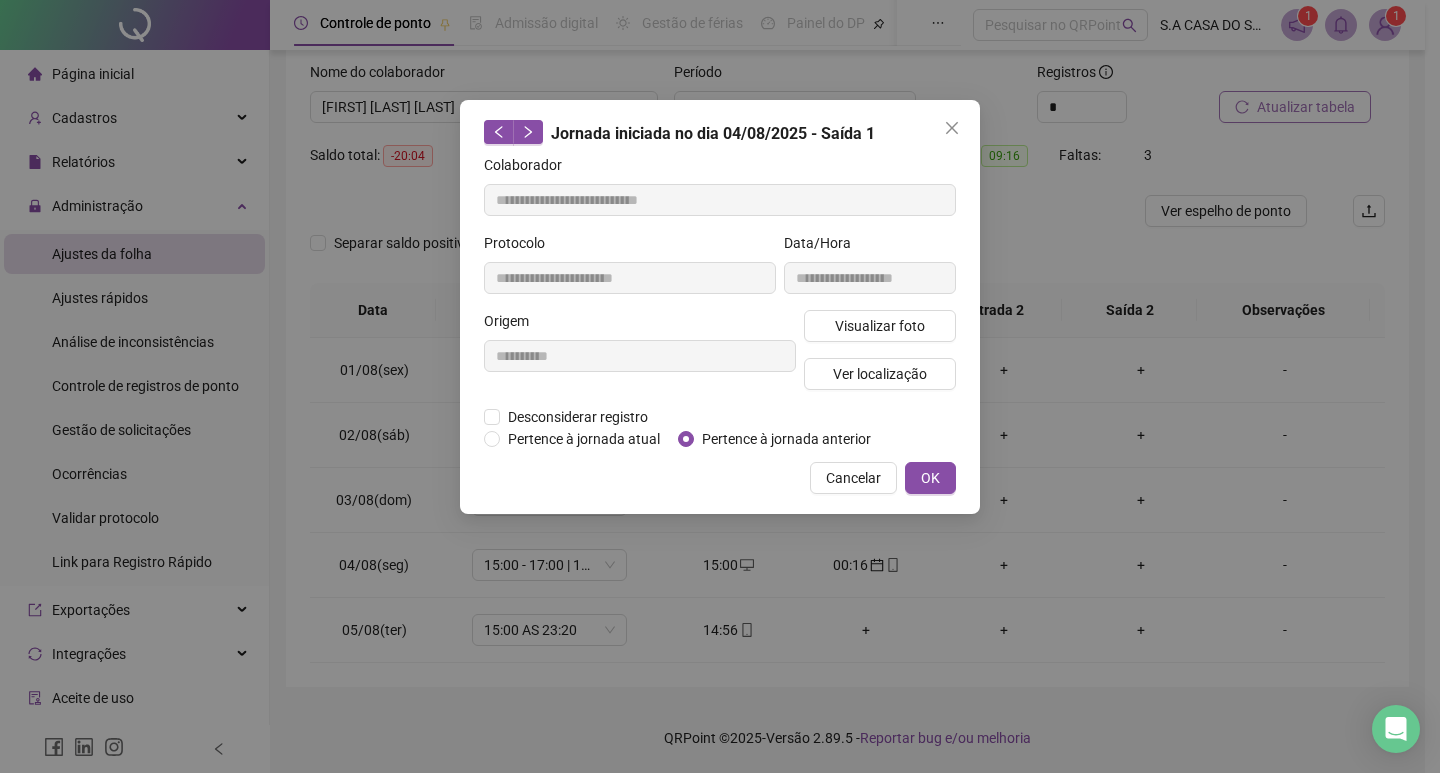 click on "Cancelar" at bounding box center [853, 478] 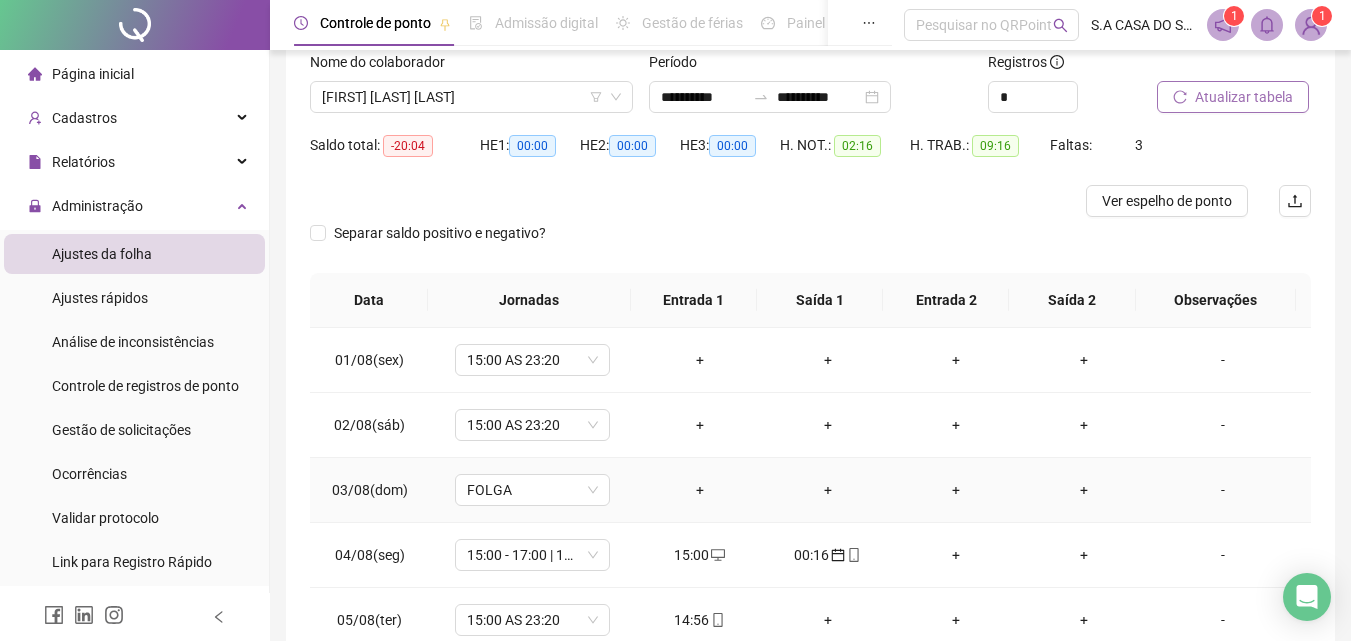 scroll, scrollTop: 255, scrollLeft: 0, axis: vertical 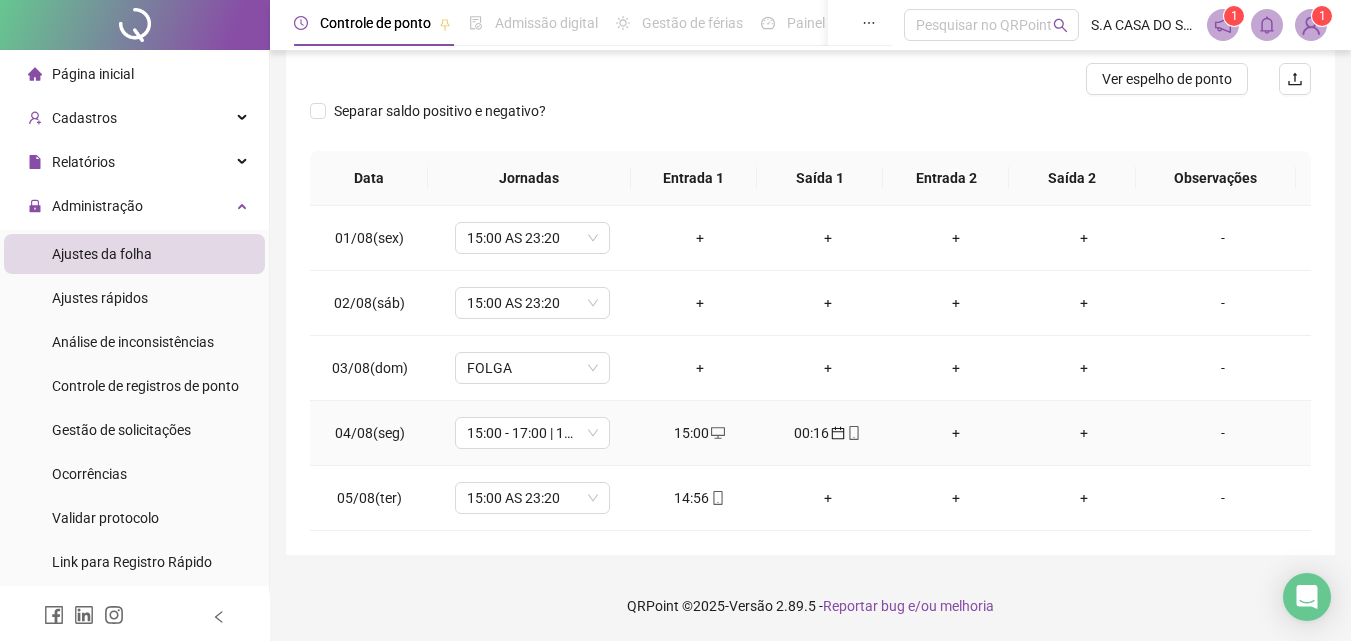 click on "00:16" at bounding box center (828, 433) 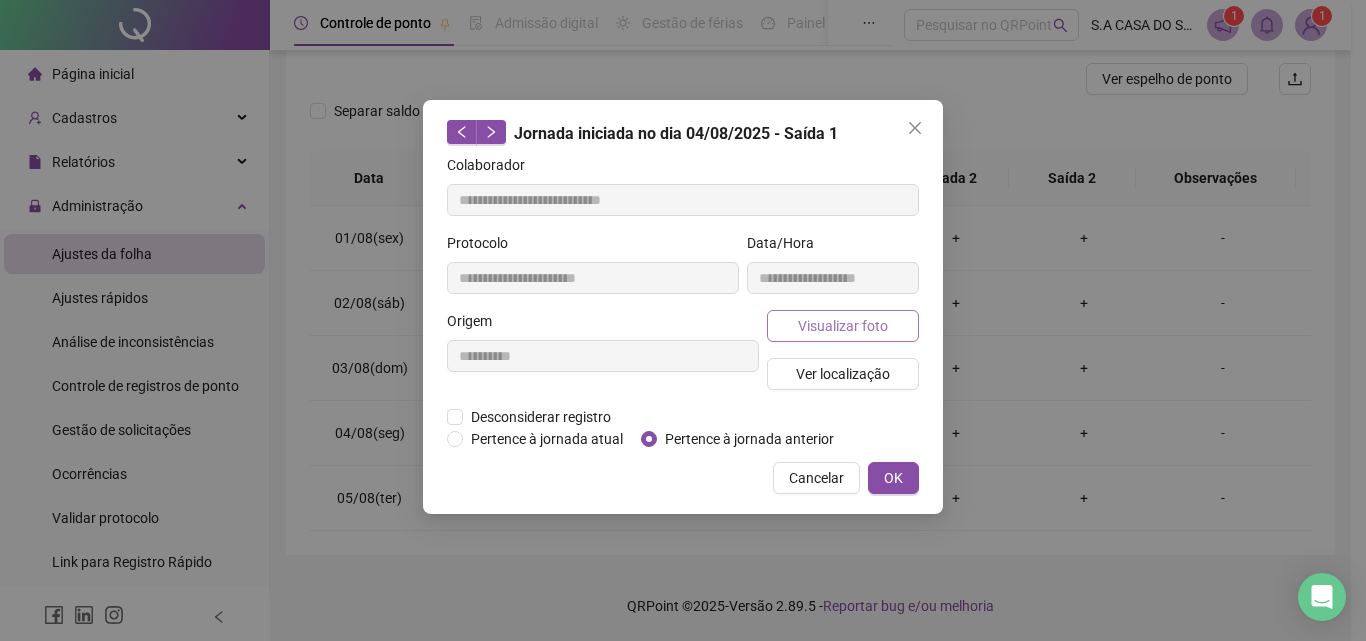 click on "Visualizar foto" at bounding box center (843, 326) 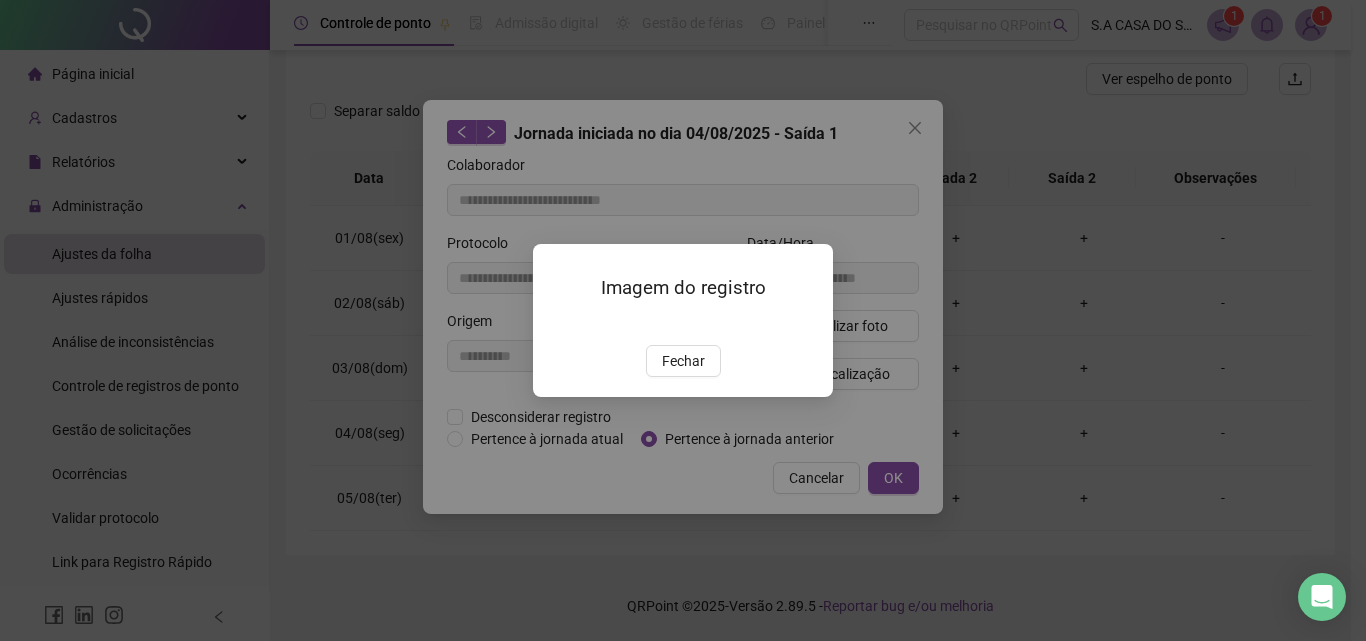 click at bounding box center (557, 324) 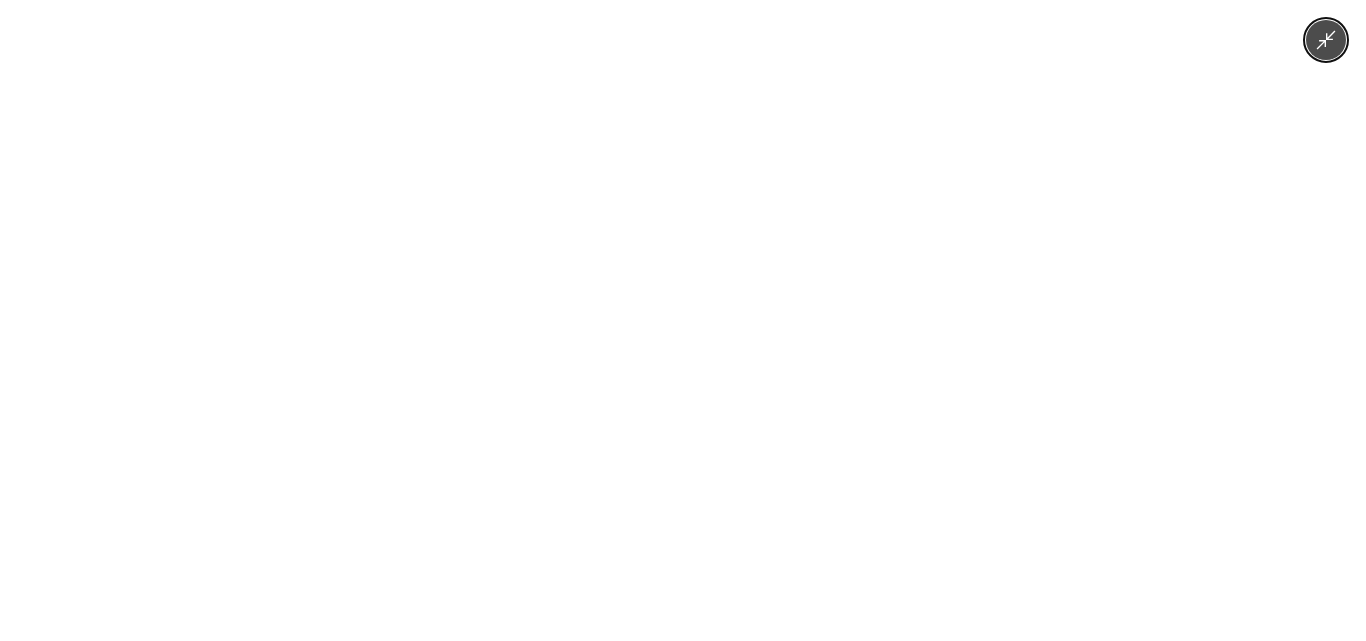 click at bounding box center (683, 320) 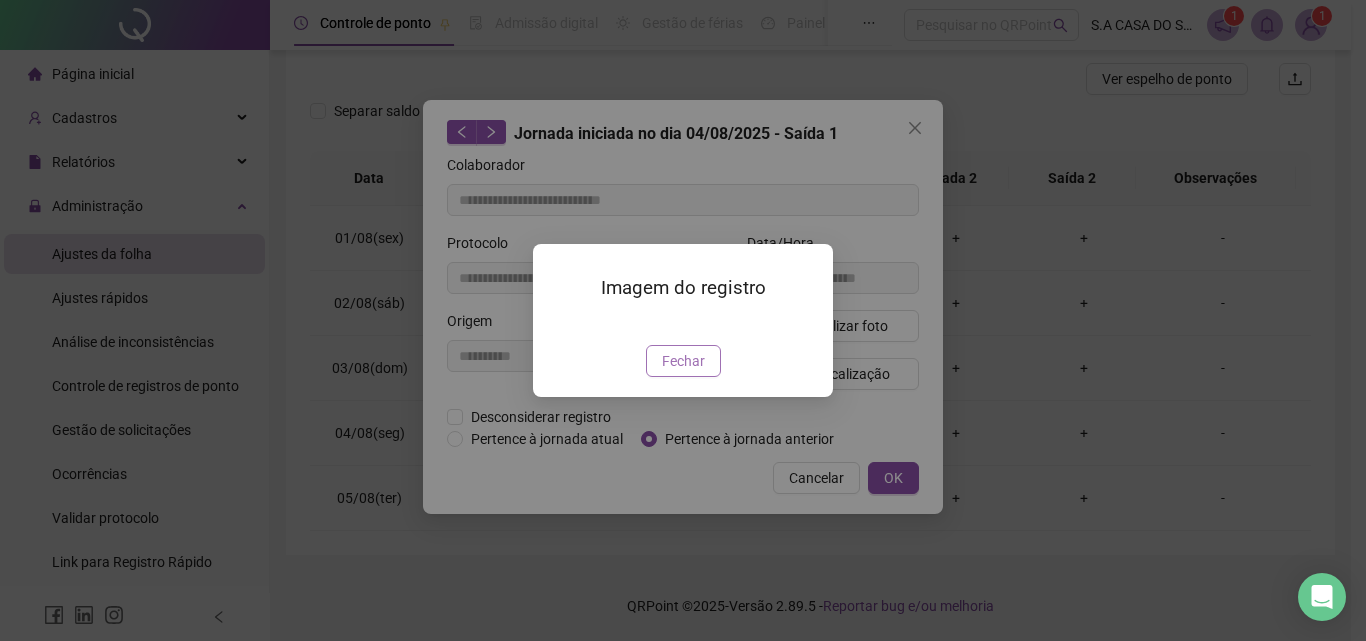 click on "Fechar" at bounding box center (683, 361) 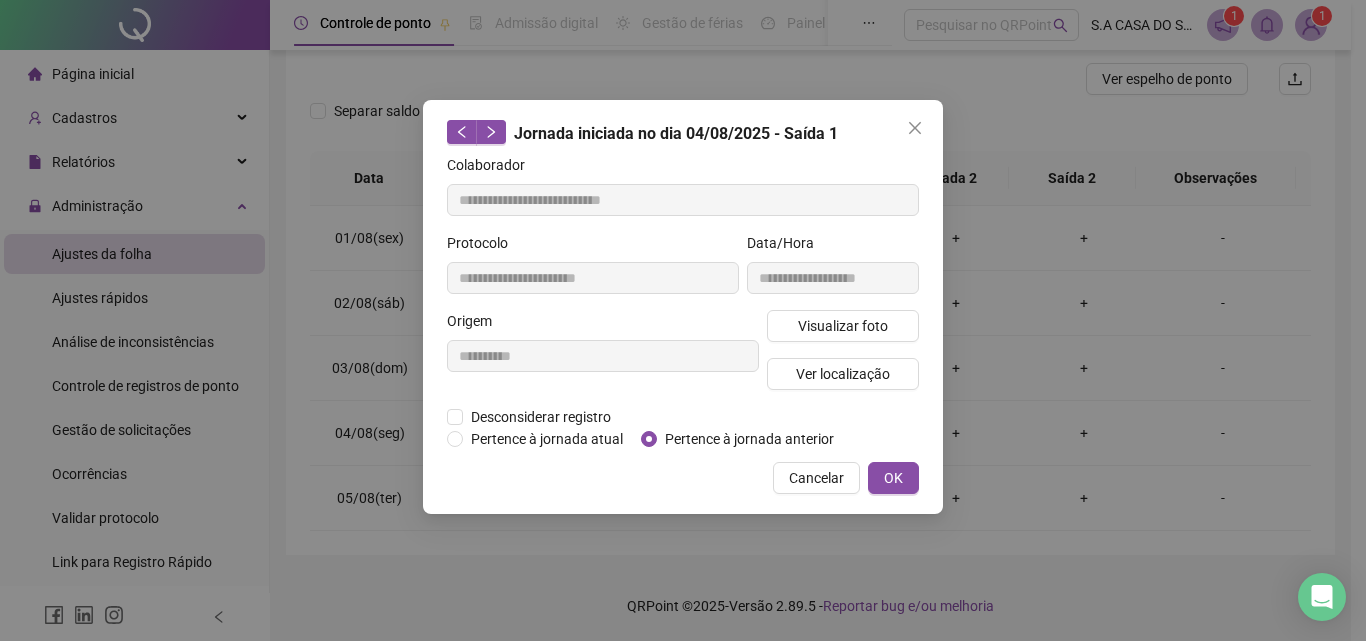 click on "**********" at bounding box center [683, 307] 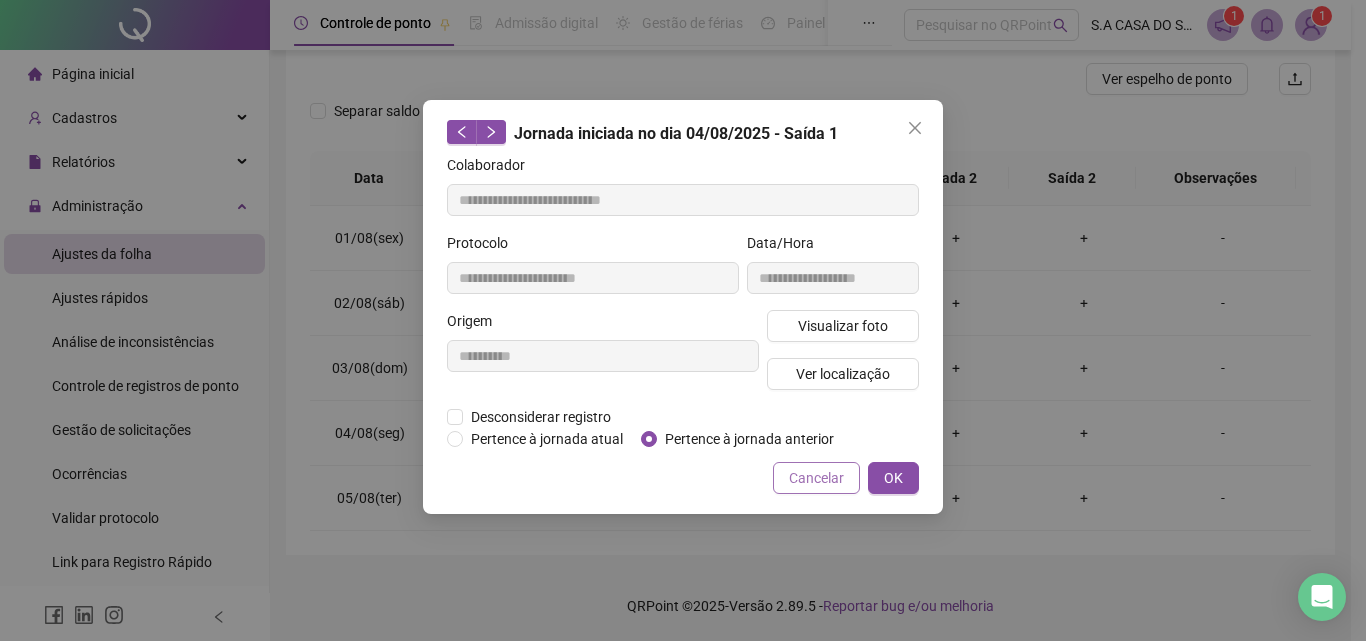 click on "Cancelar" at bounding box center [816, 478] 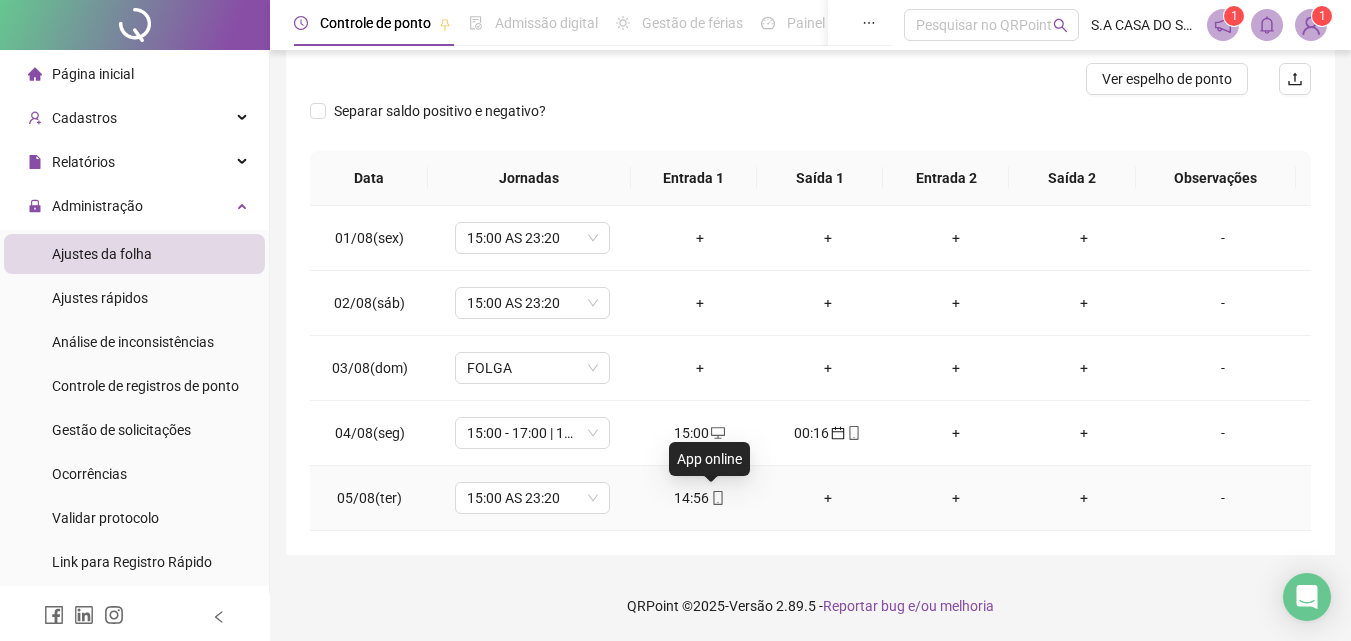 click at bounding box center (717, 498) 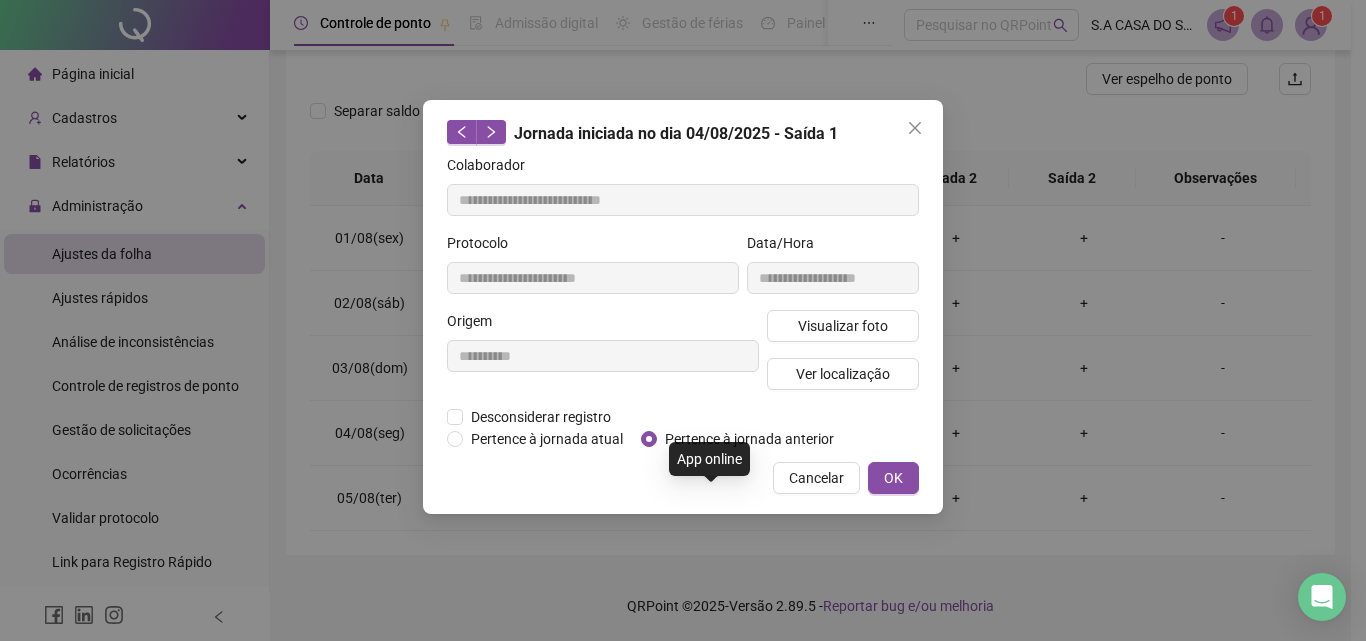 type on "**********" 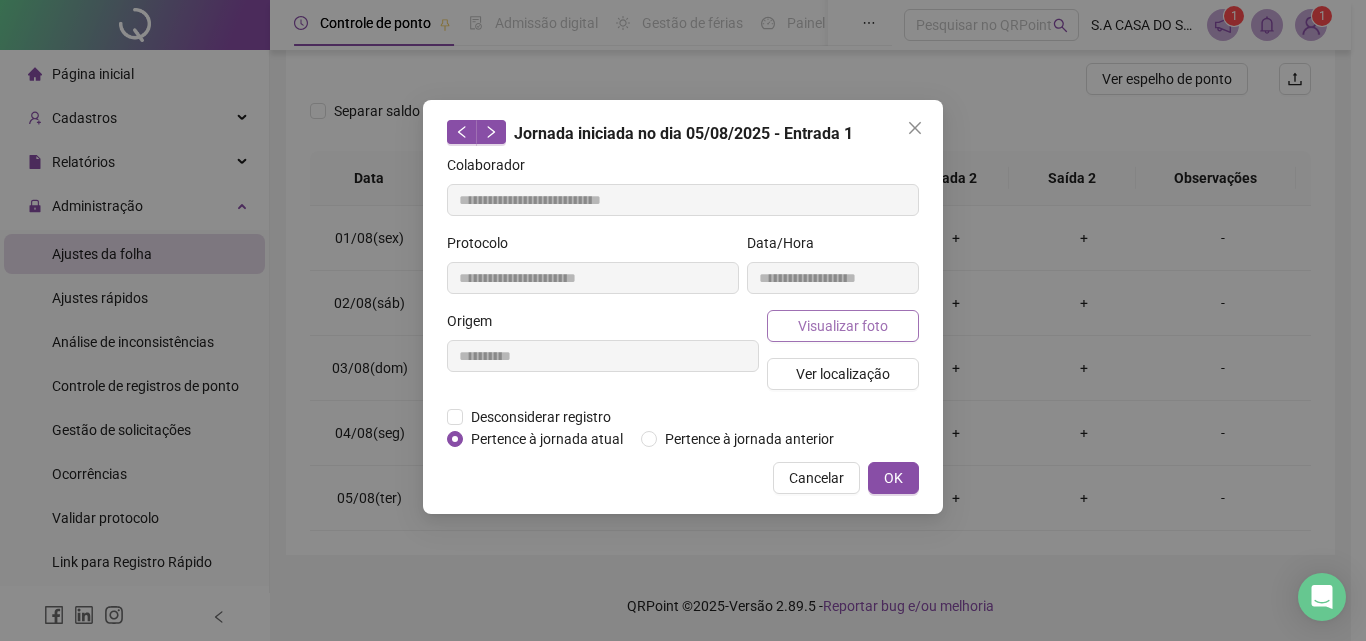 click on "Visualizar foto" at bounding box center [843, 326] 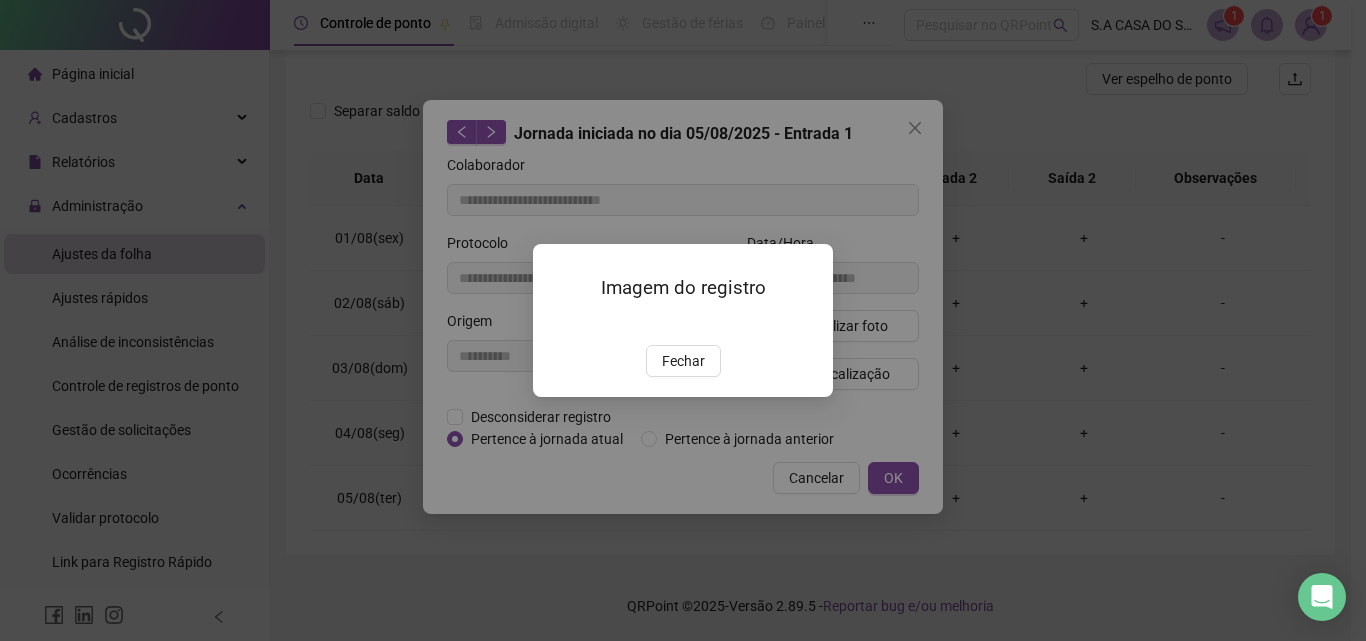click at bounding box center (557, 324) 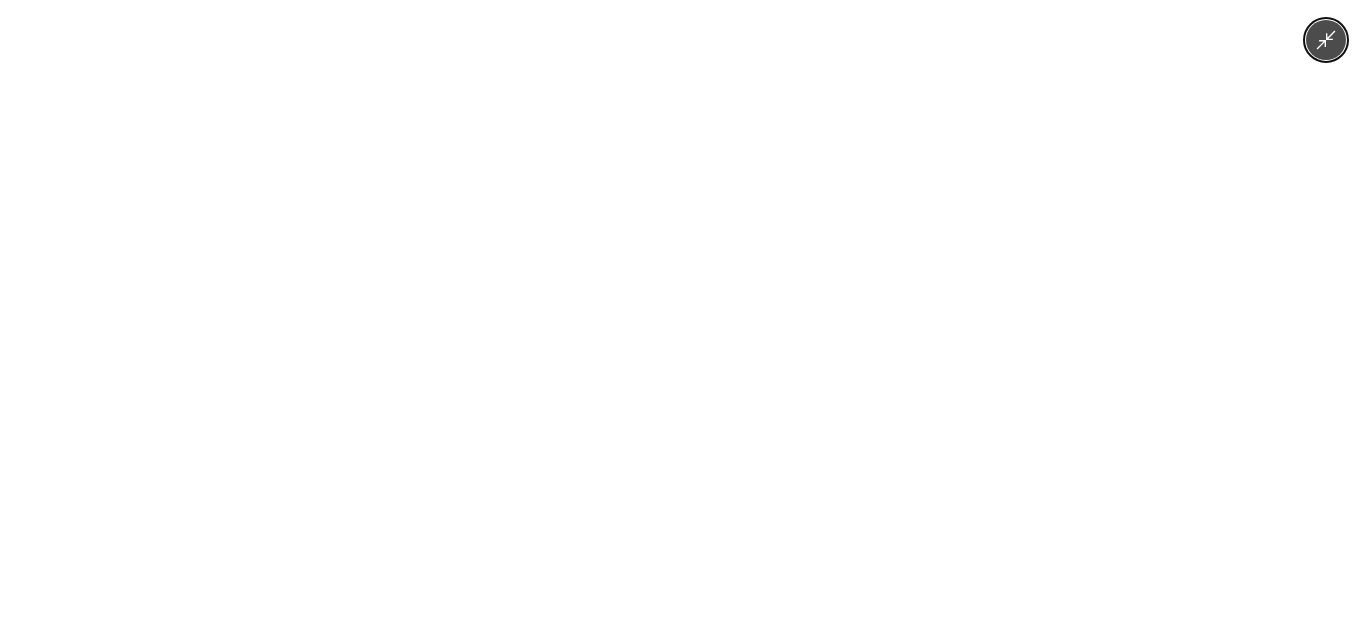 click at bounding box center [683, 320] 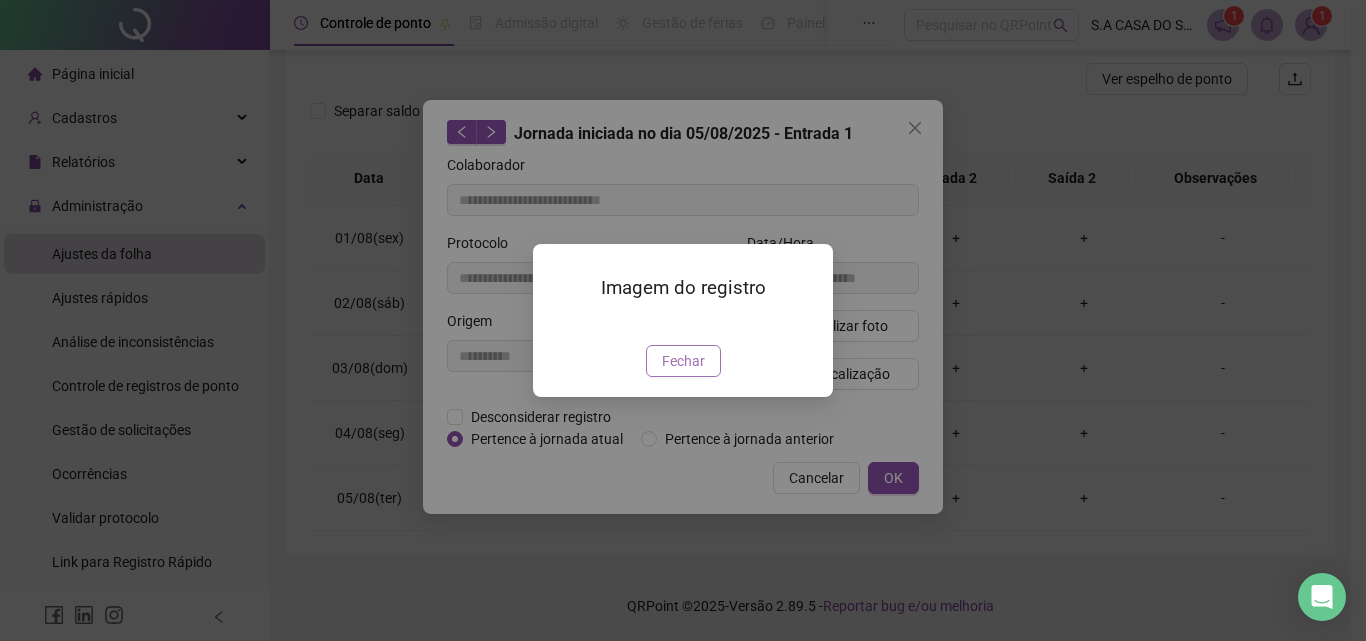 click on "Fechar" at bounding box center (683, 361) 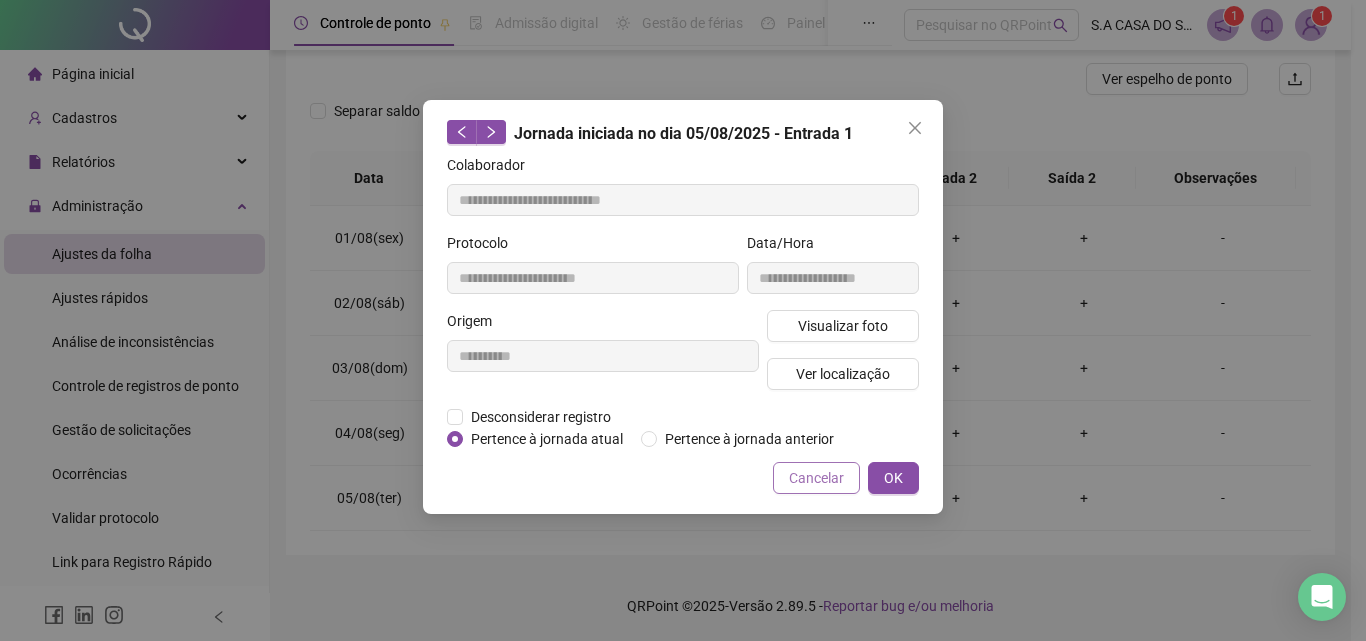 click on "Cancelar" at bounding box center (816, 478) 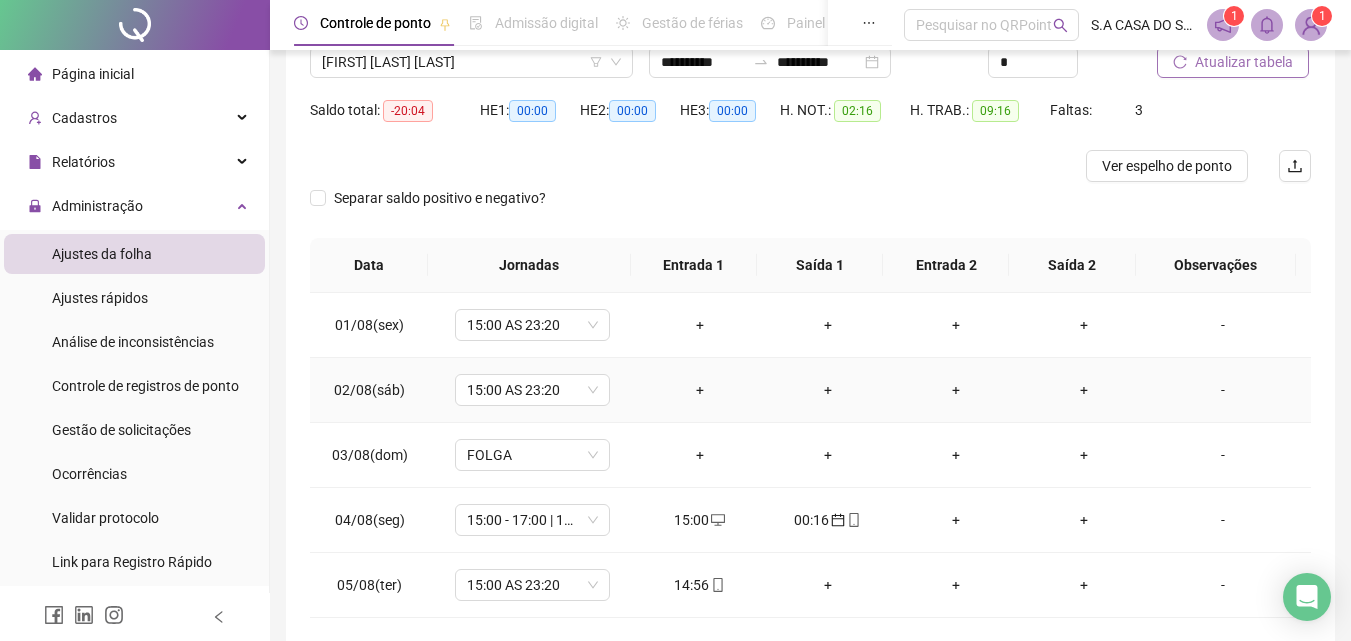scroll, scrollTop: 0, scrollLeft: 0, axis: both 